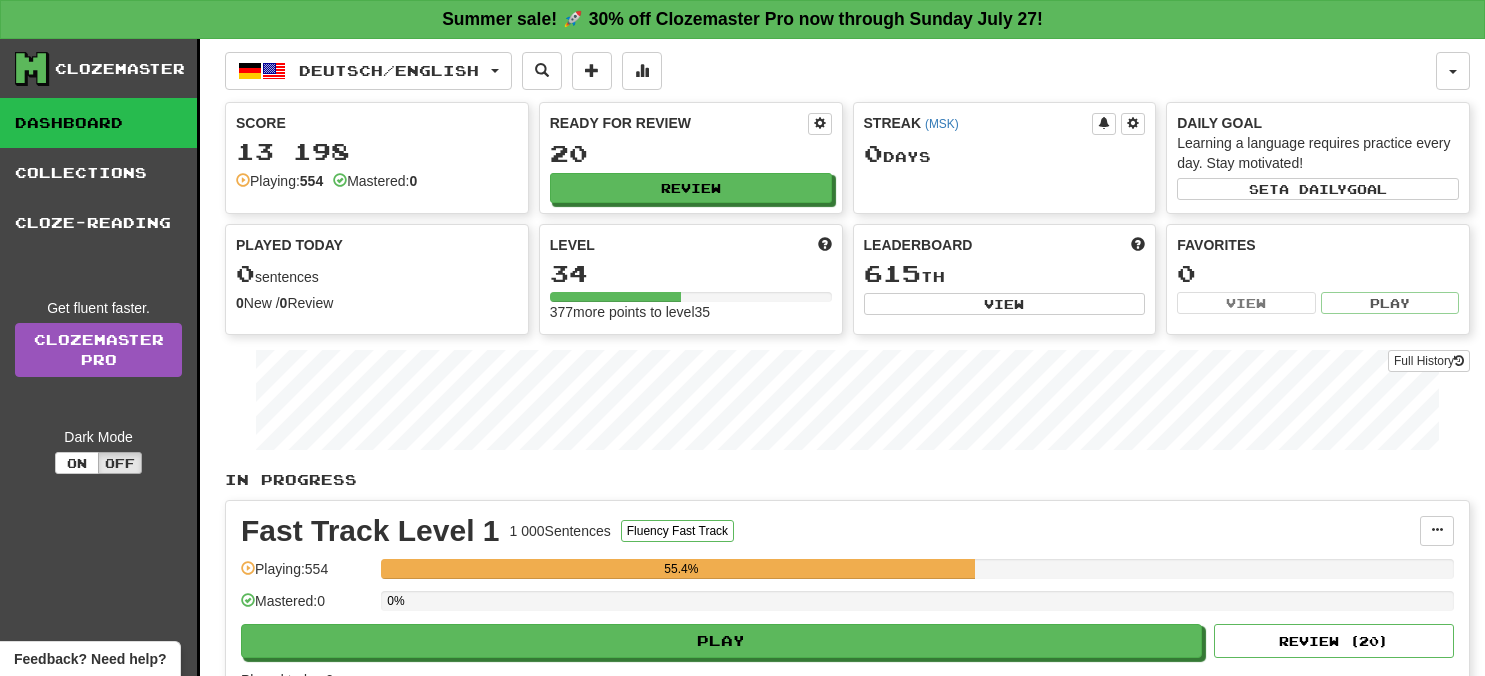 scroll, scrollTop: 0, scrollLeft: 0, axis: both 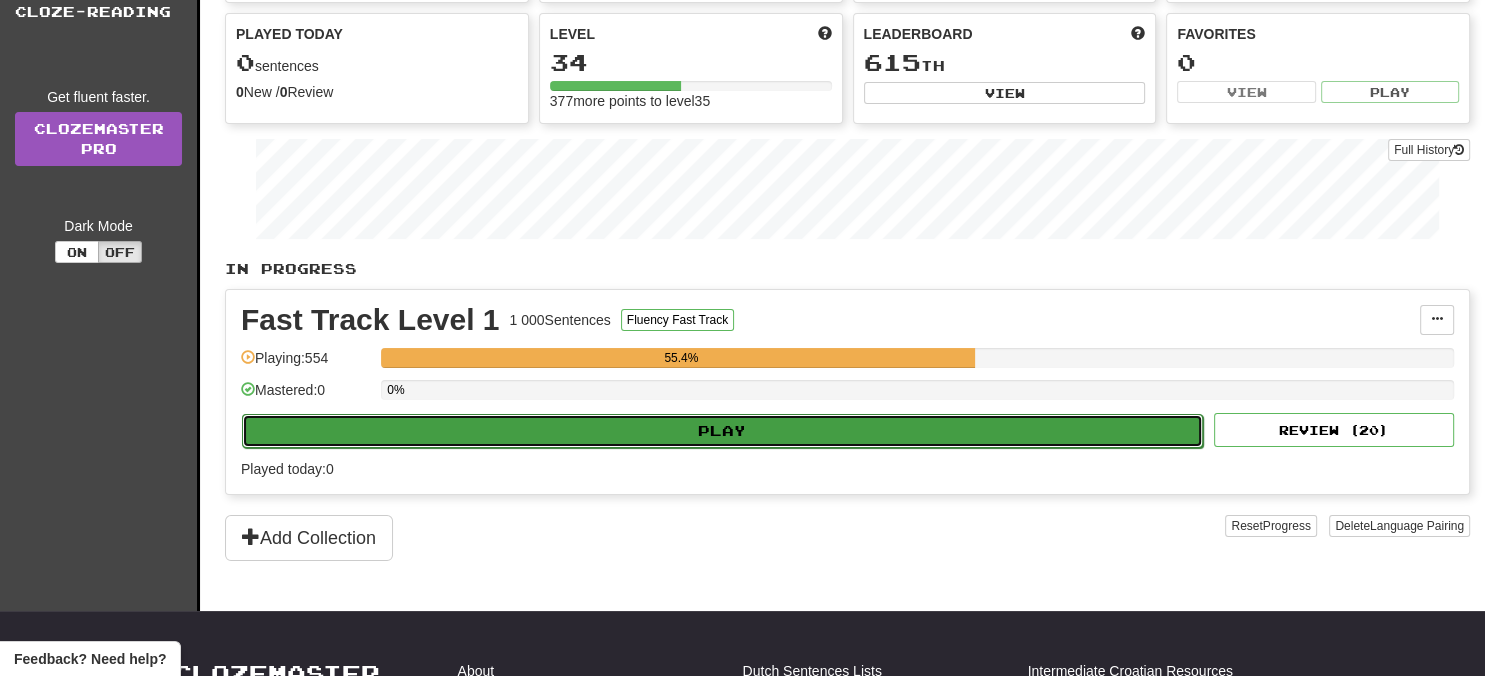 click on "Play" at bounding box center (722, 431) 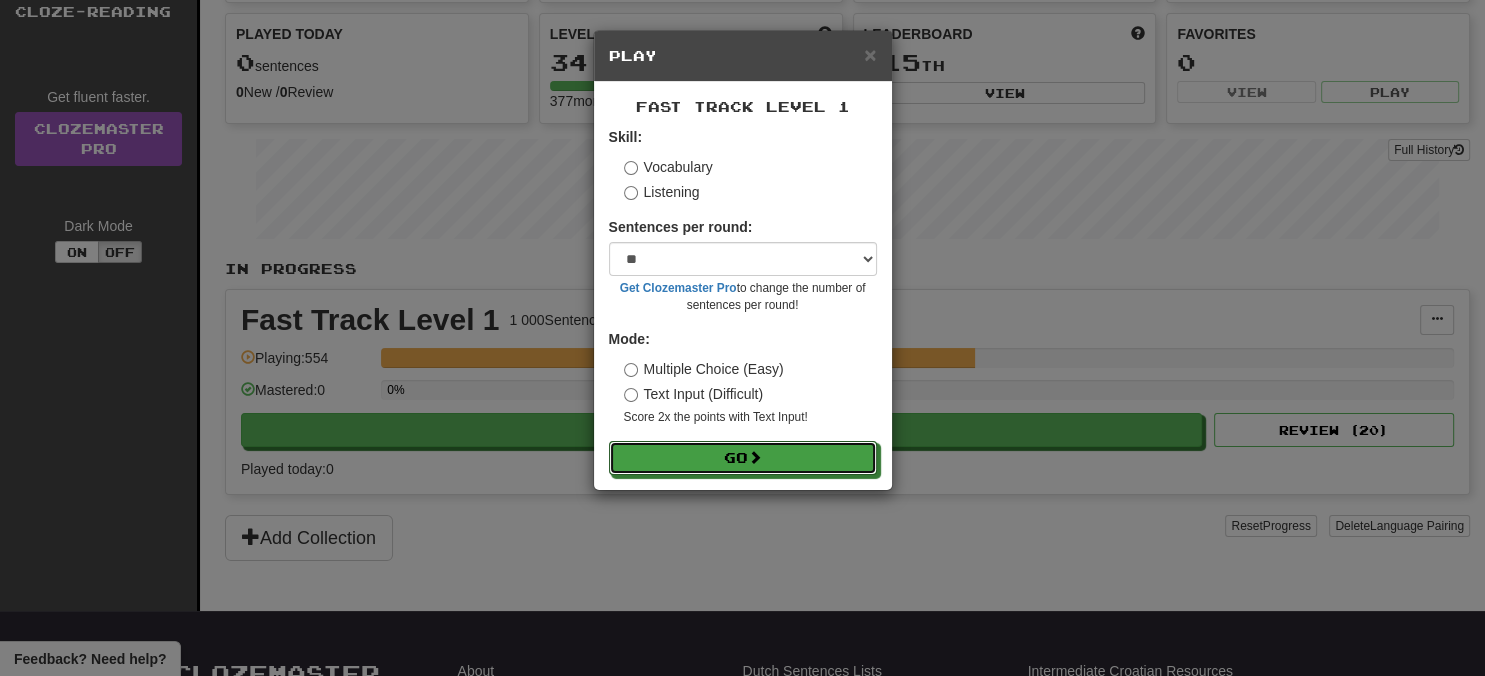 click on "Go" at bounding box center (743, 458) 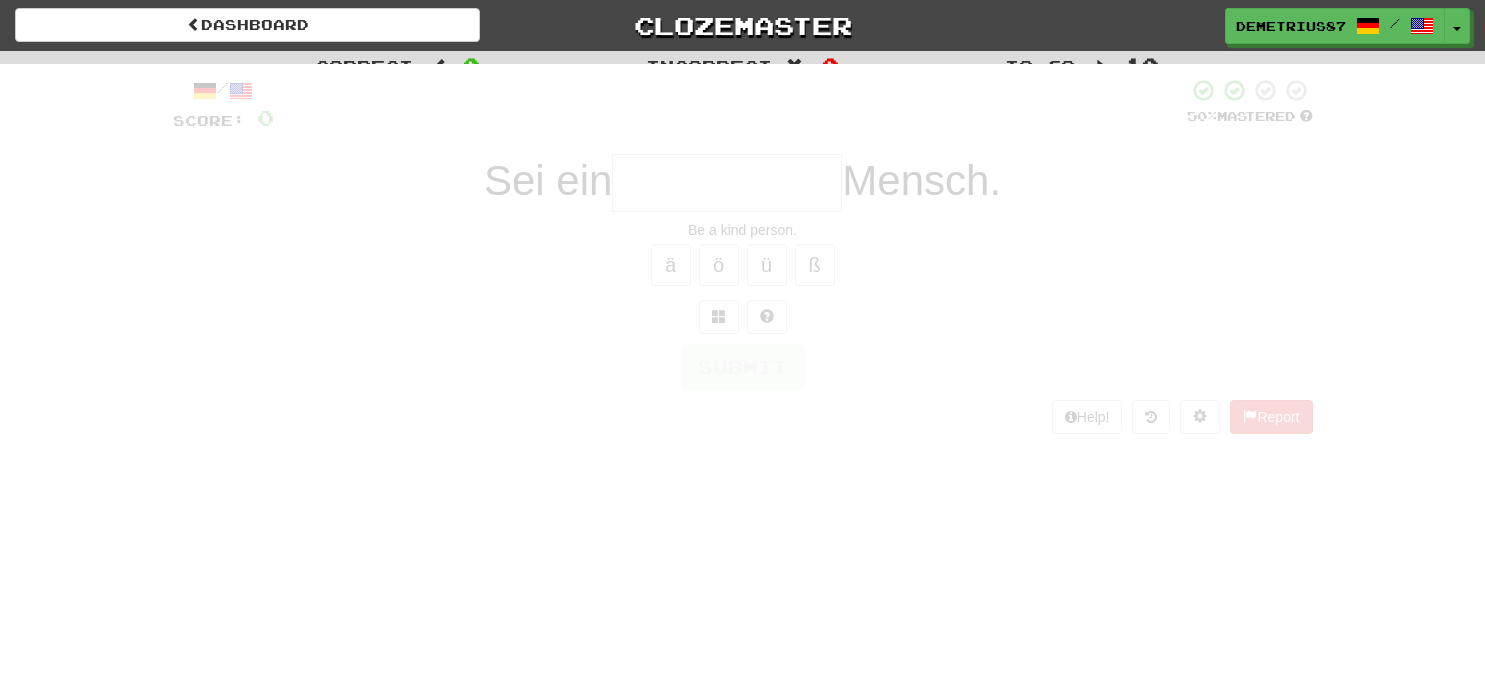 scroll, scrollTop: 0, scrollLeft: 0, axis: both 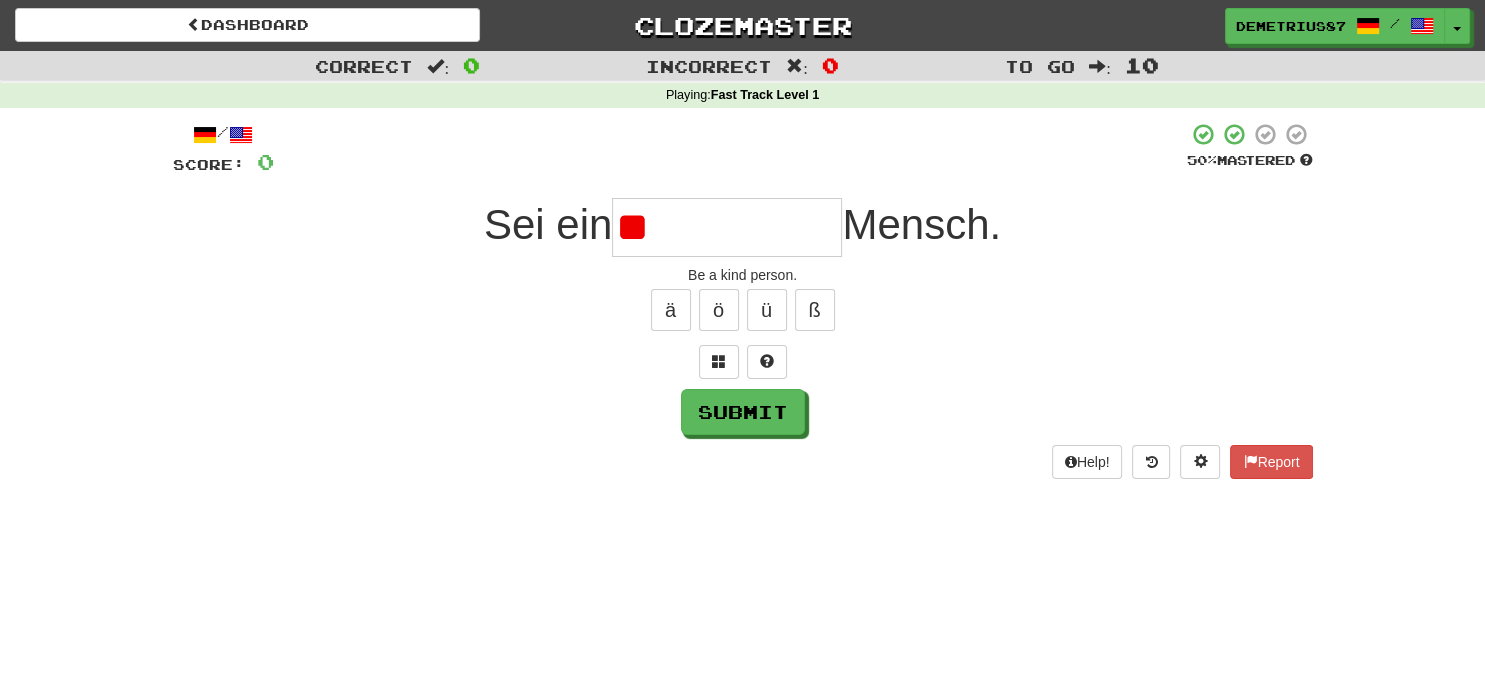type on "*" 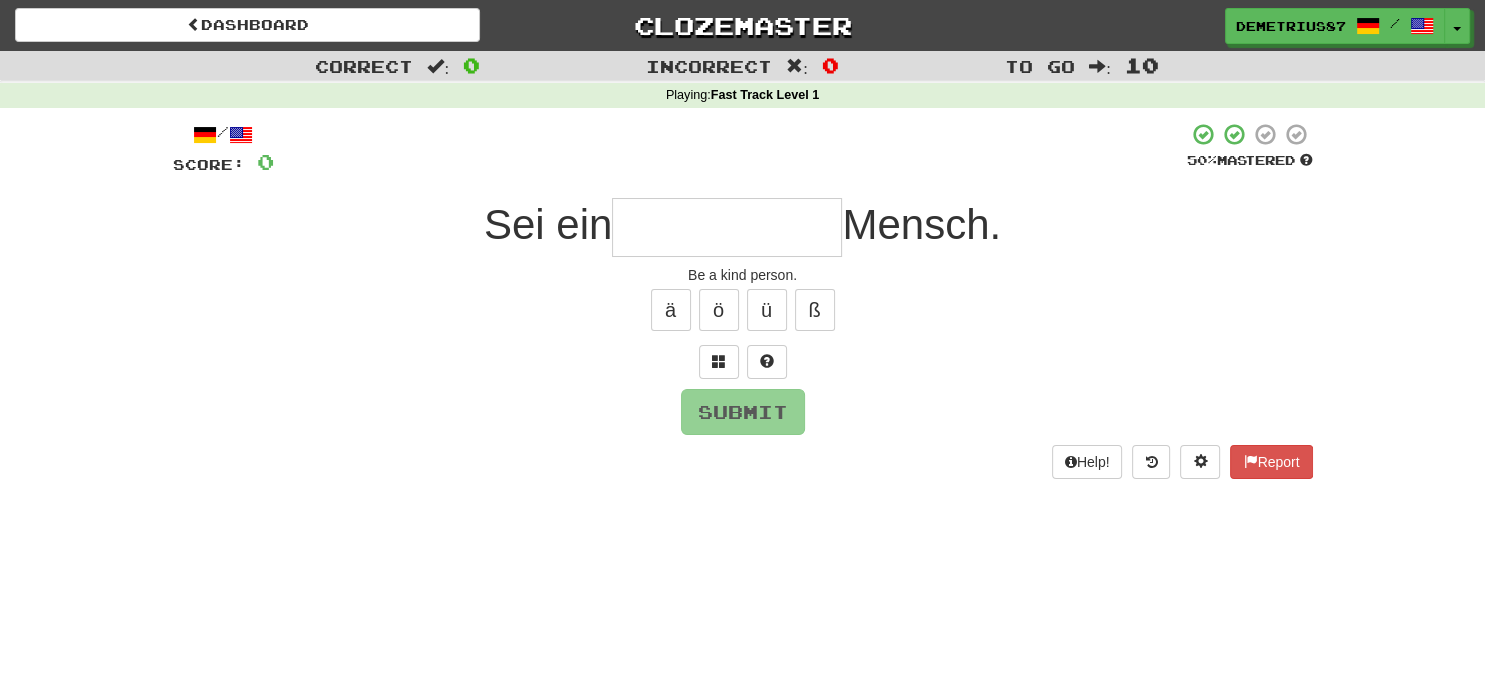 type on "*" 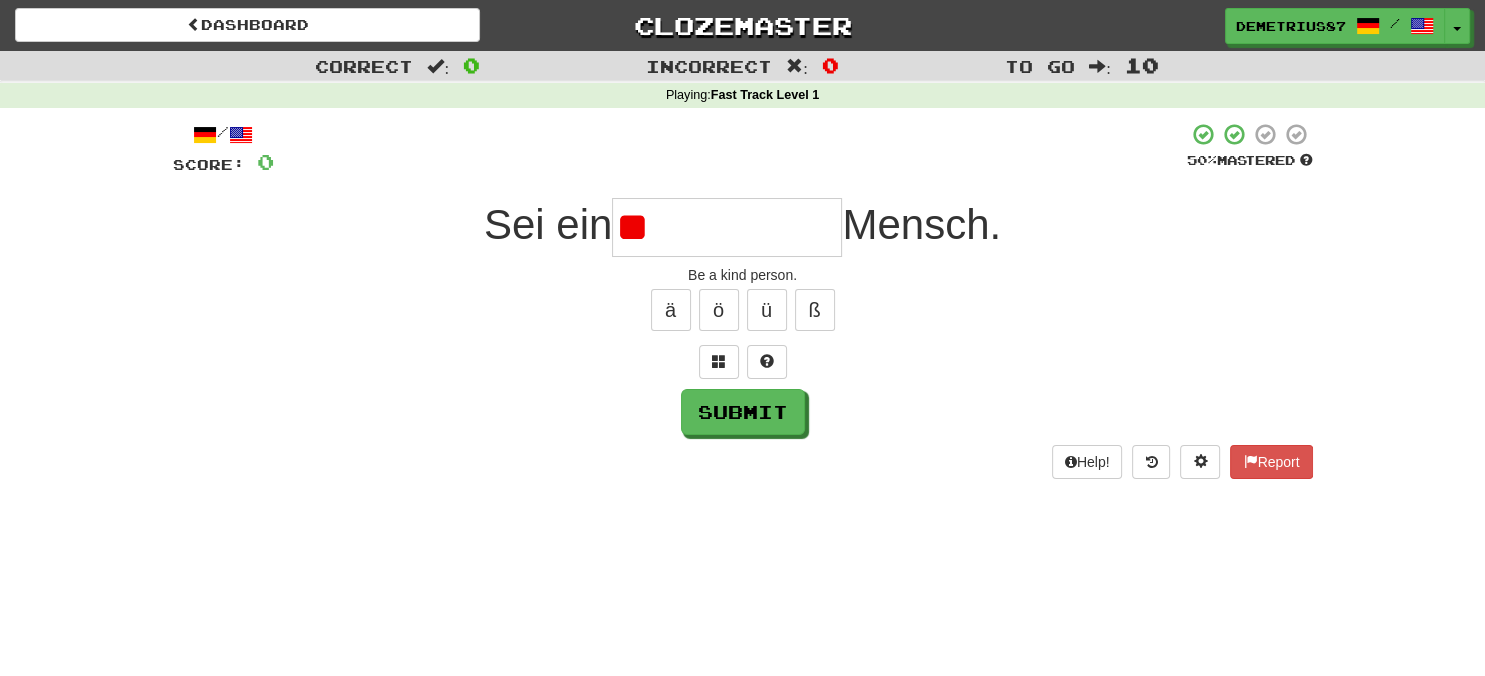 type on "*" 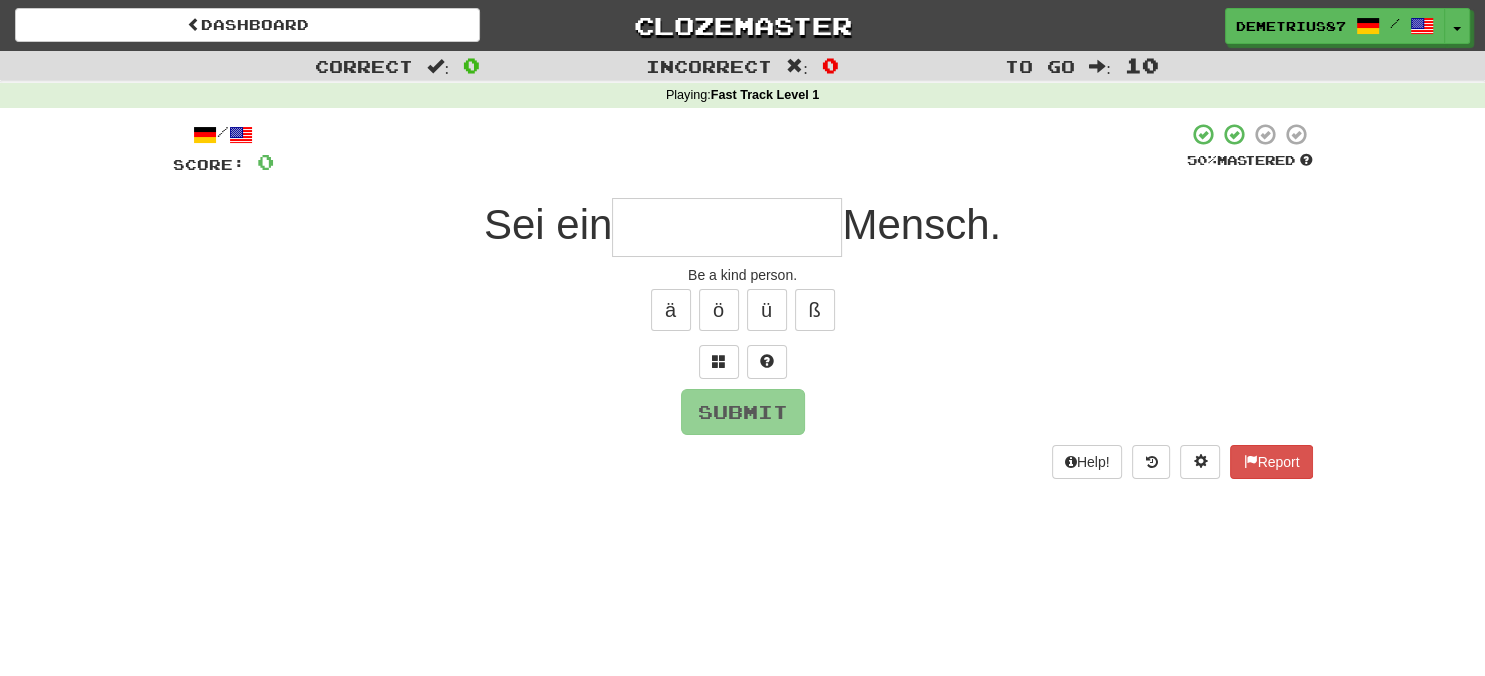 type on "*" 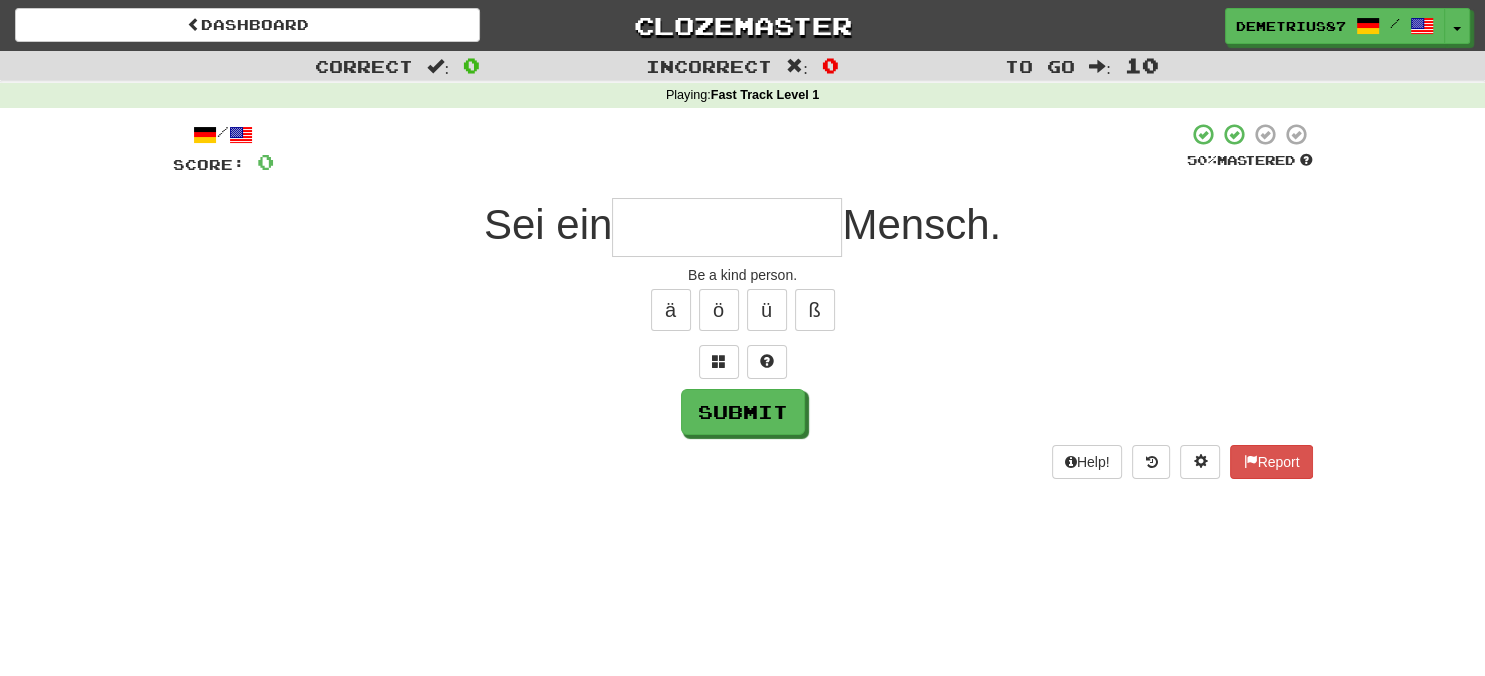 type on "*" 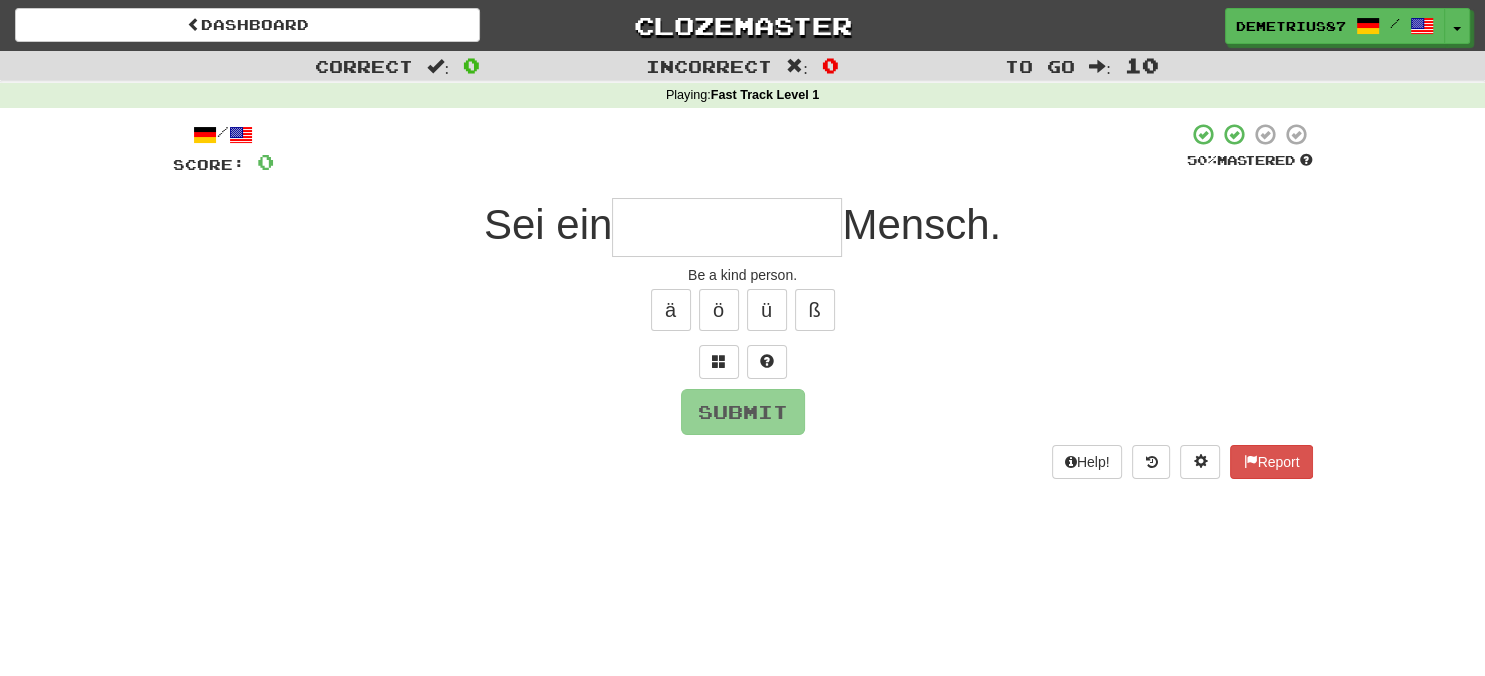 type on "*" 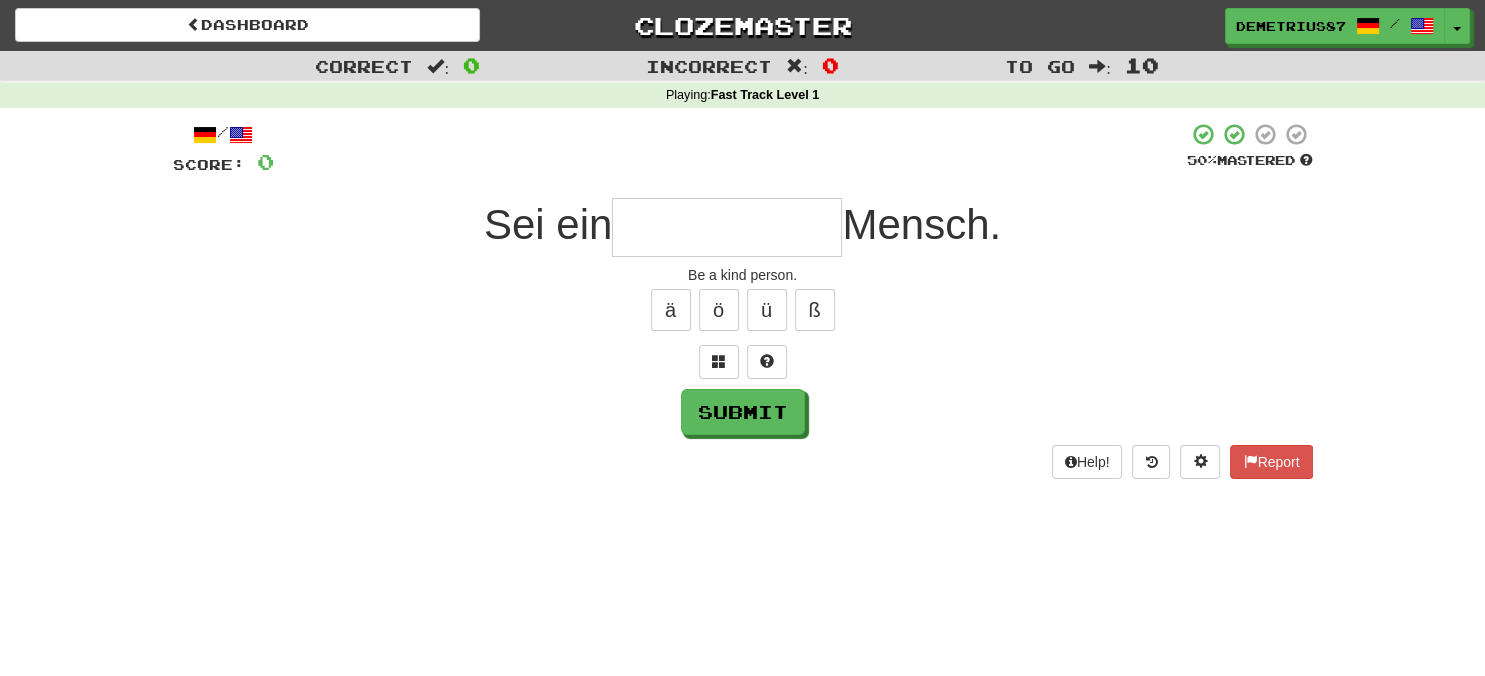 type on "*" 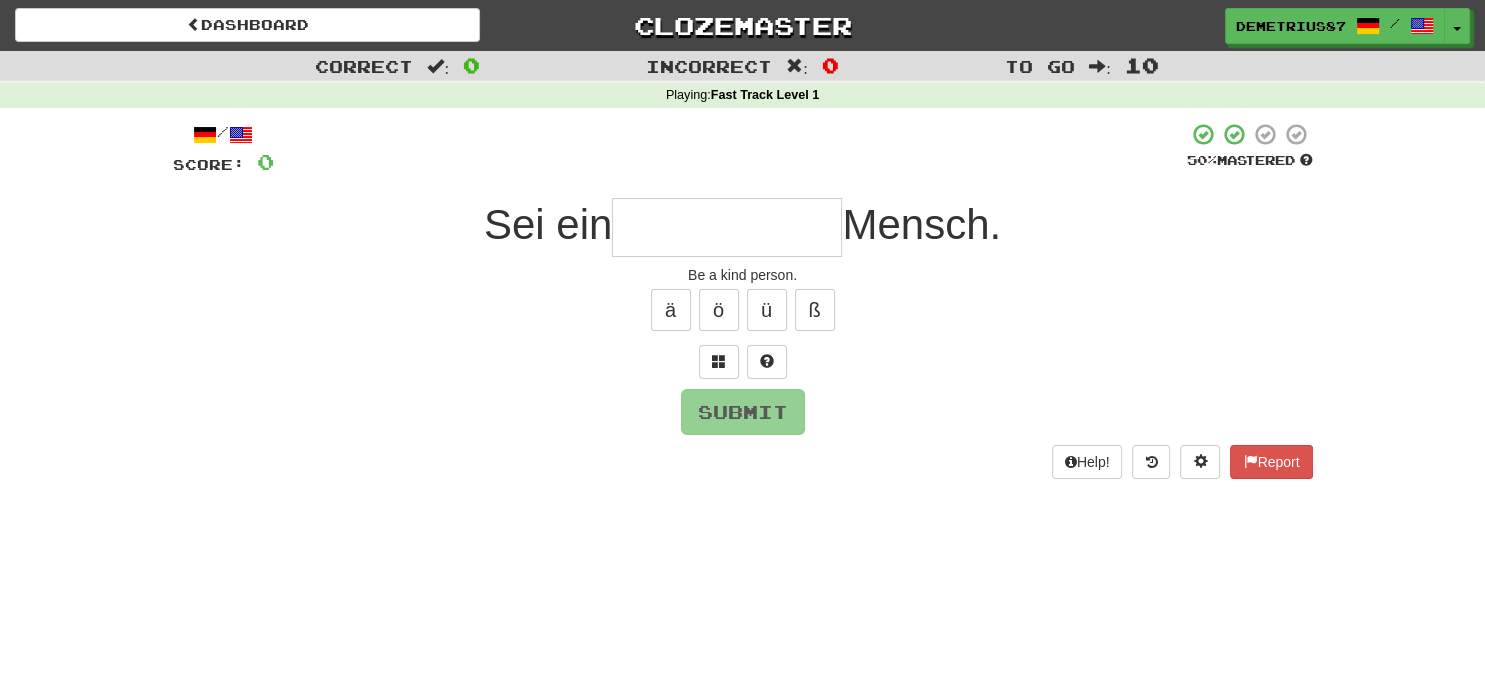 type on "*" 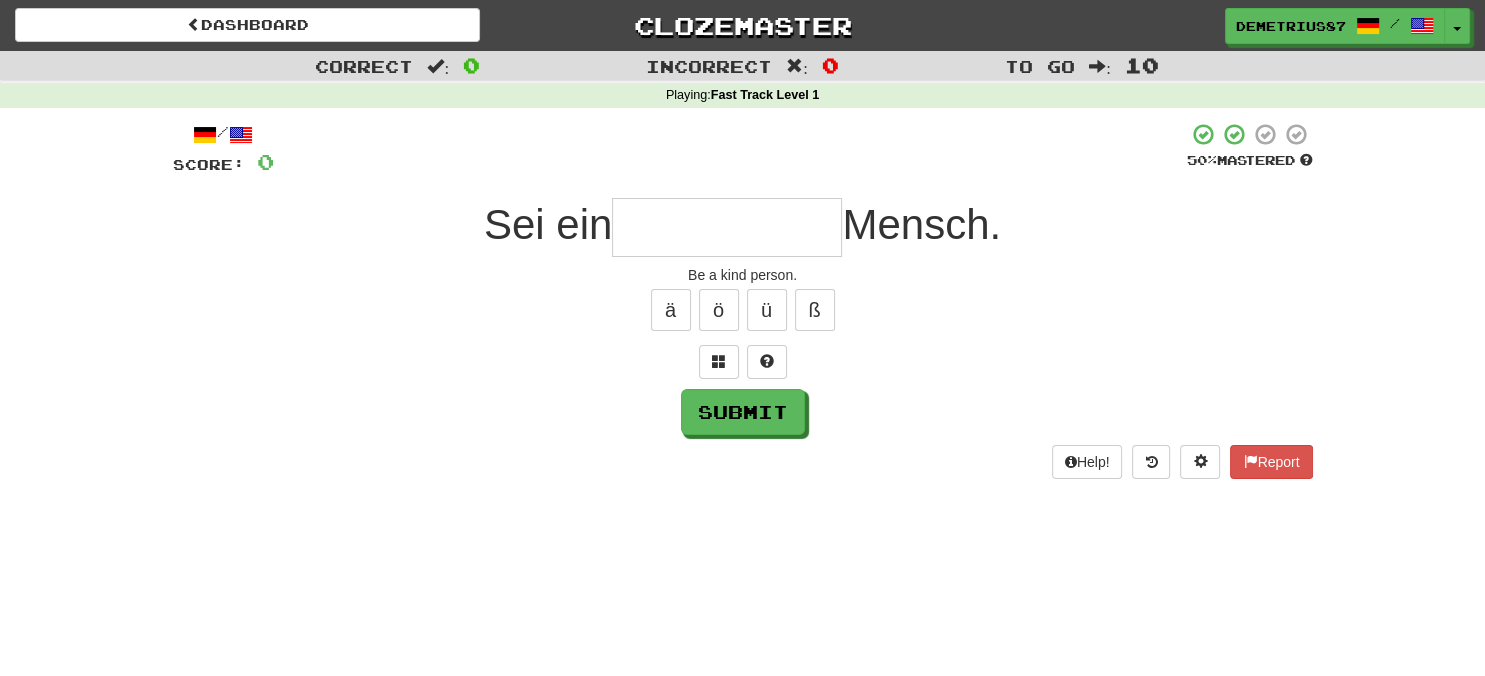 type on "*" 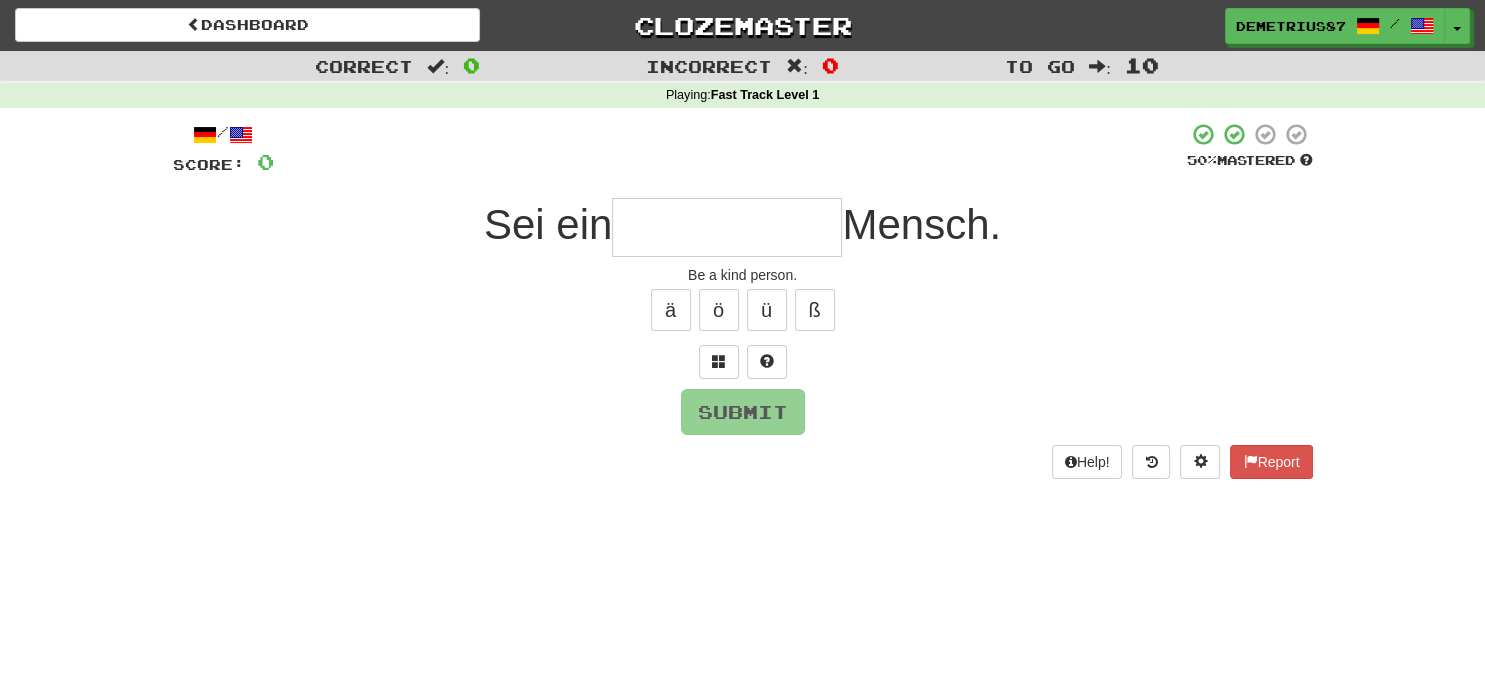 type on "*" 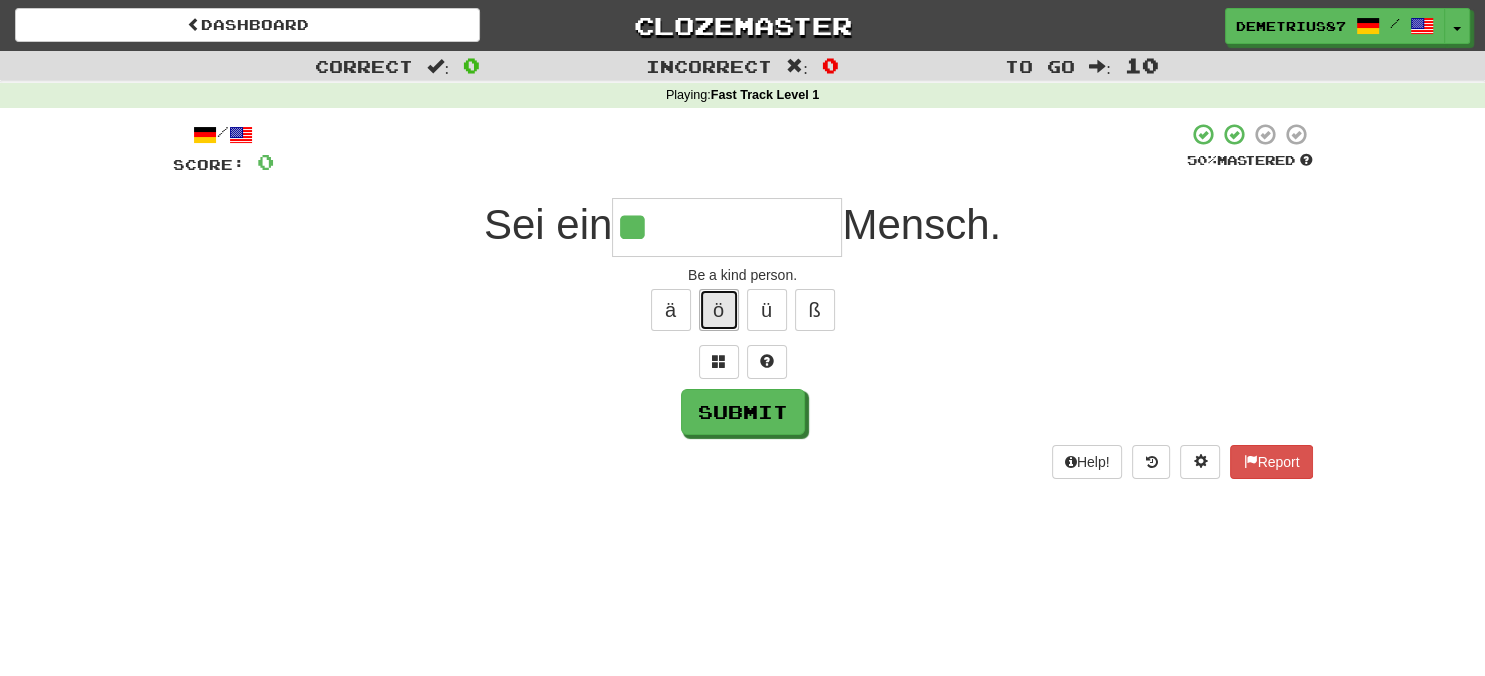 click on "ö" at bounding box center [719, 310] 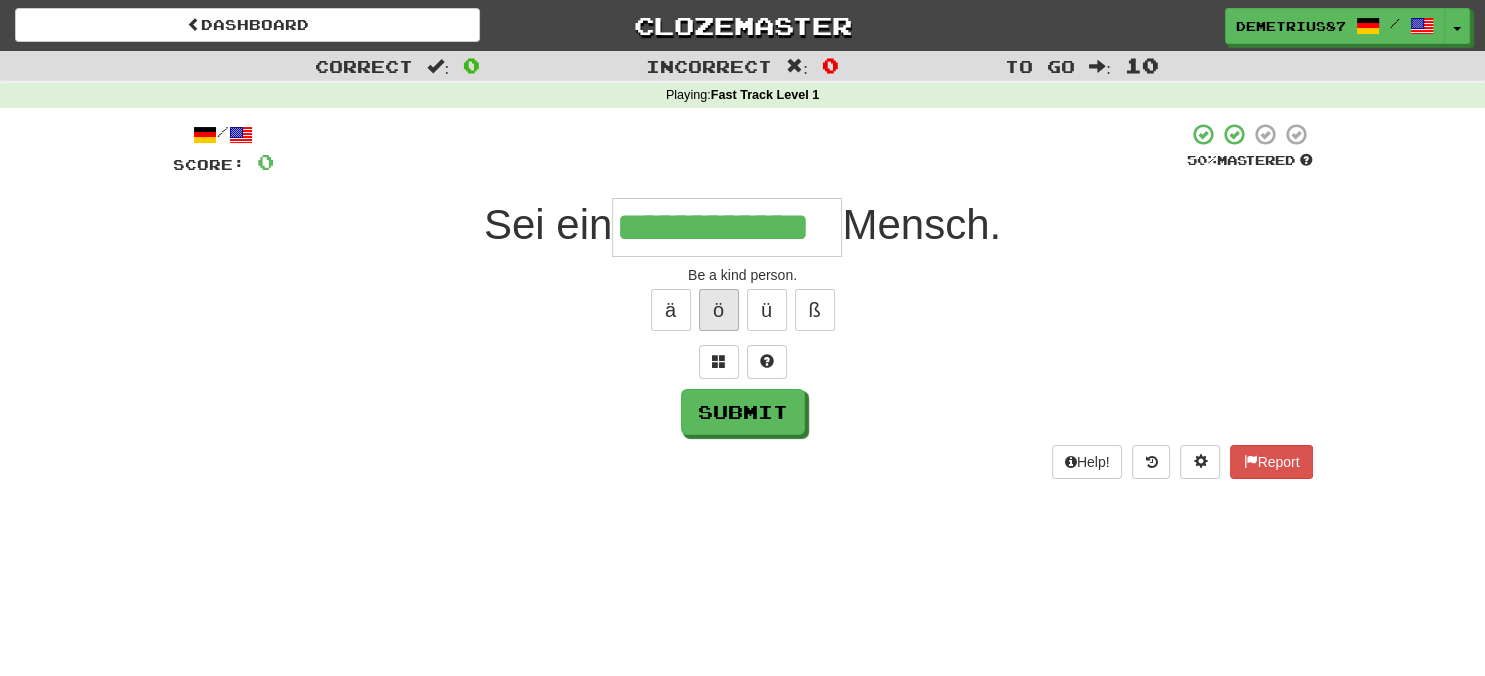 type on "**********" 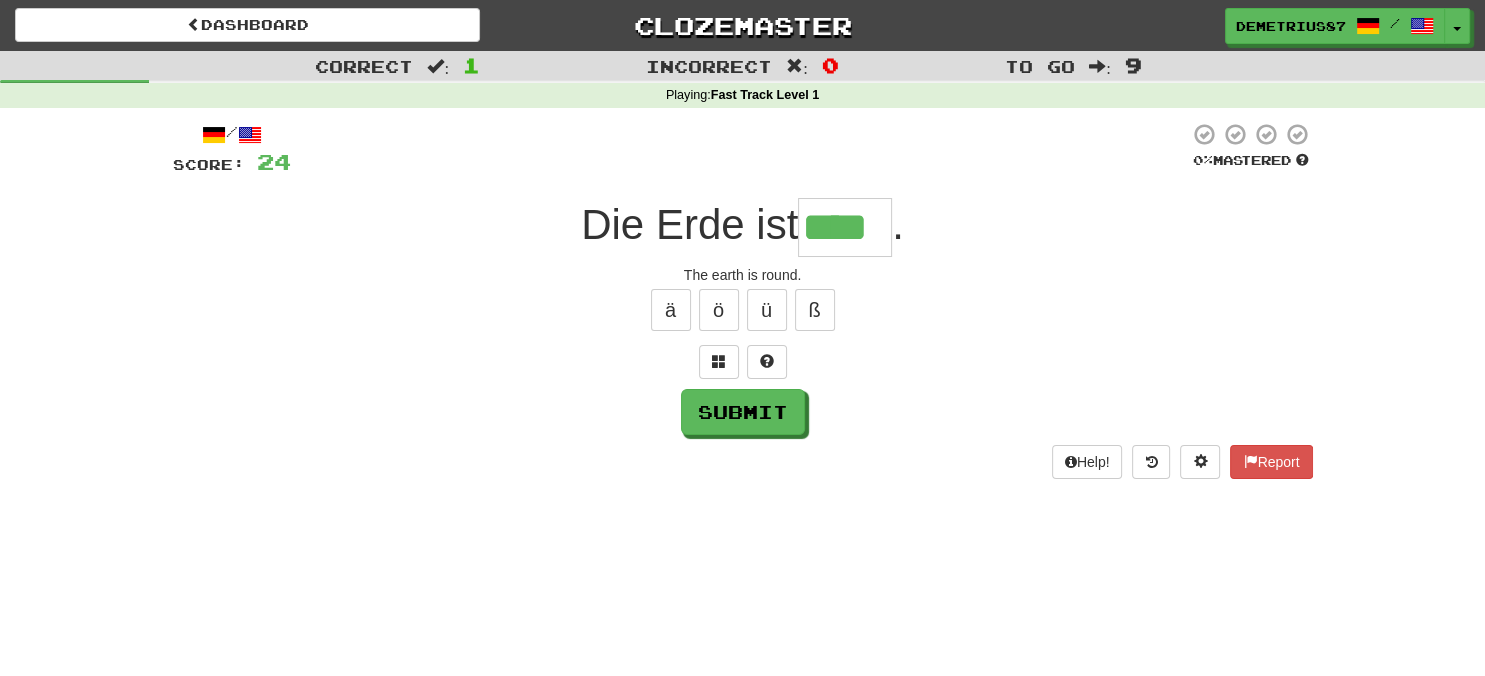 type on "****" 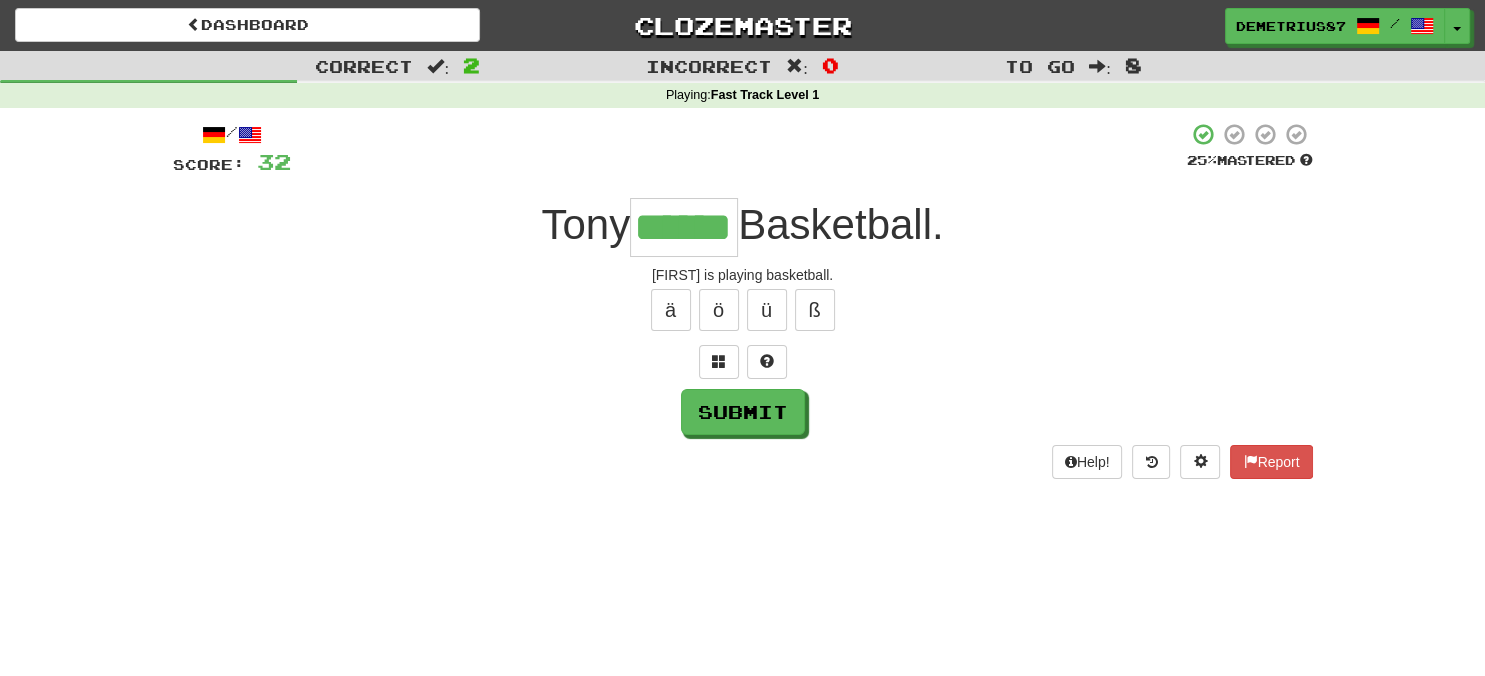 type on "******" 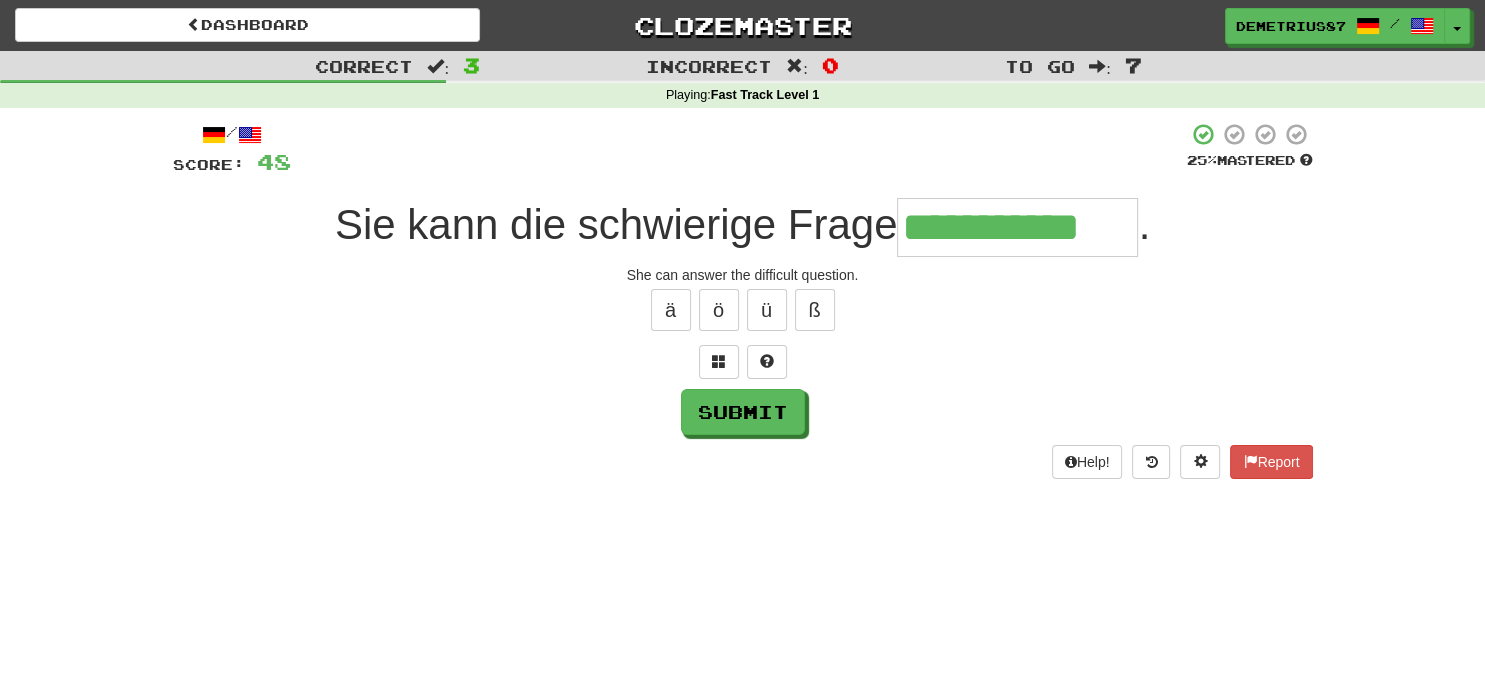 type on "**********" 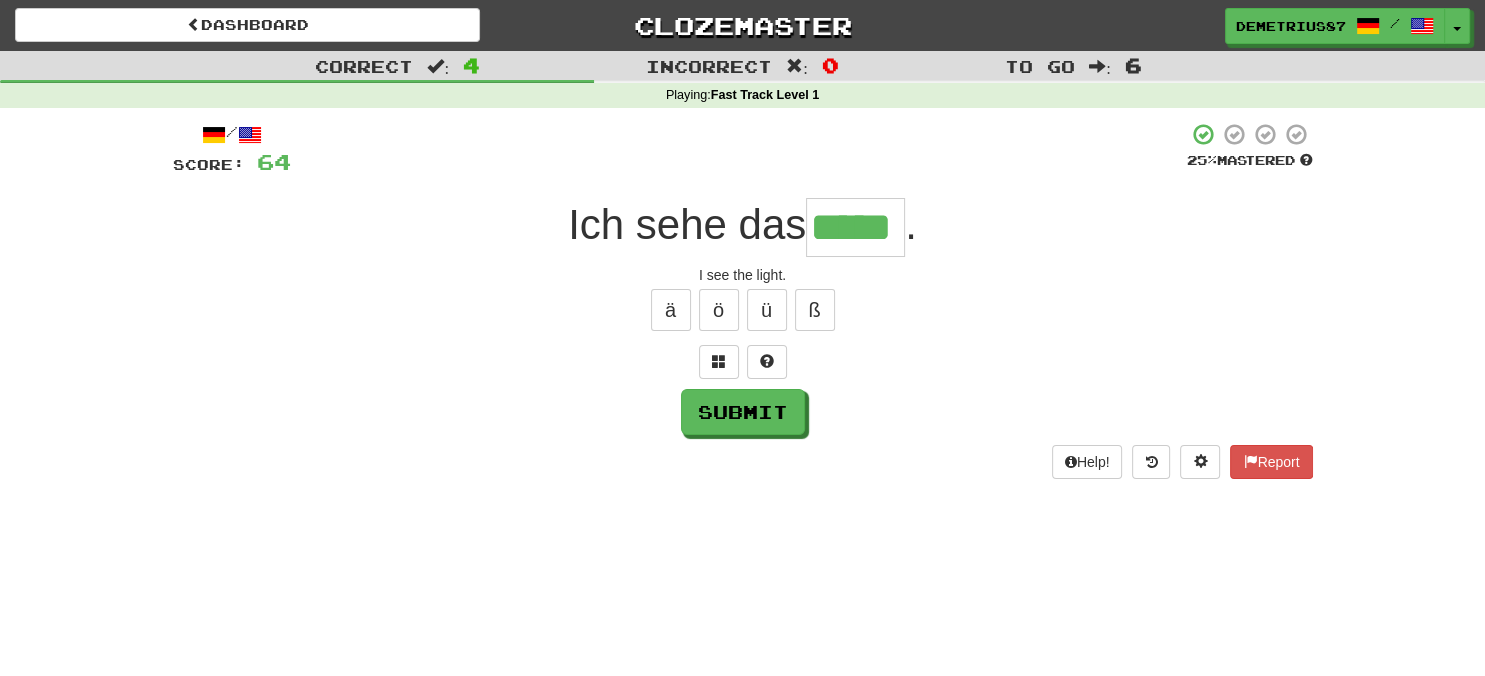 type on "*****" 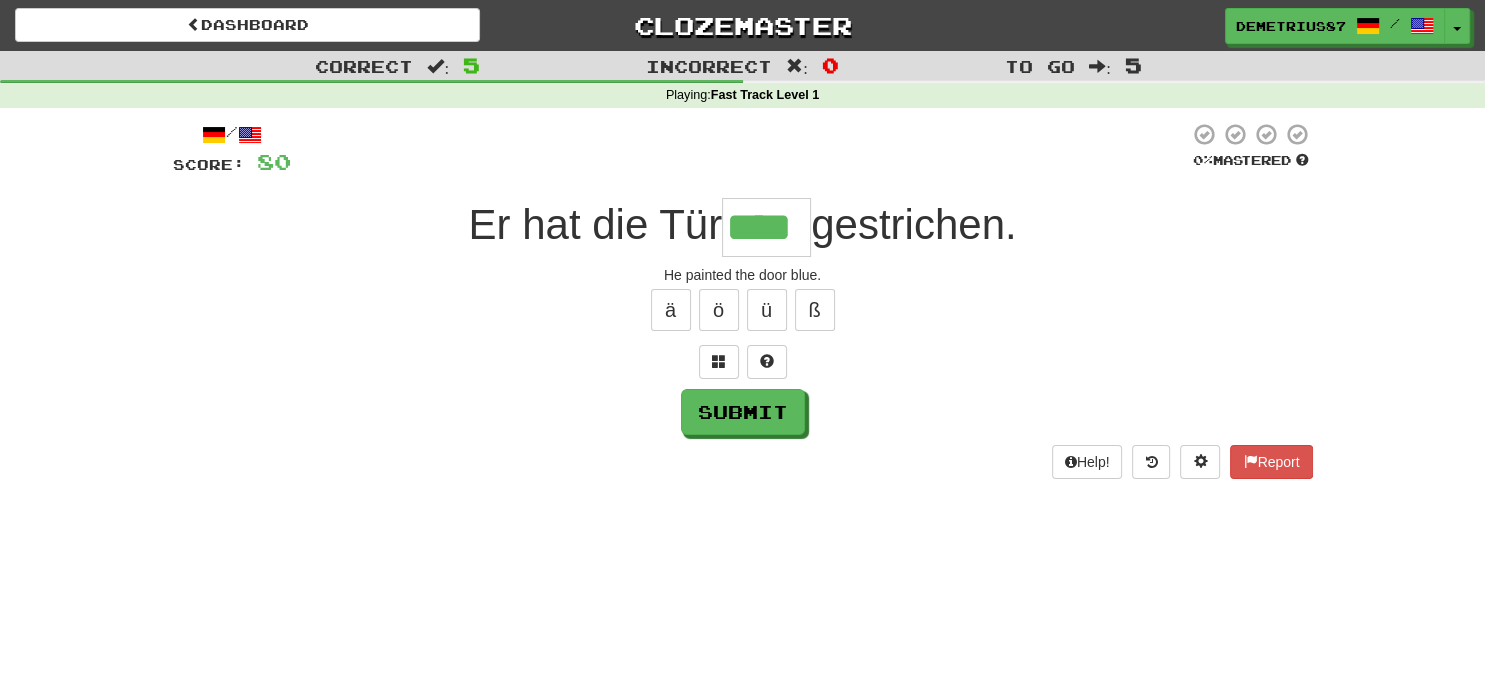 type on "****" 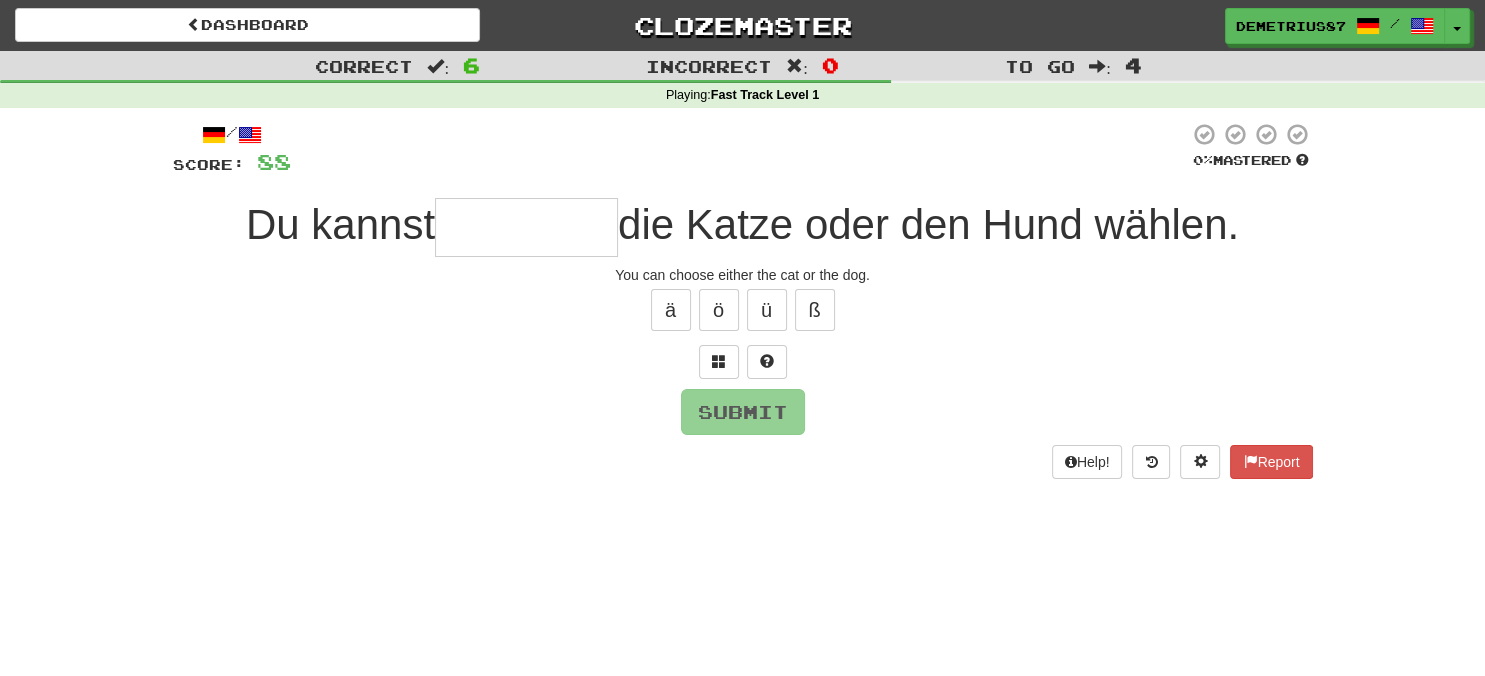 type on "*" 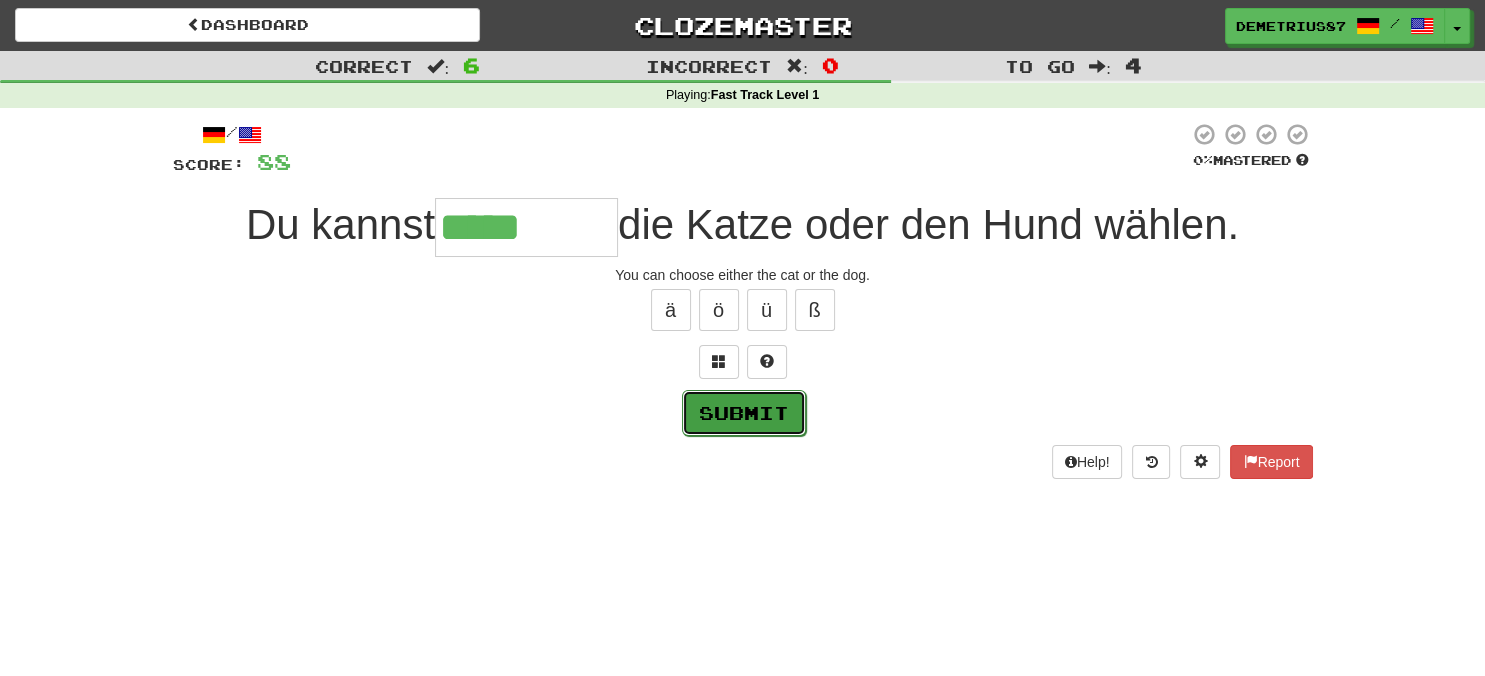 click on "Submit" at bounding box center [744, 413] 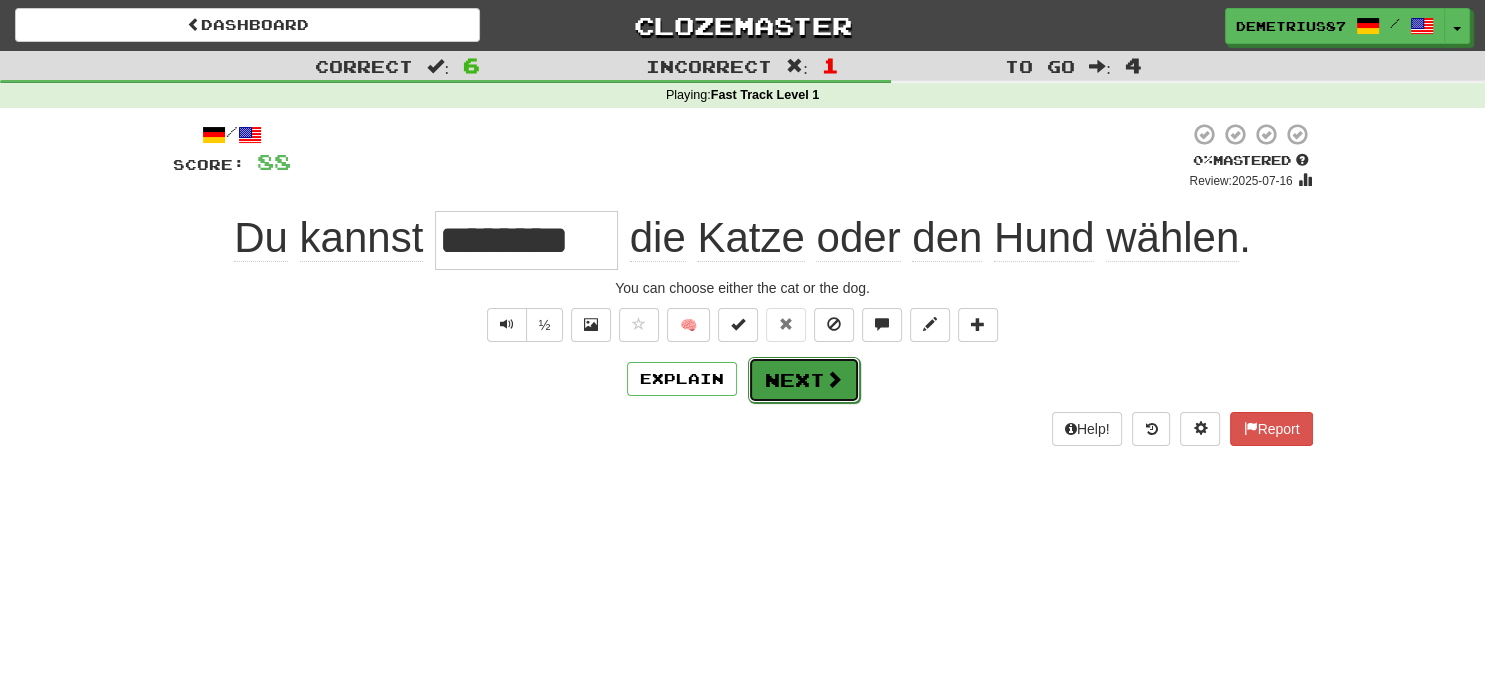 click on "Next" at bounding box center [804, 380] 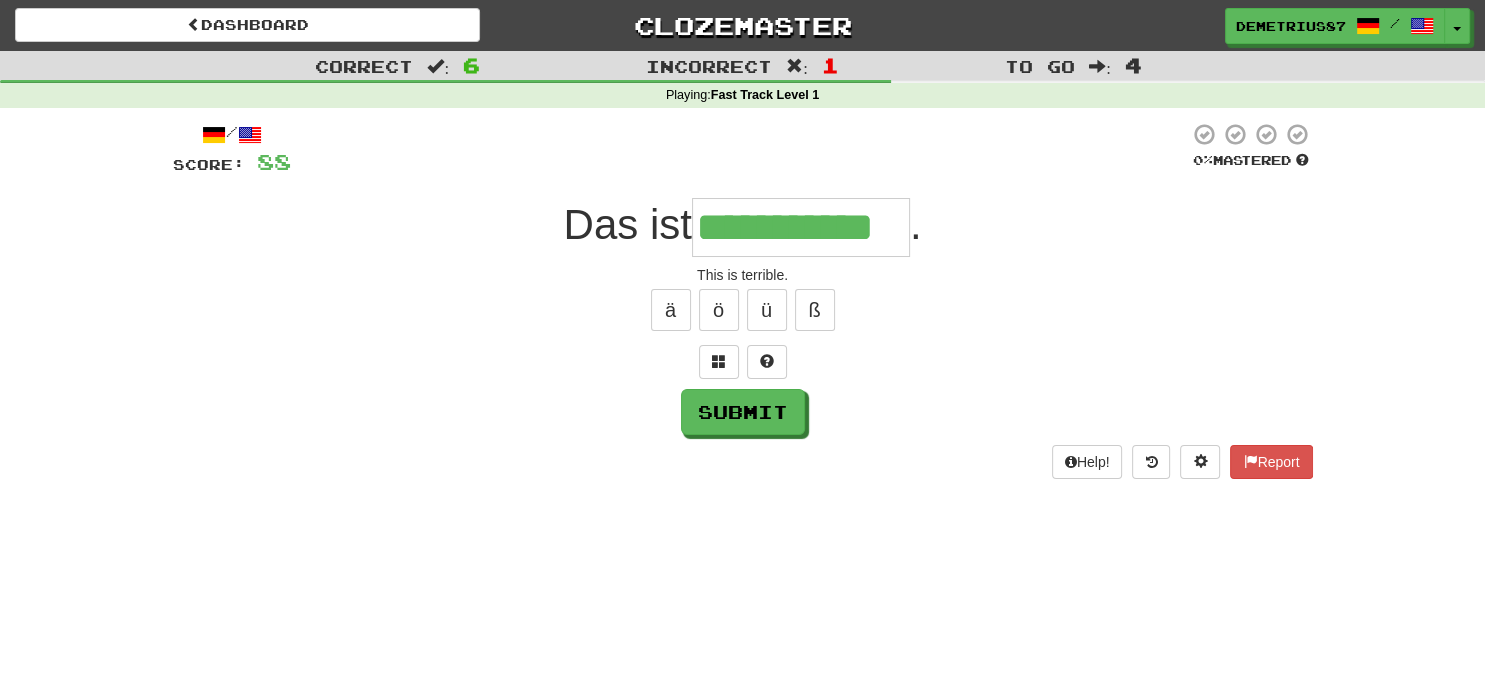 type on "**********" 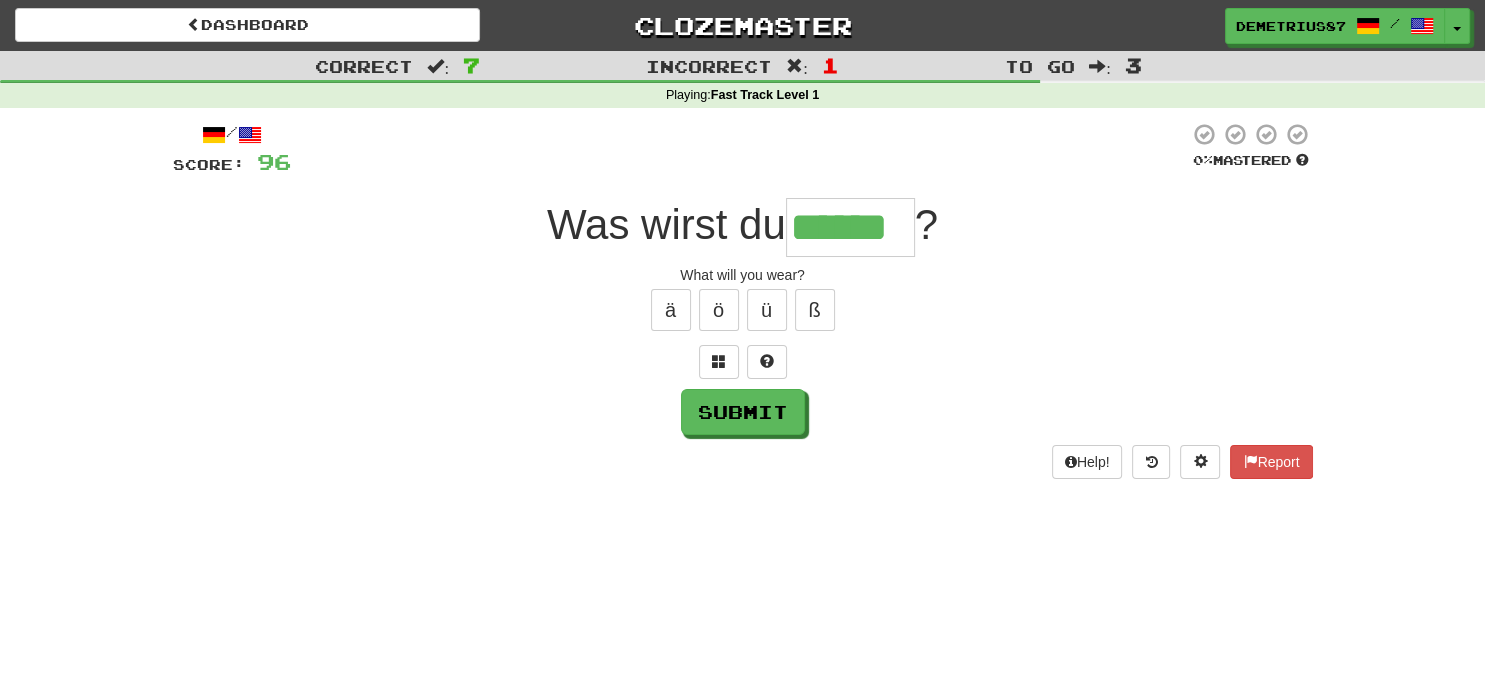 type on "******" 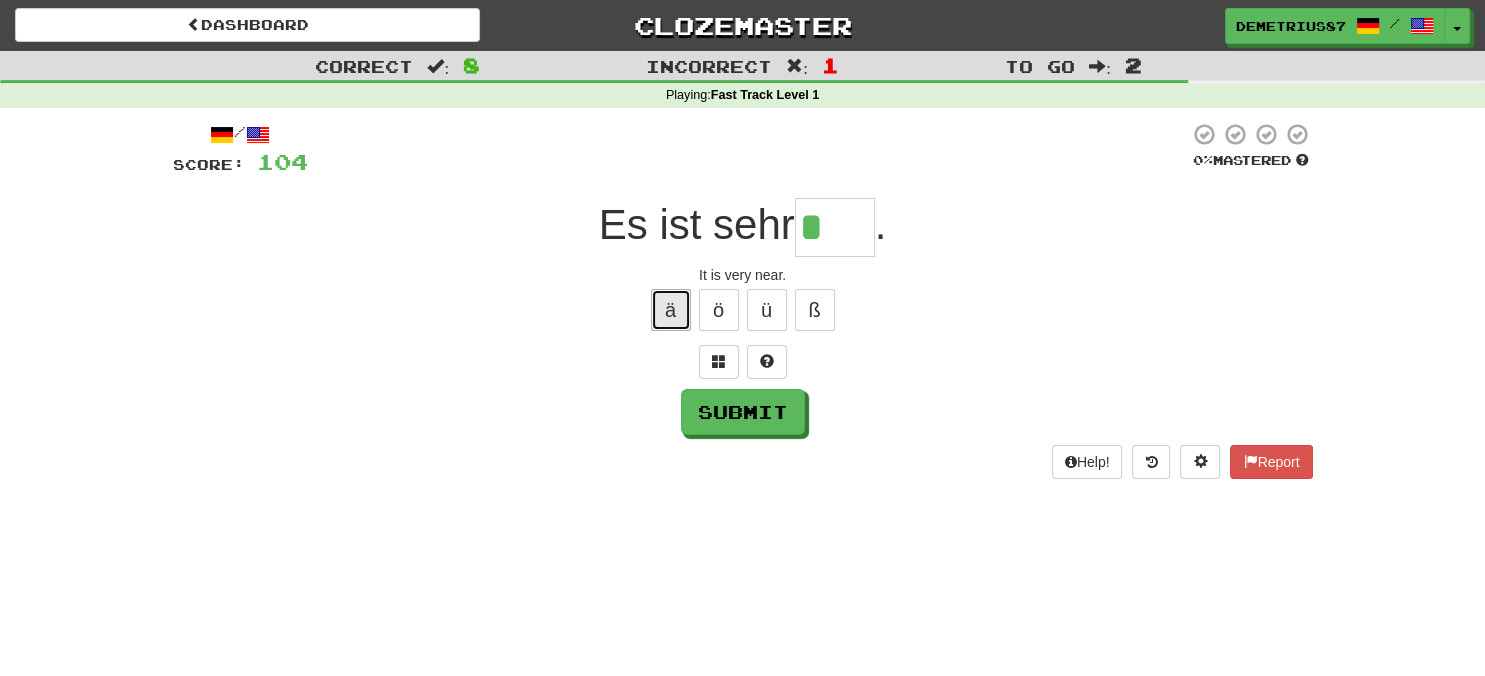 click on "ä" at bounding box center [671, 310] 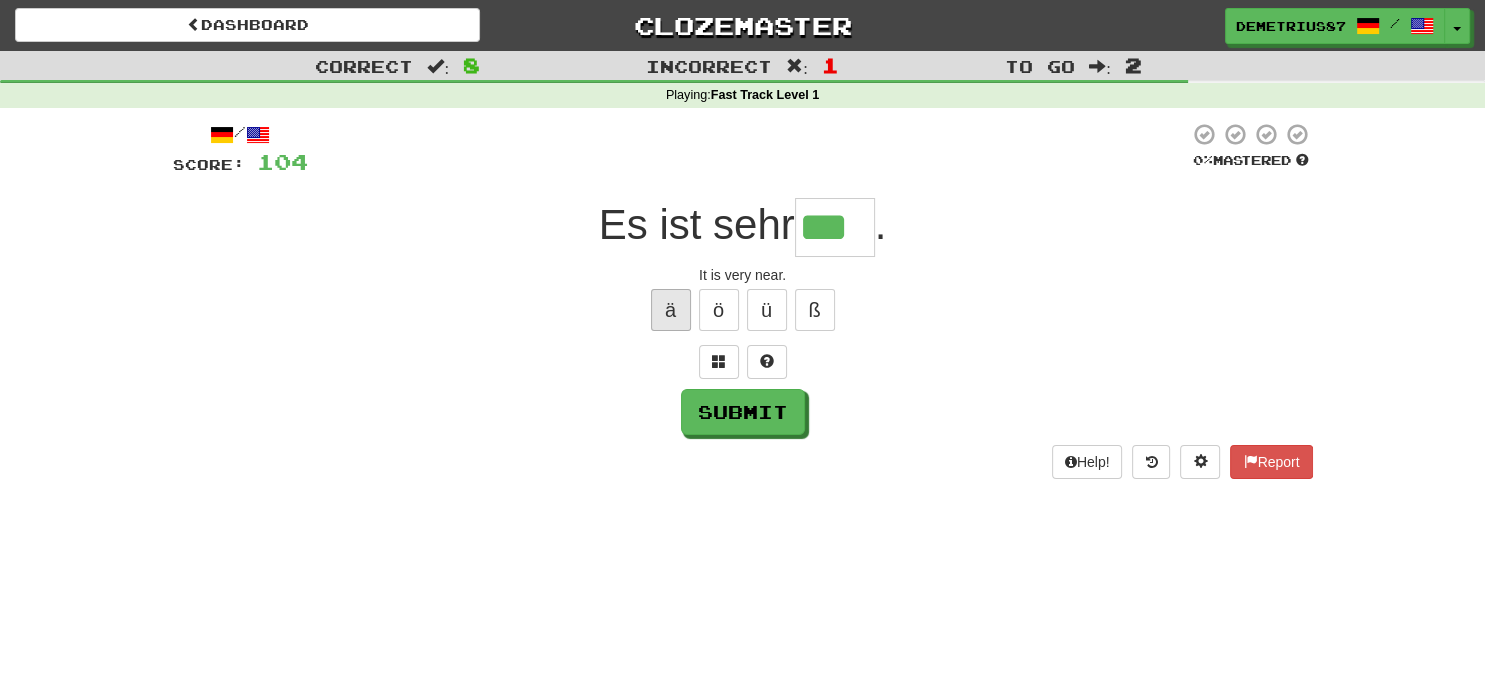 type on "***" 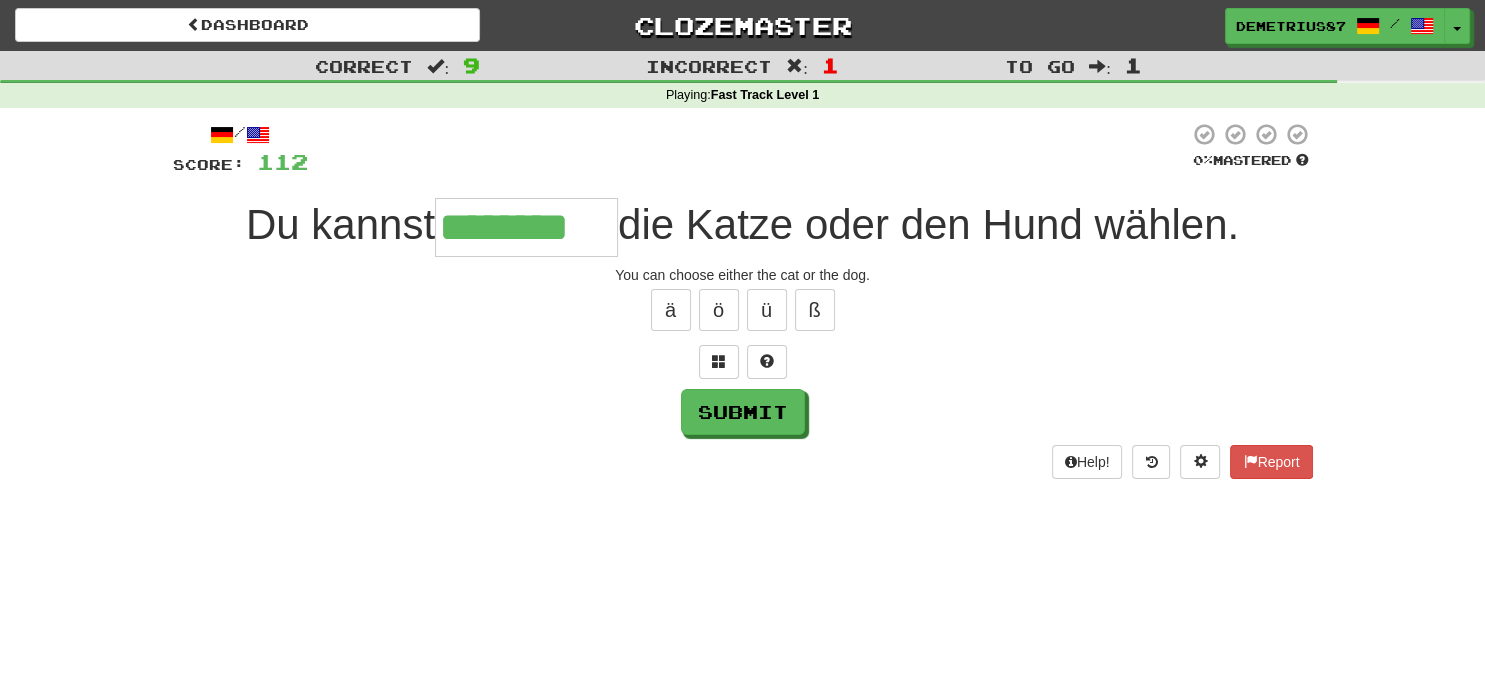 type on "********" 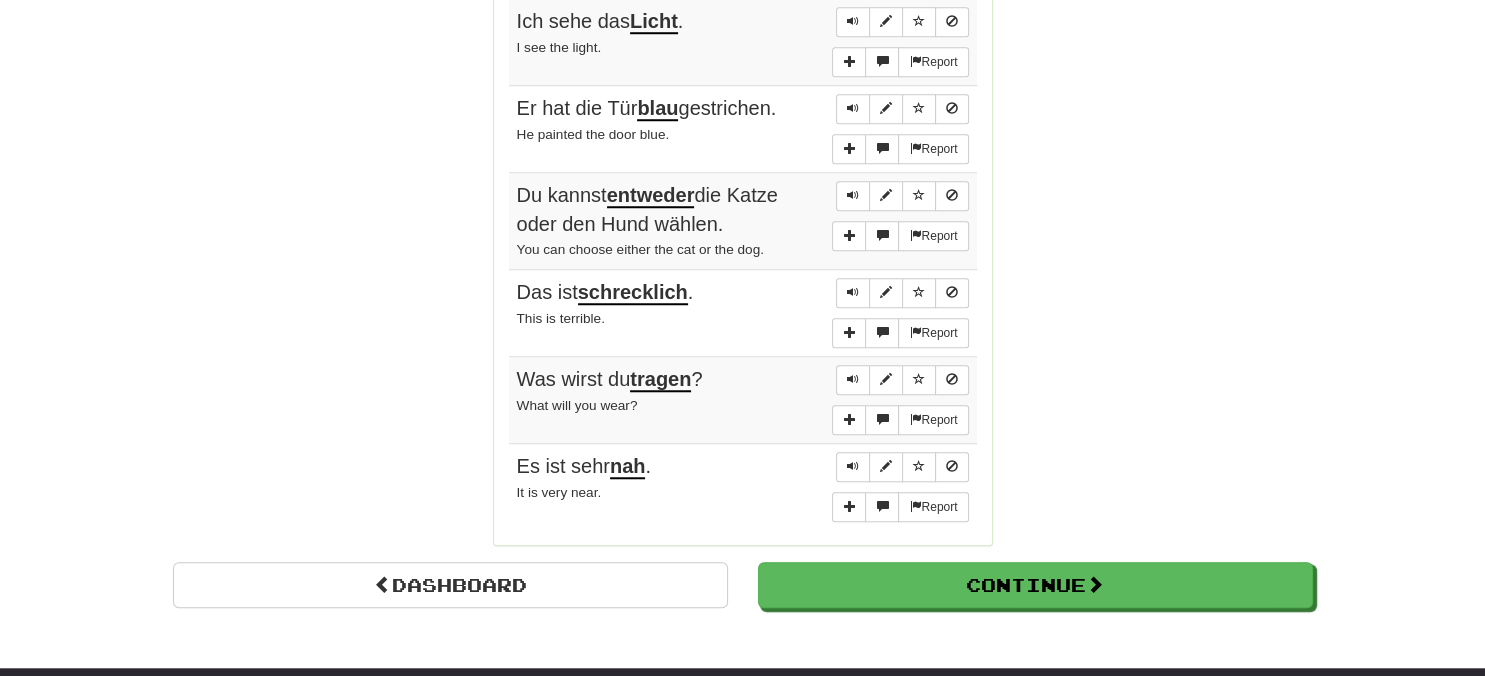 scroll, scrollTop: 1584, scrollLeft: 0, axis: vertical 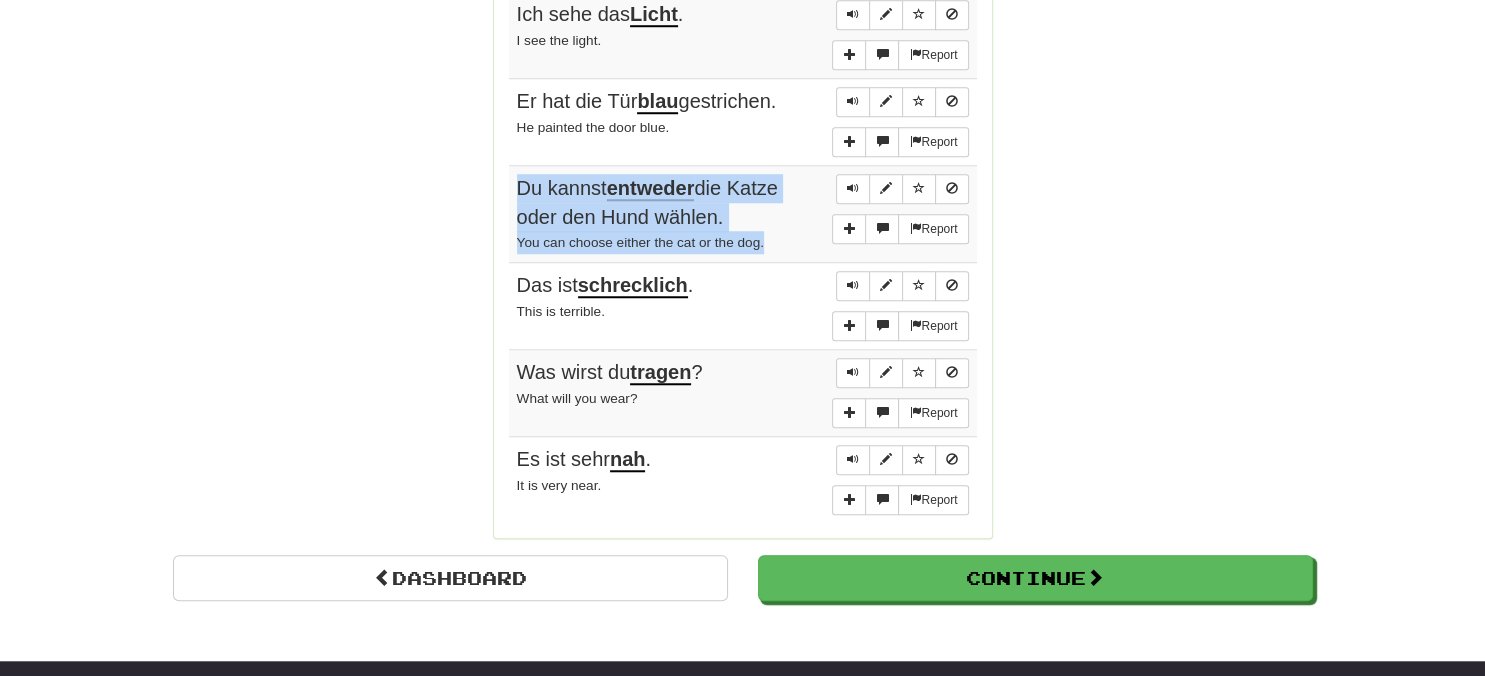 drag, startPoint x: 518, startPoint y: 80, endPoint x: 798, endPoint y: 235, distance: 320.03906 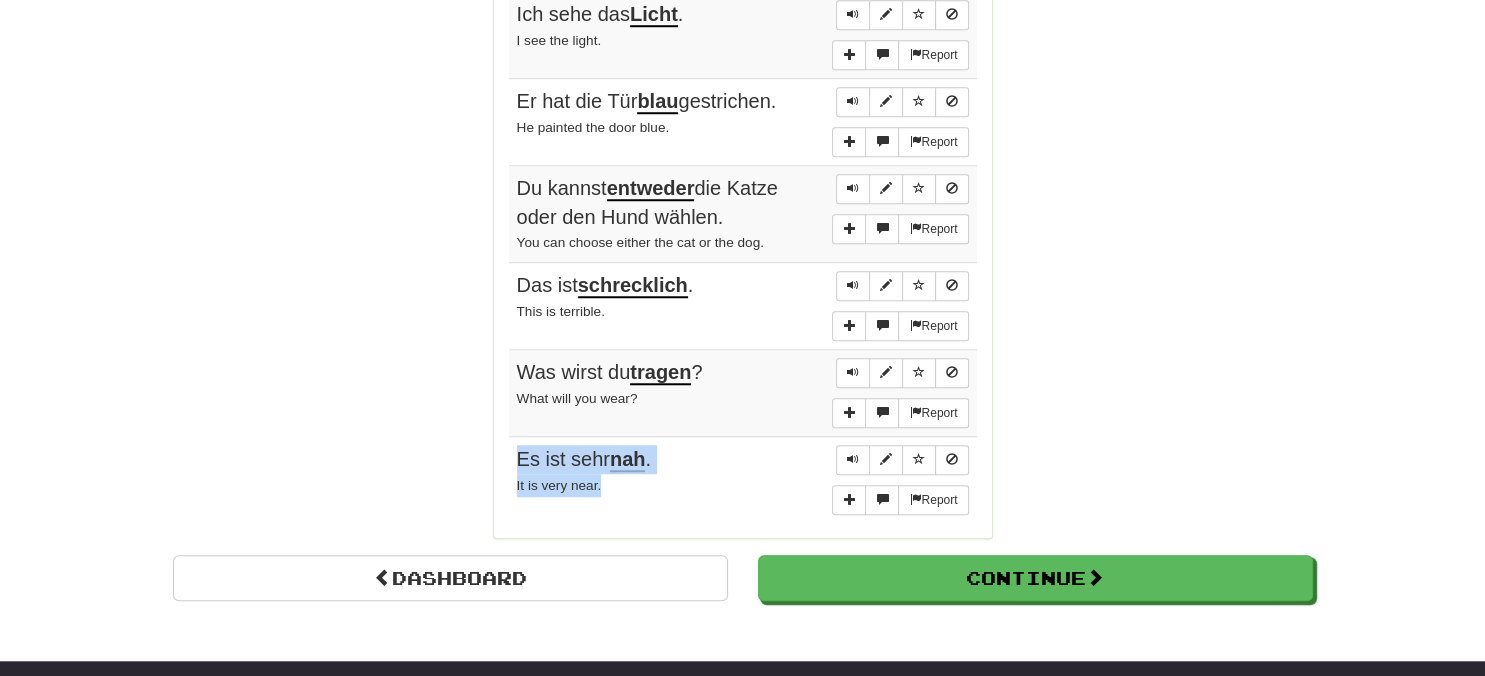drag, startPoint x: 520, startPoint y: 446, endPoint x: 604, endPoint y: 473, distance: 88.23265 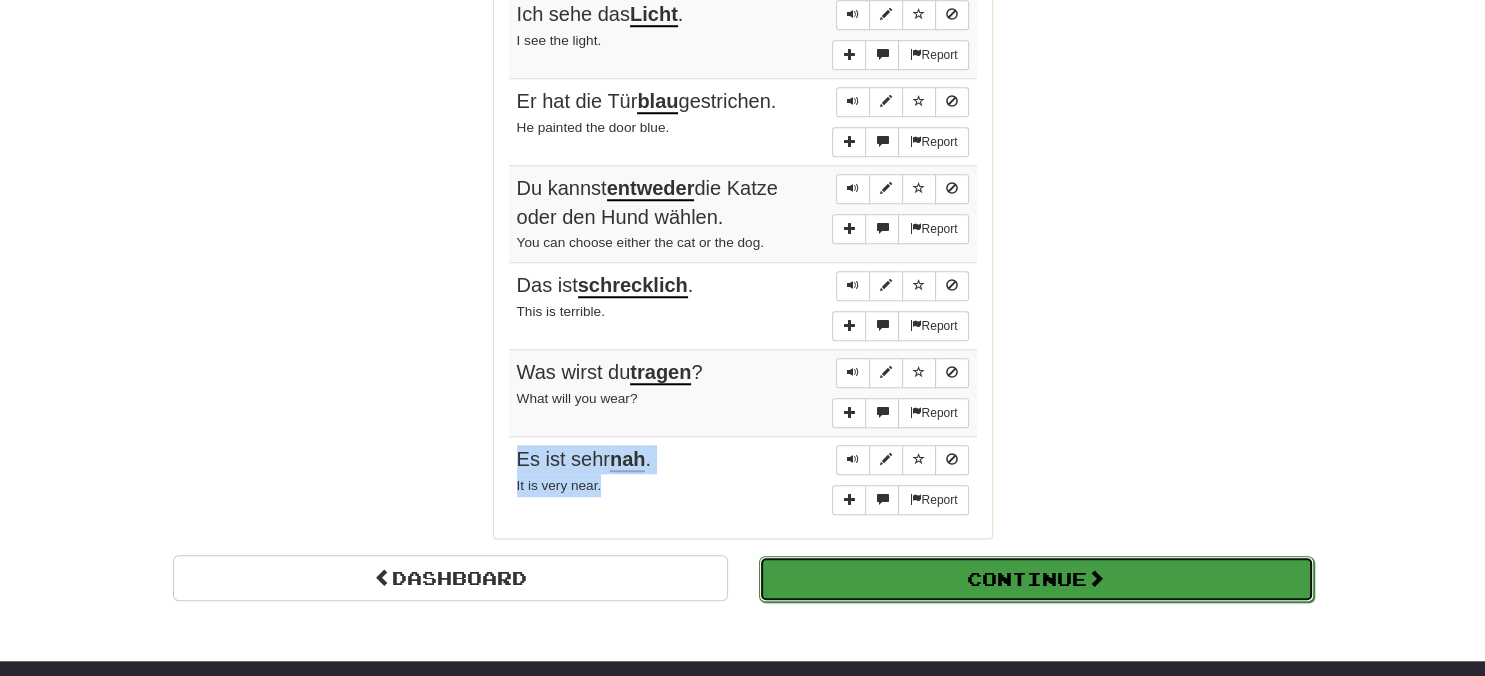 click on "Continue" at bounding box center [1036, 579] 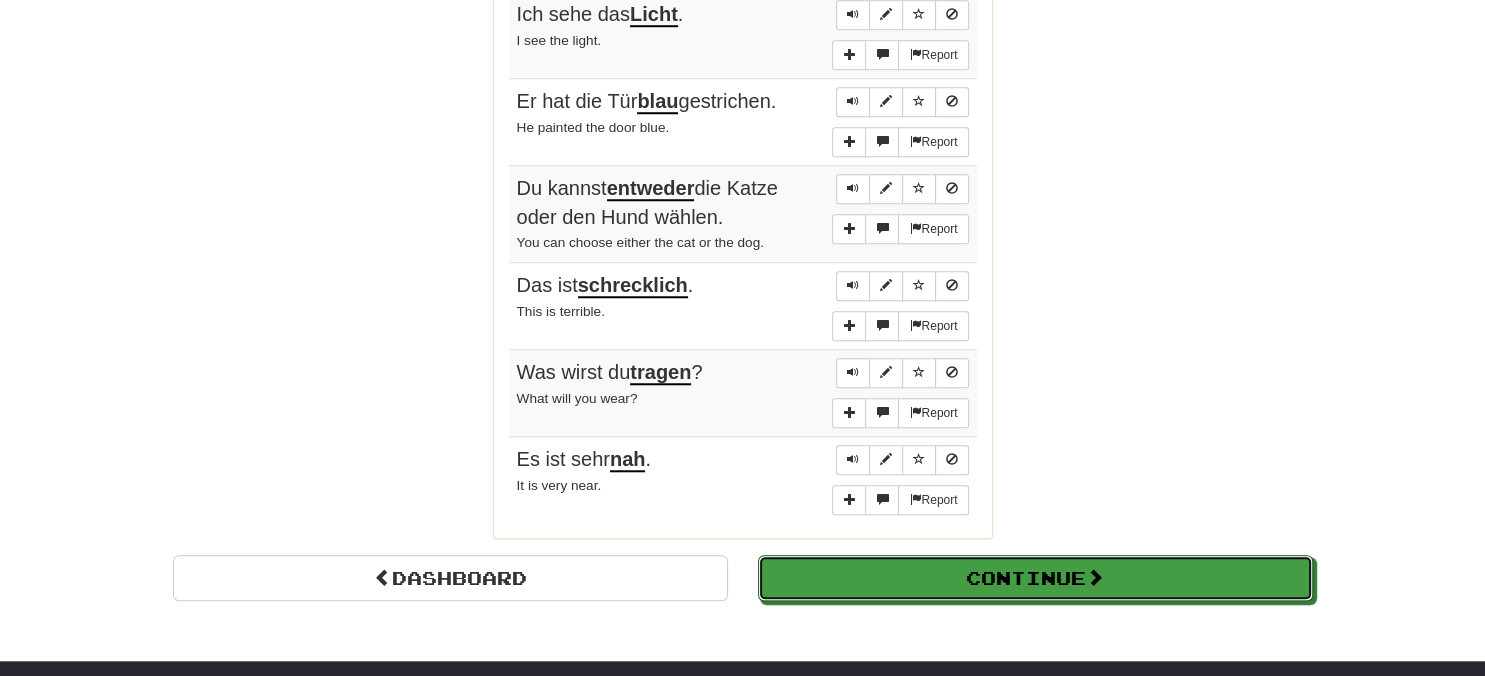 scroll, scrollTop: 710, scrollLeft: 0, axis: vertical 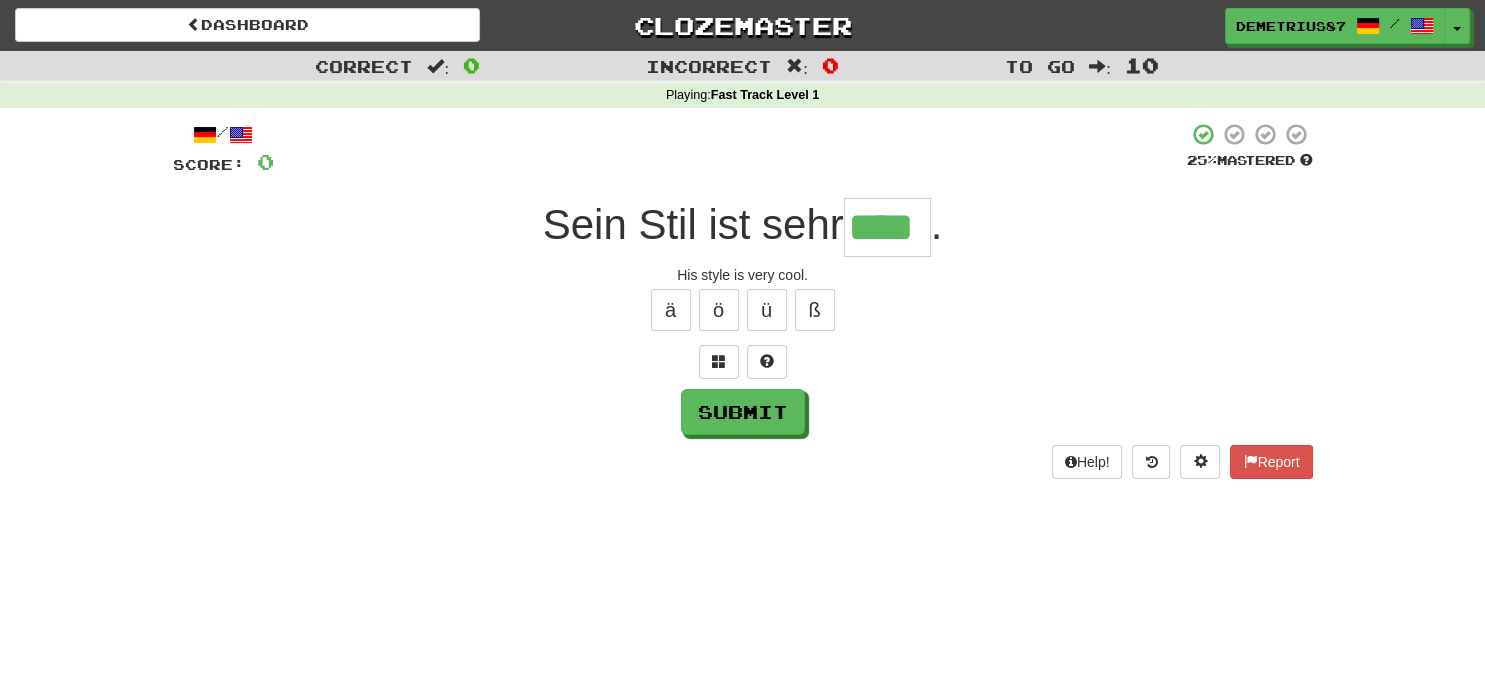type on "****" 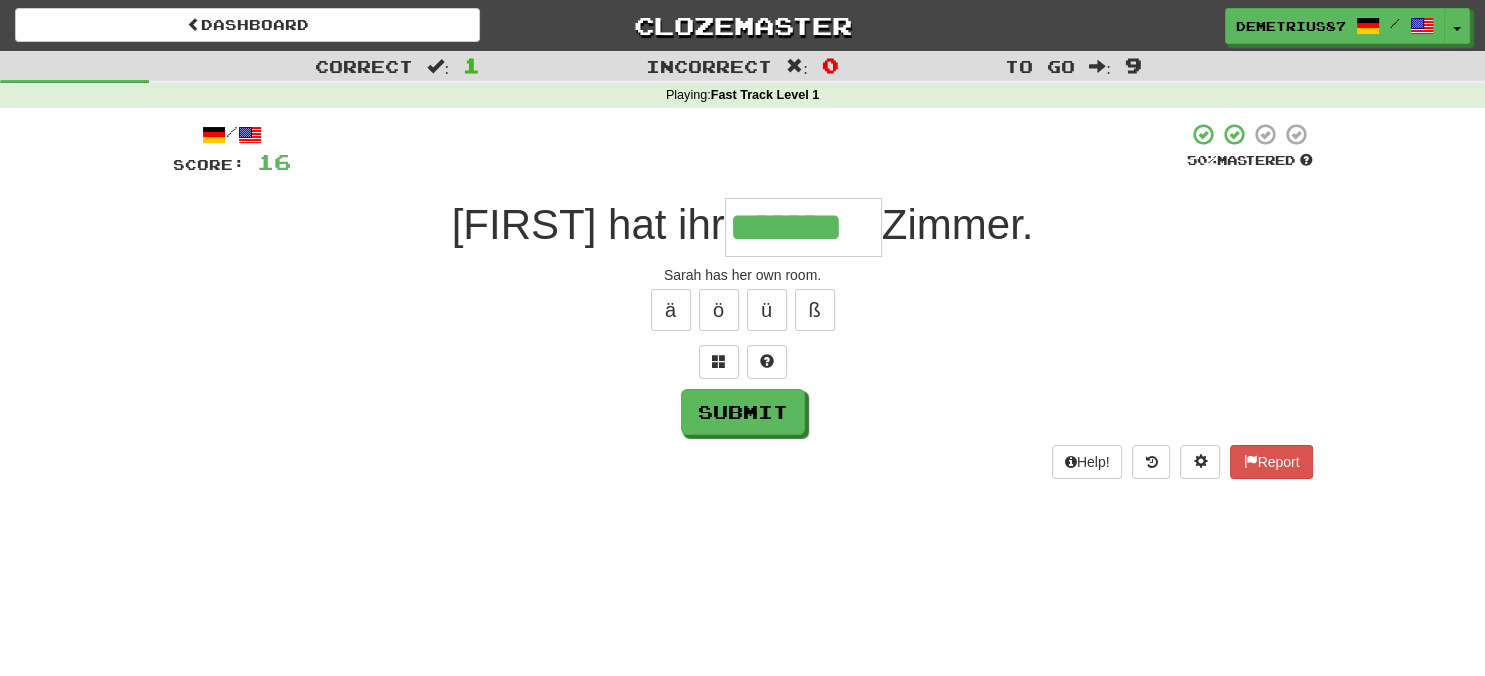 type on "*******" 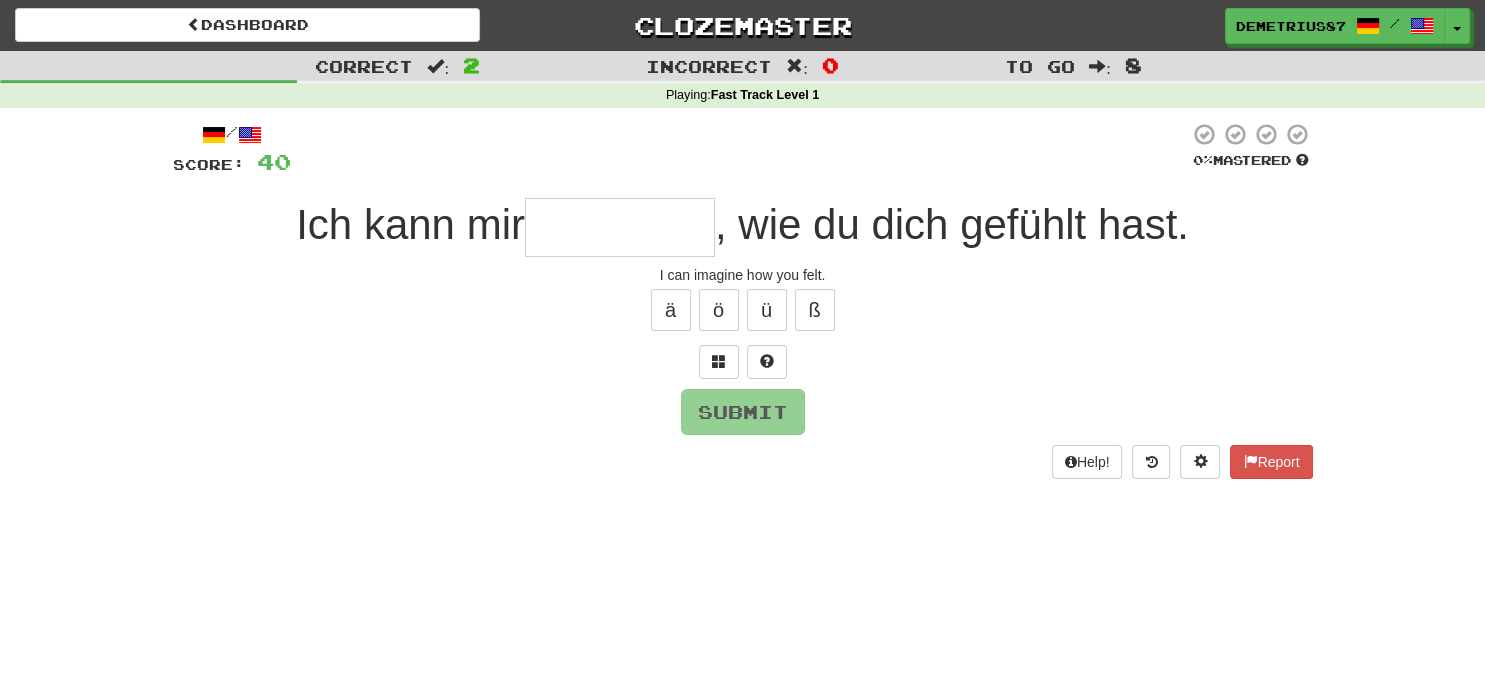 type on "*" 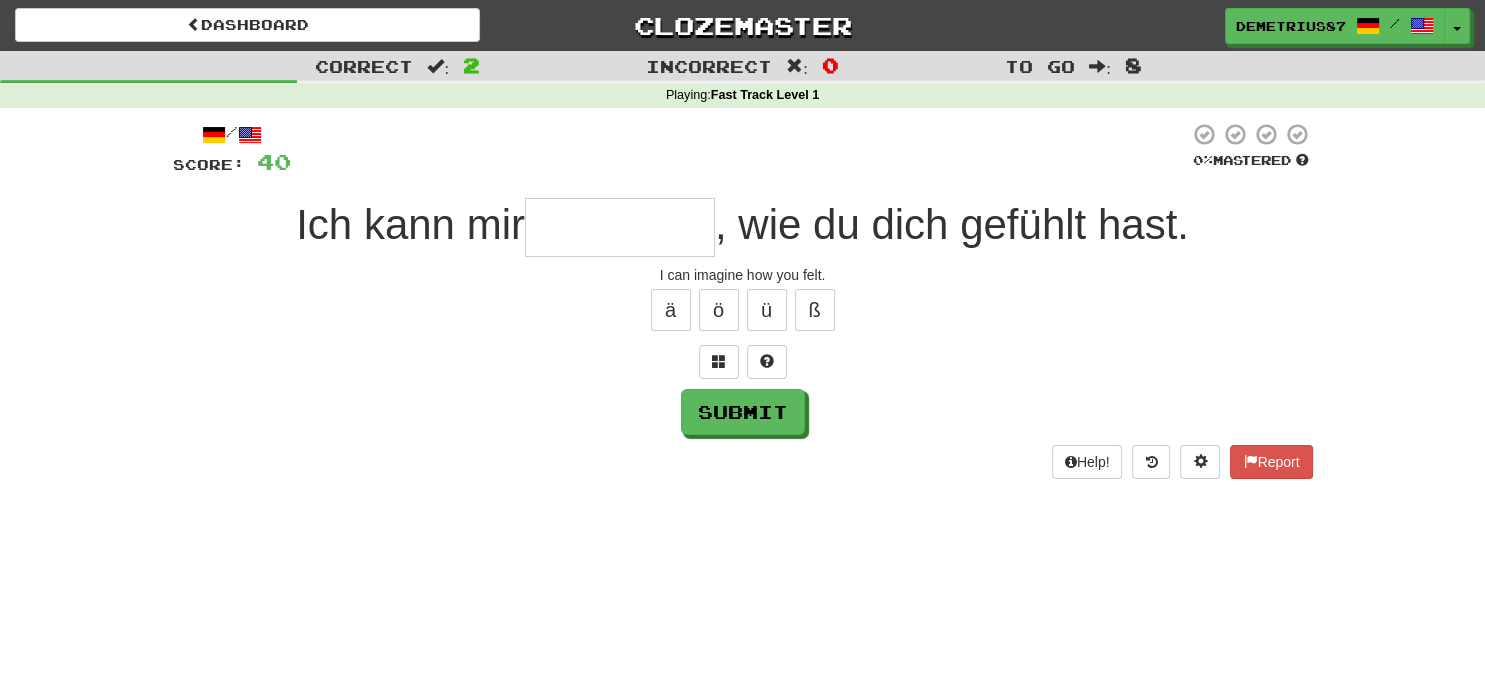 type on "*" 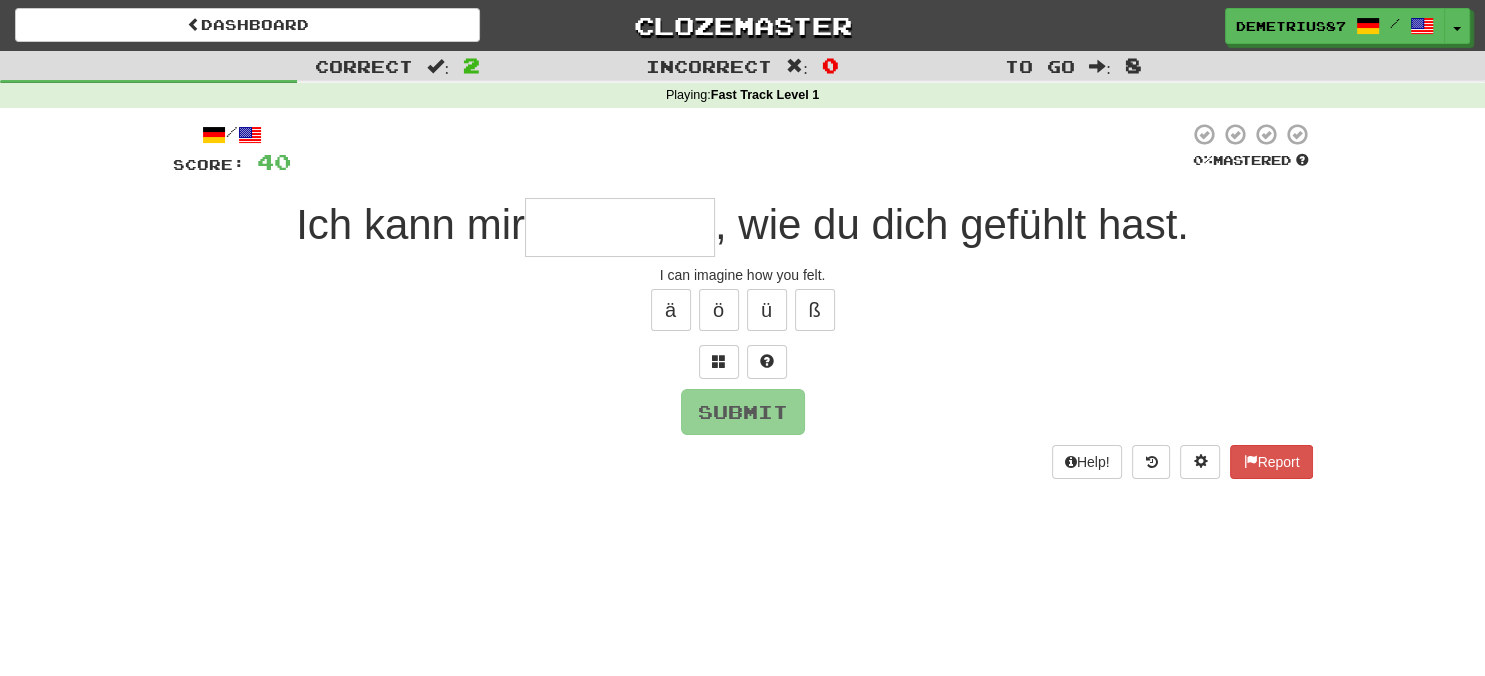 type on "*" 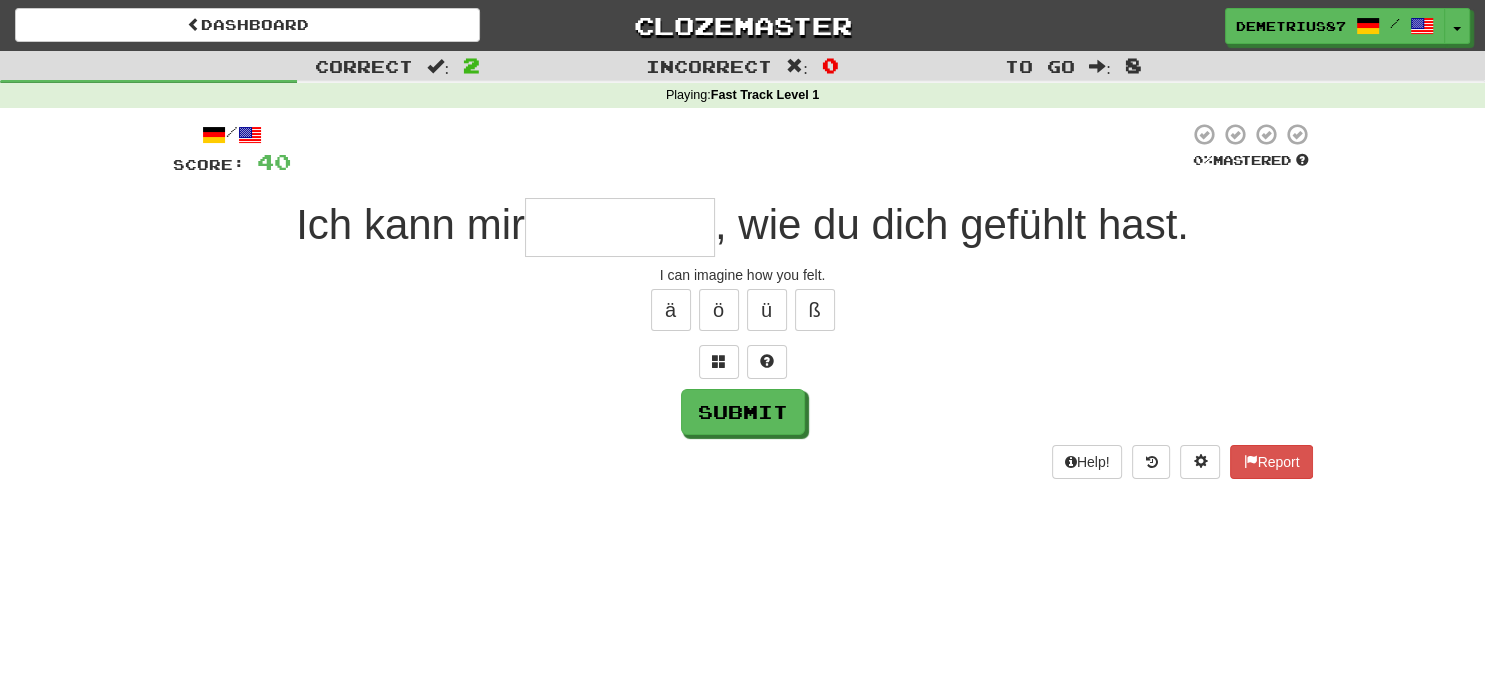 type on "*" 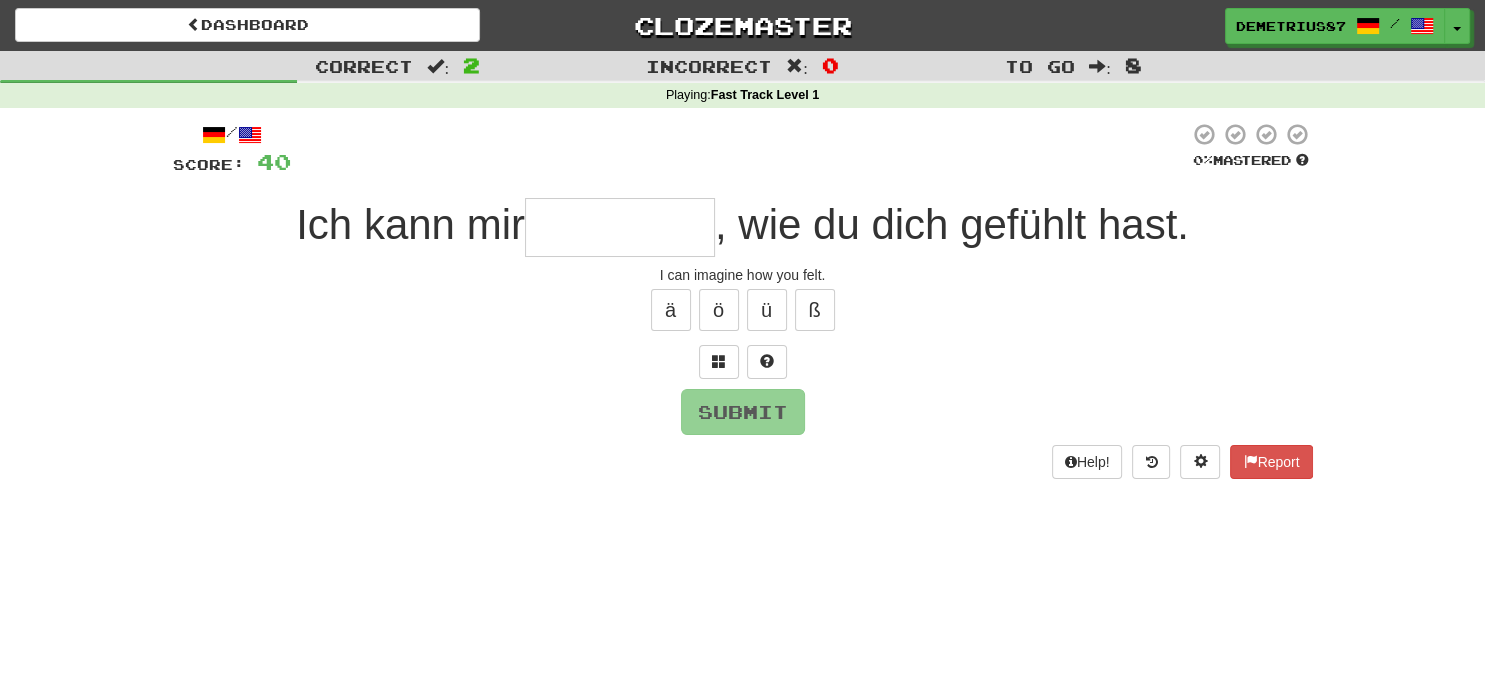 type on "*" 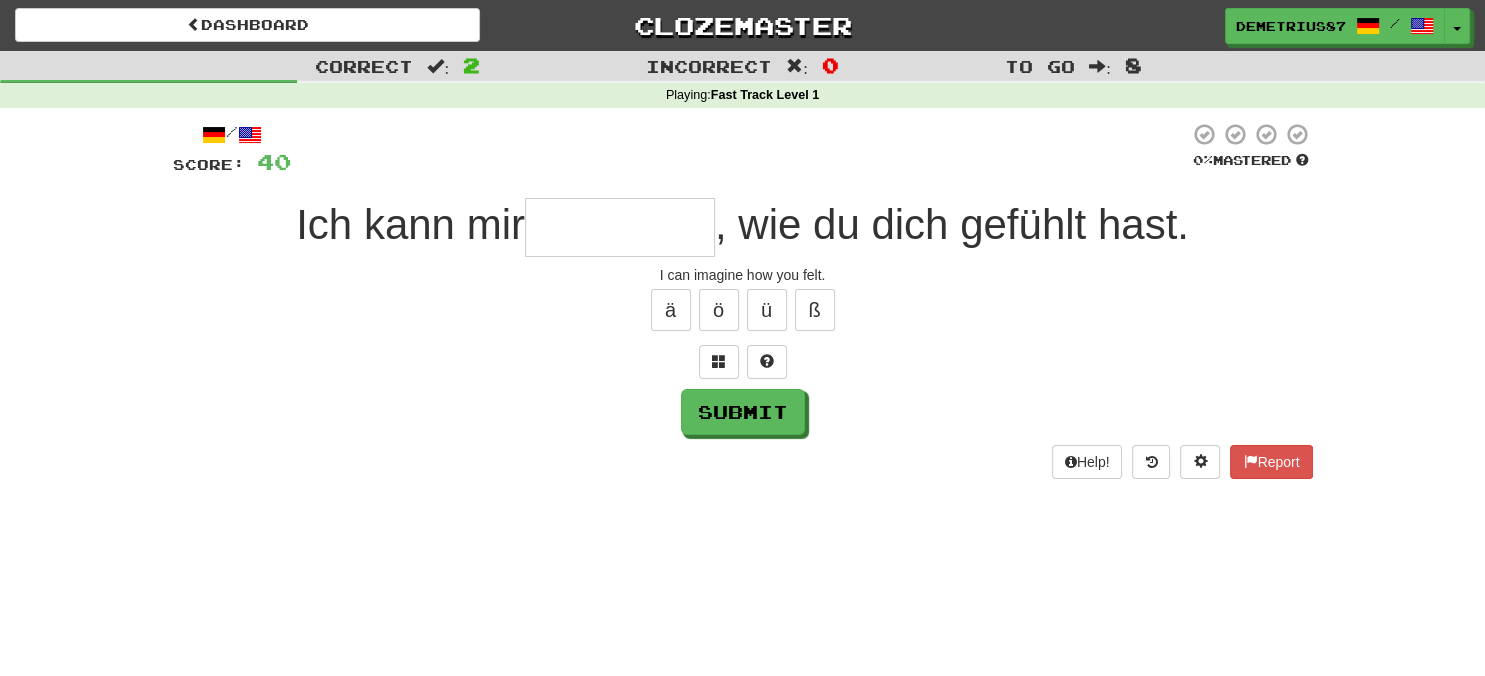 type on "*" 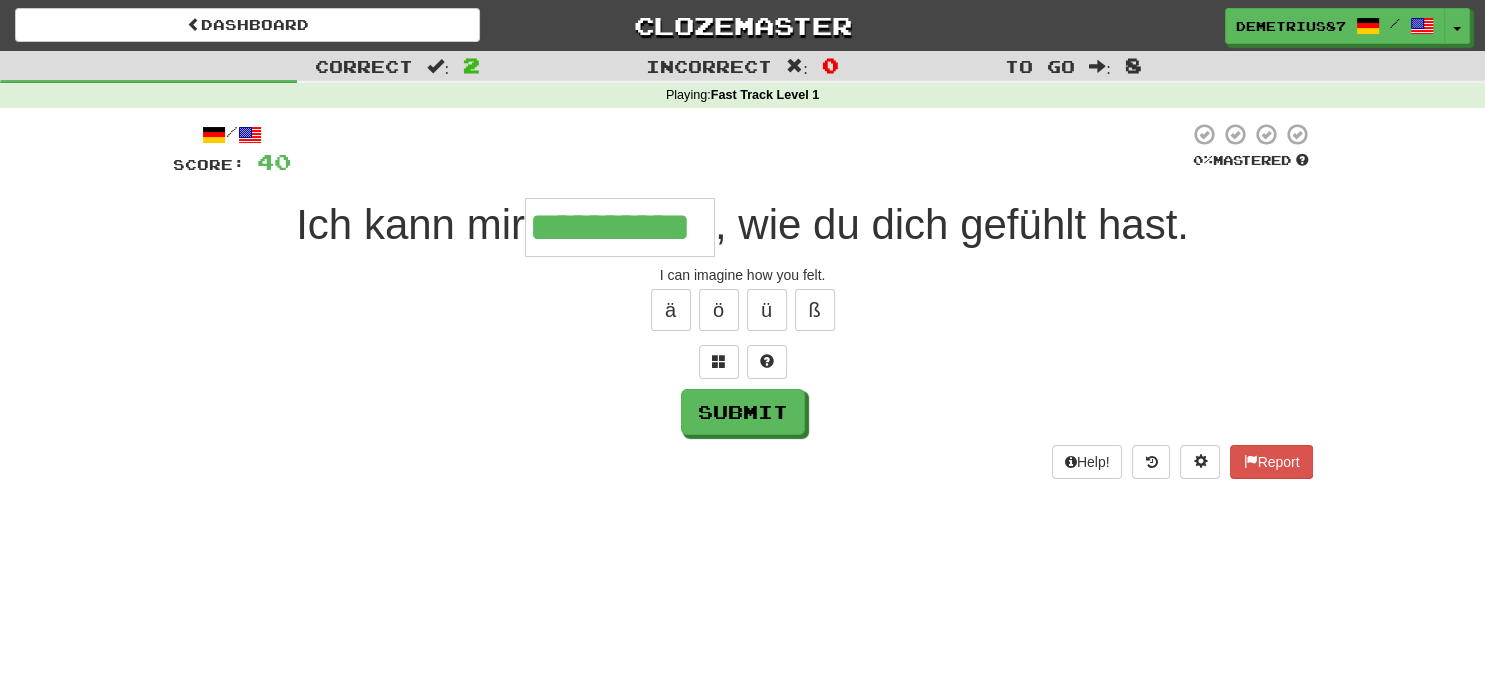 type on "**********" 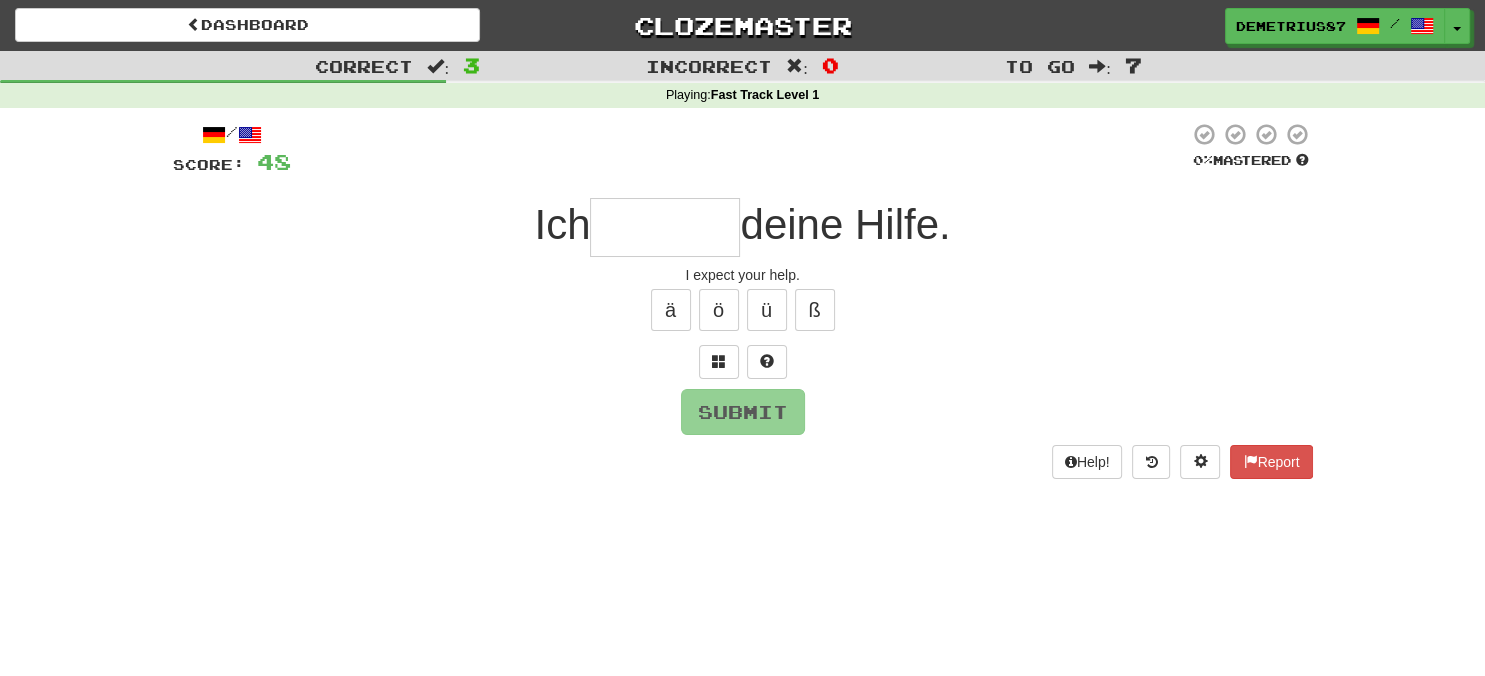 type on "*" 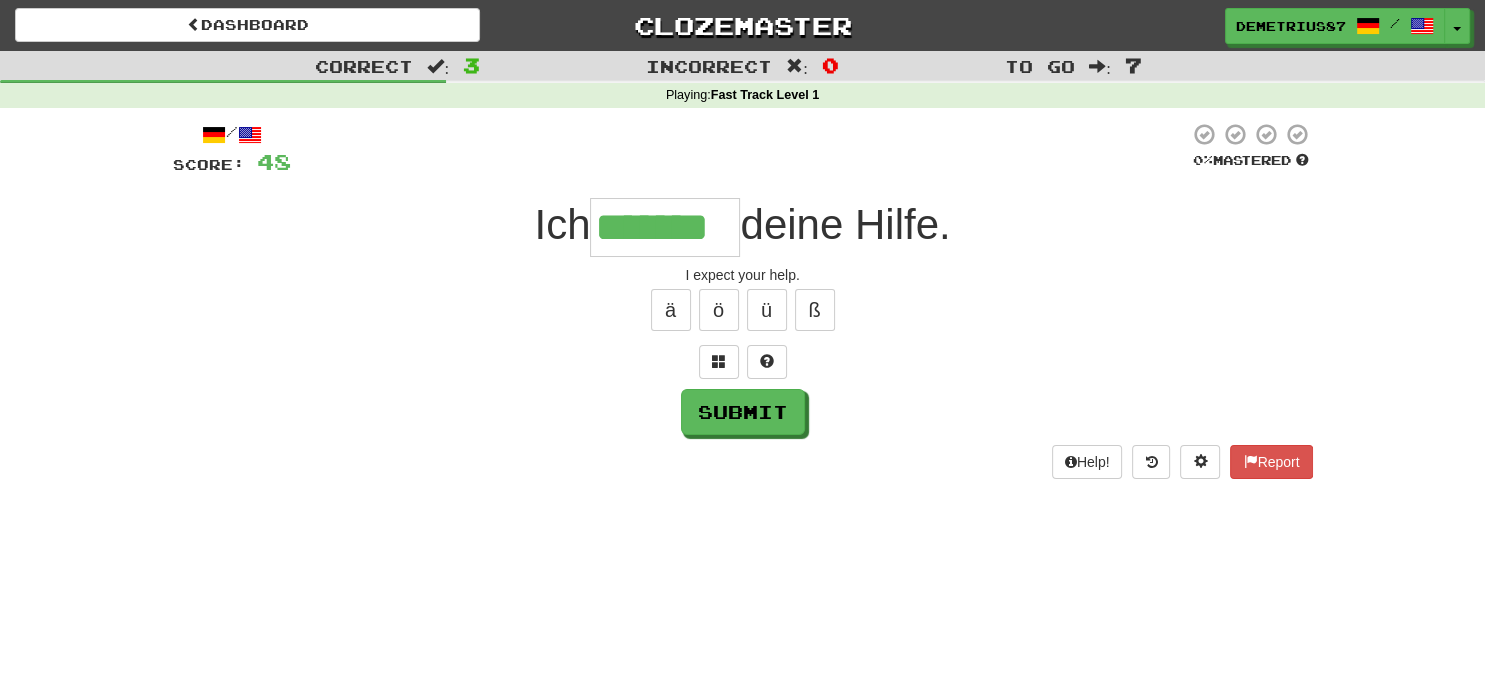 type on "*******" 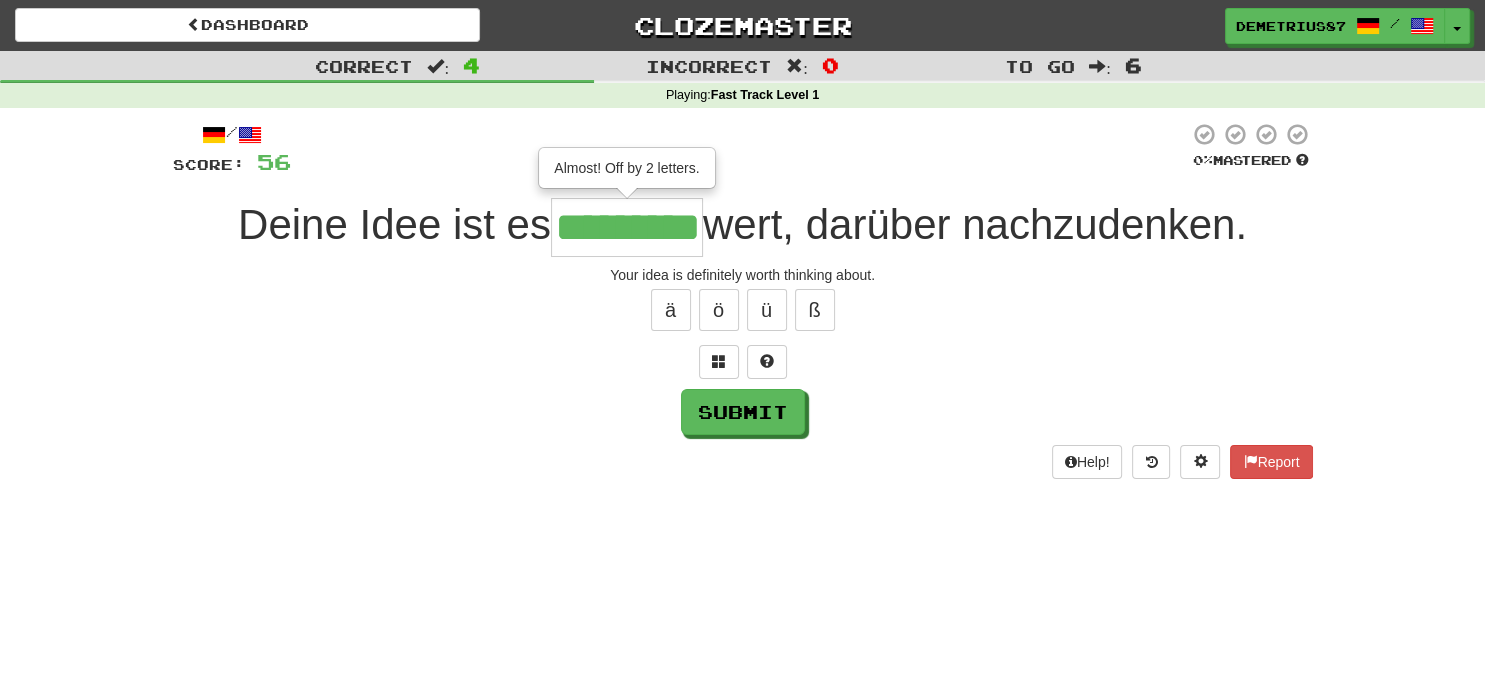 type on "*********" 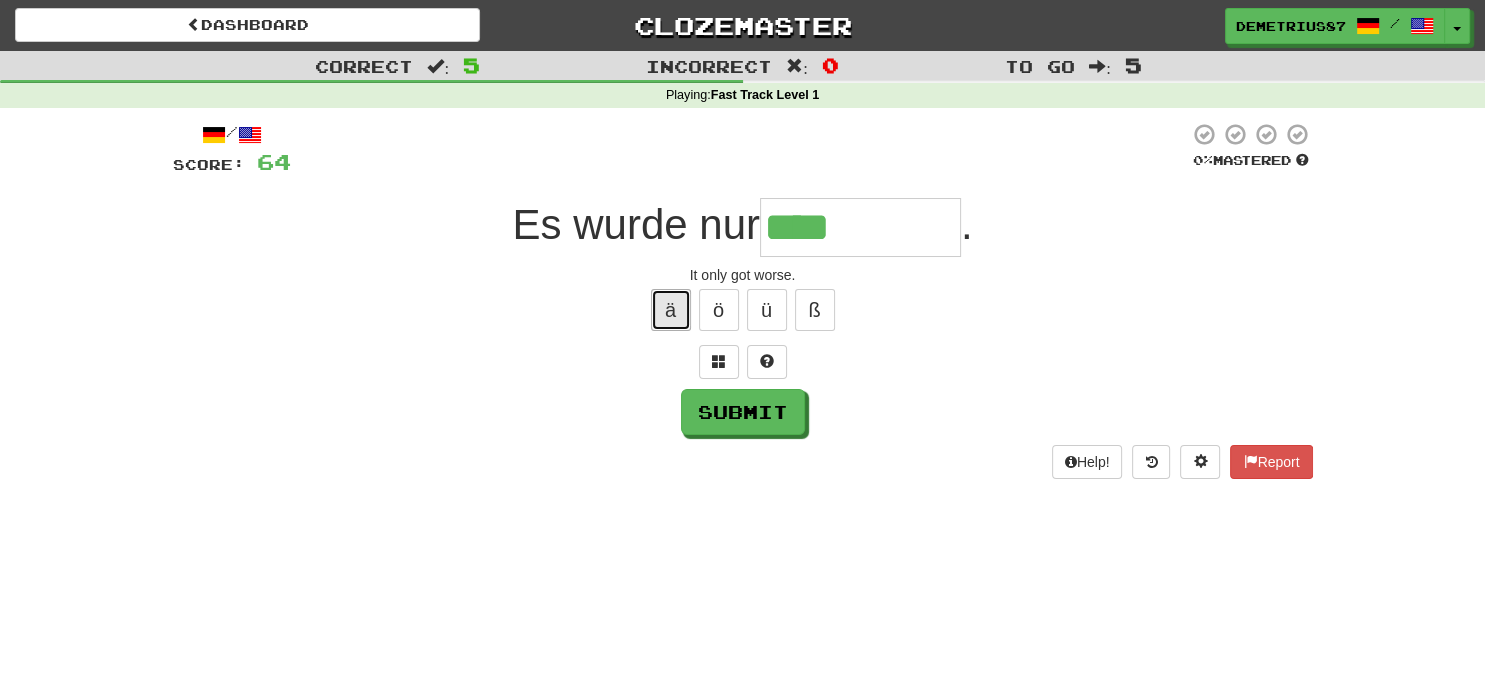 click on "ä" at bounding box center [671, 310] 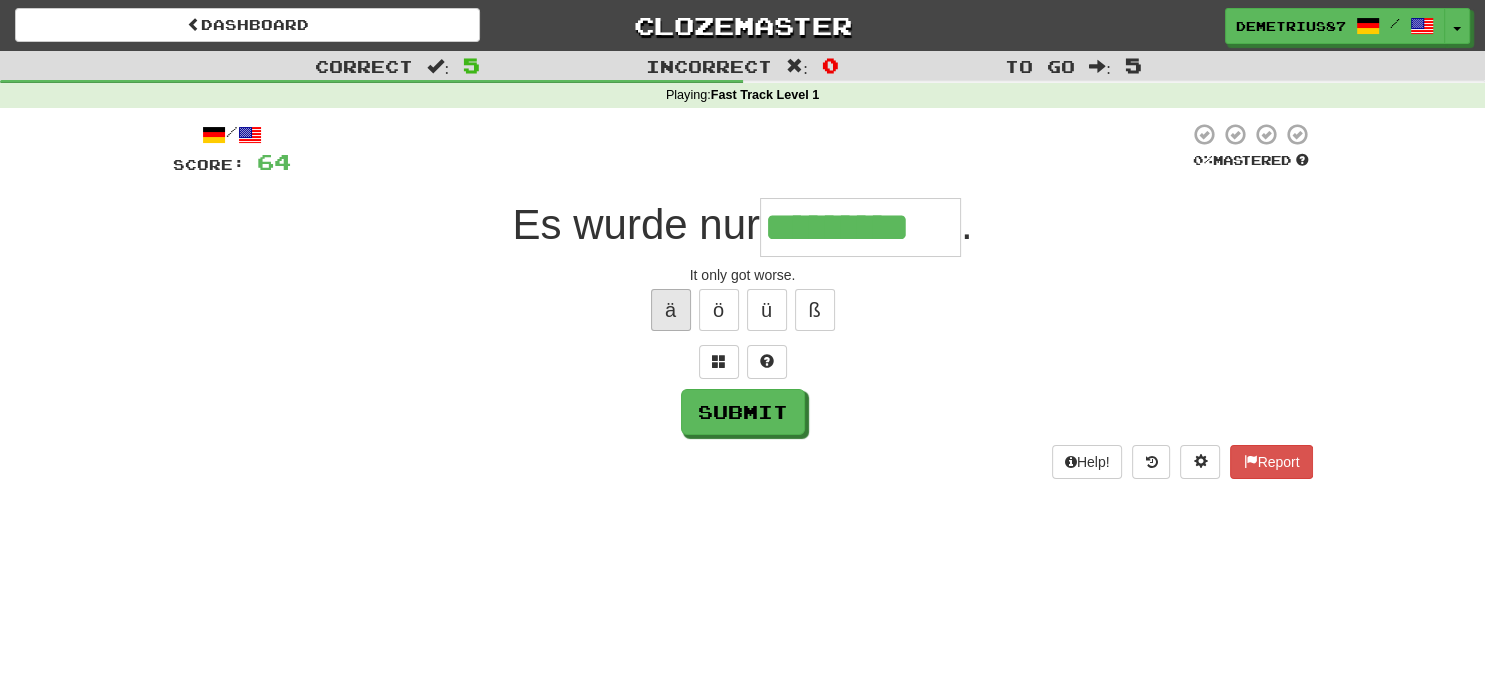 type on "*********" 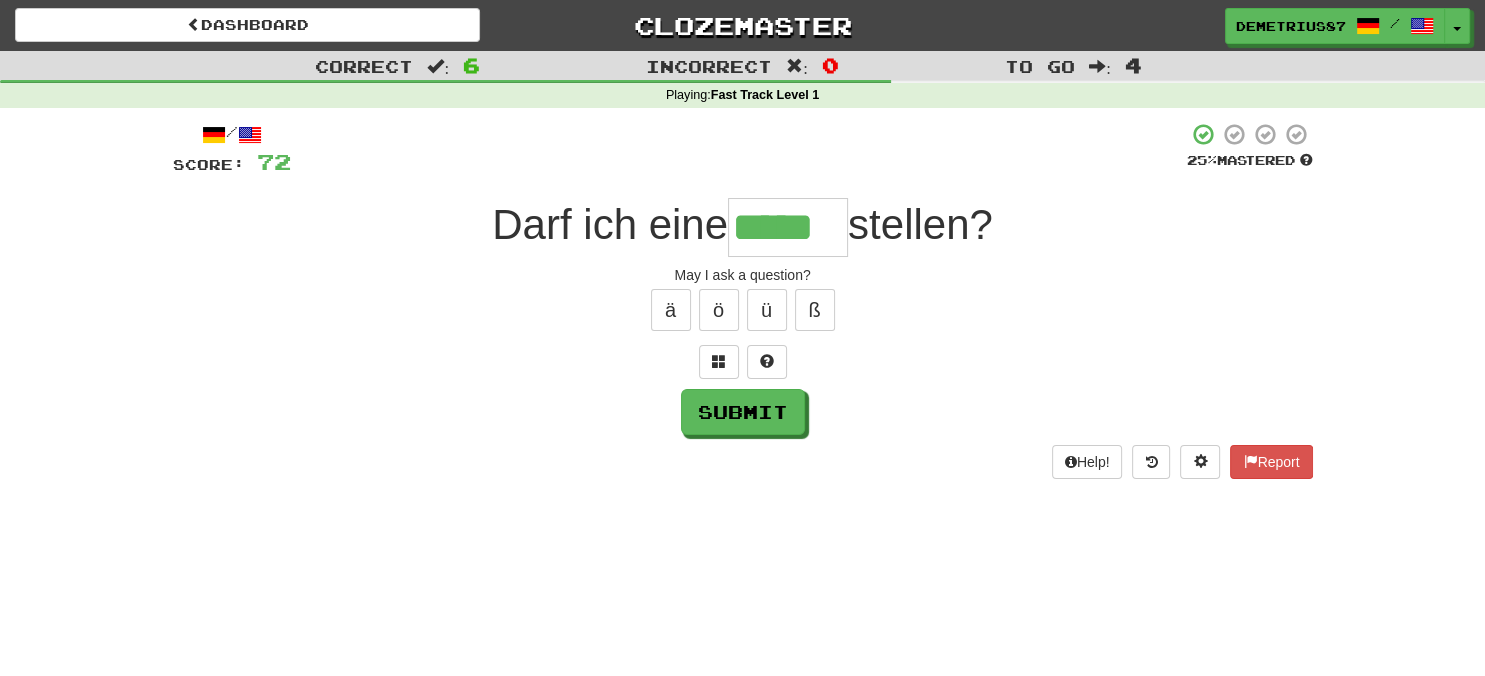 type on "*****" 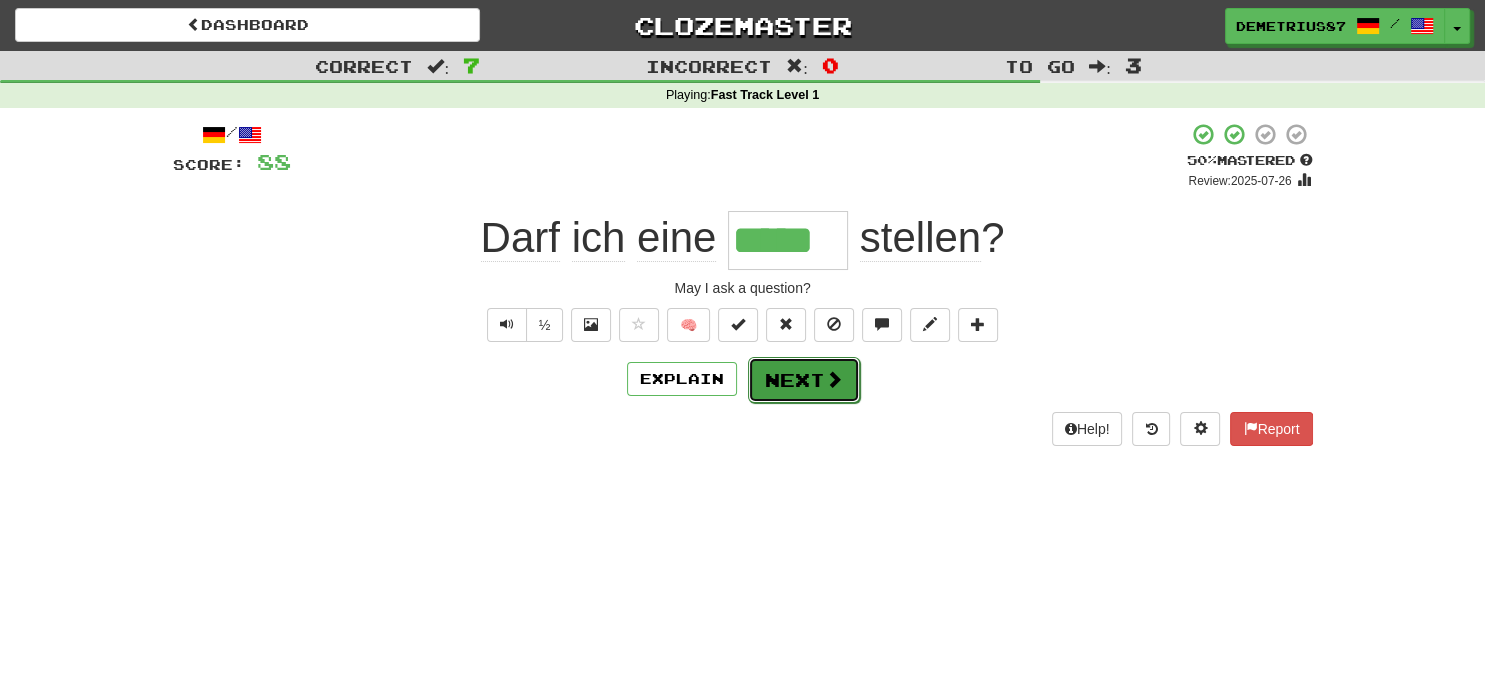 click at bounding box center [834, 379] 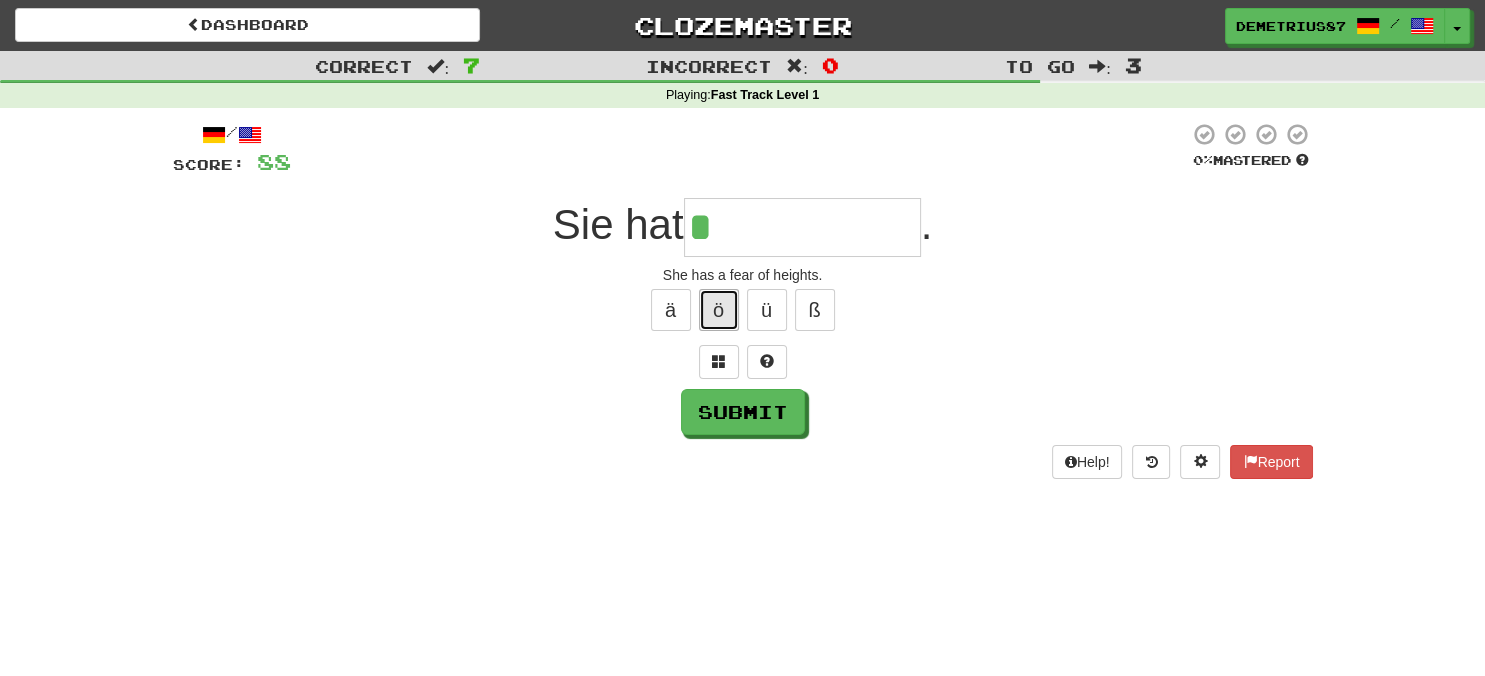 click on "ö" at bounding box center (719, 310) 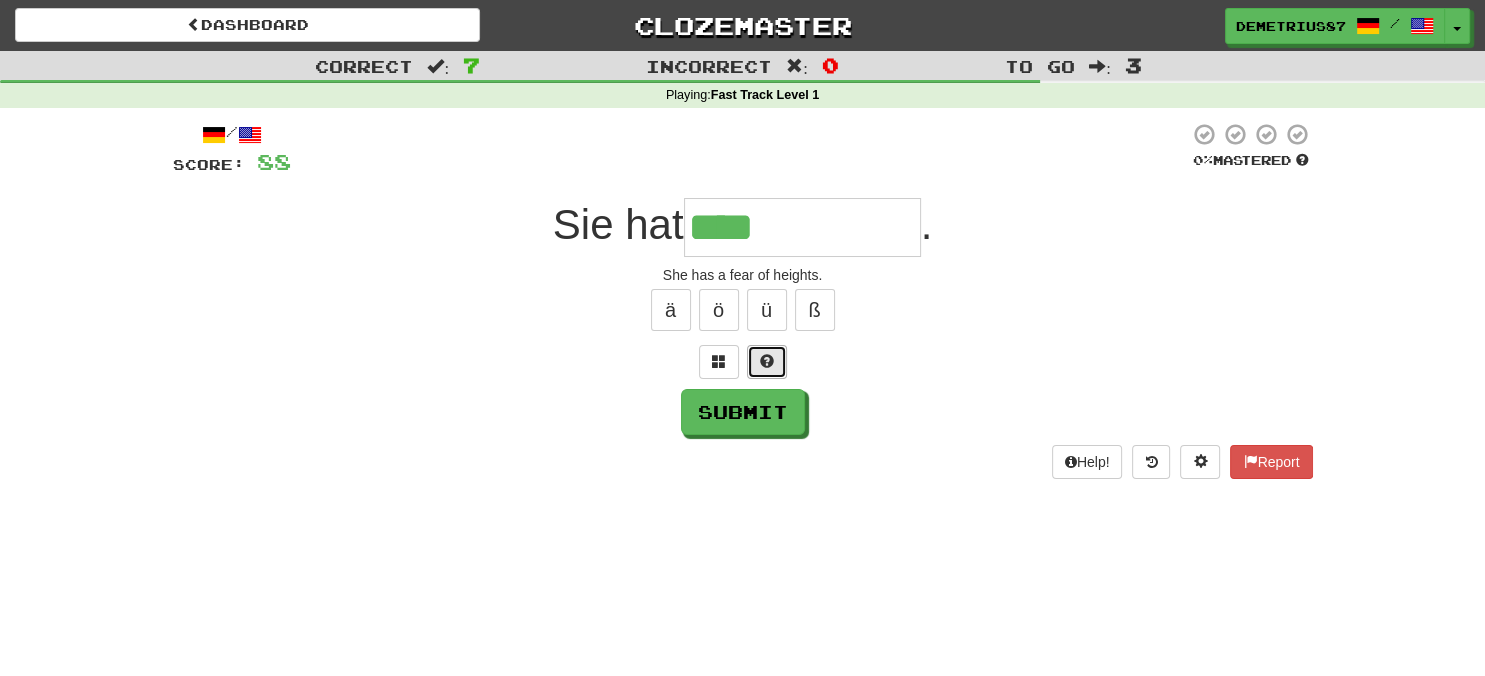 click at bounding box center (767, 361) 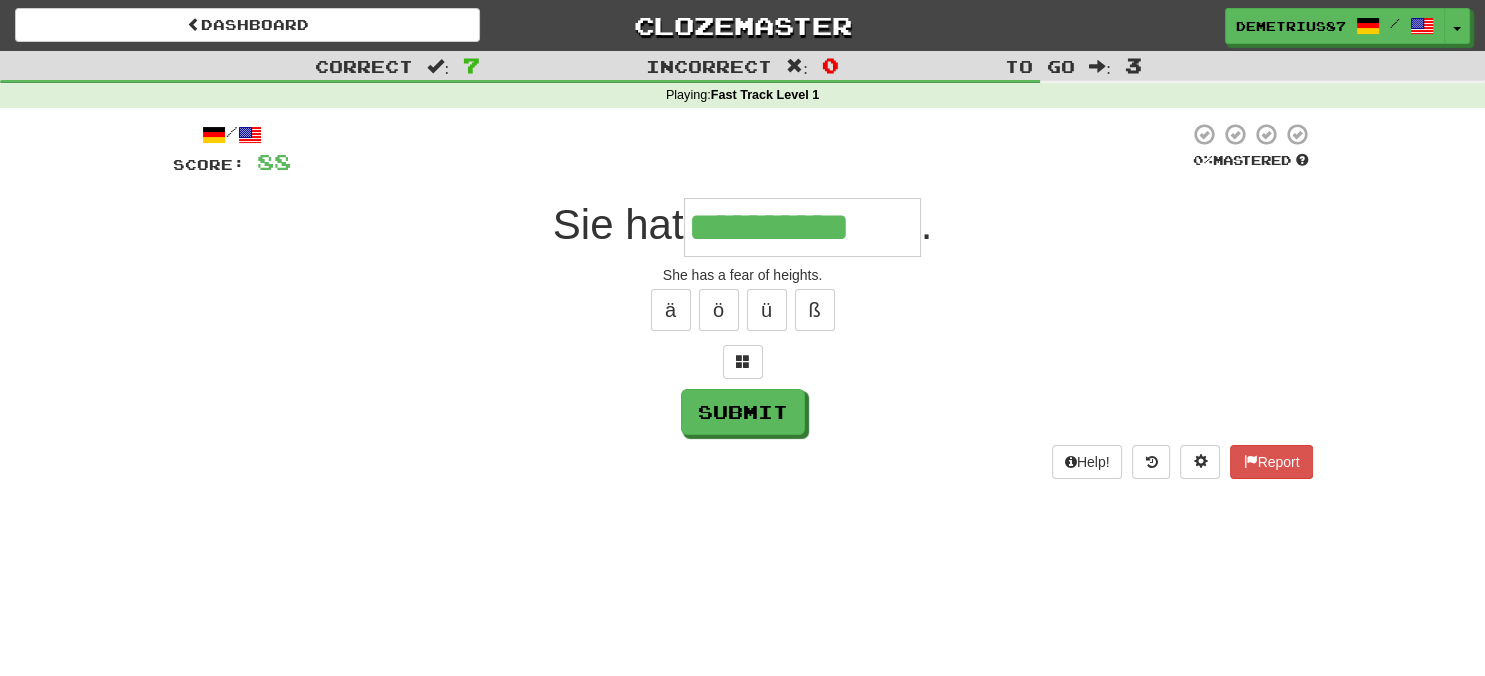 type on "**********" 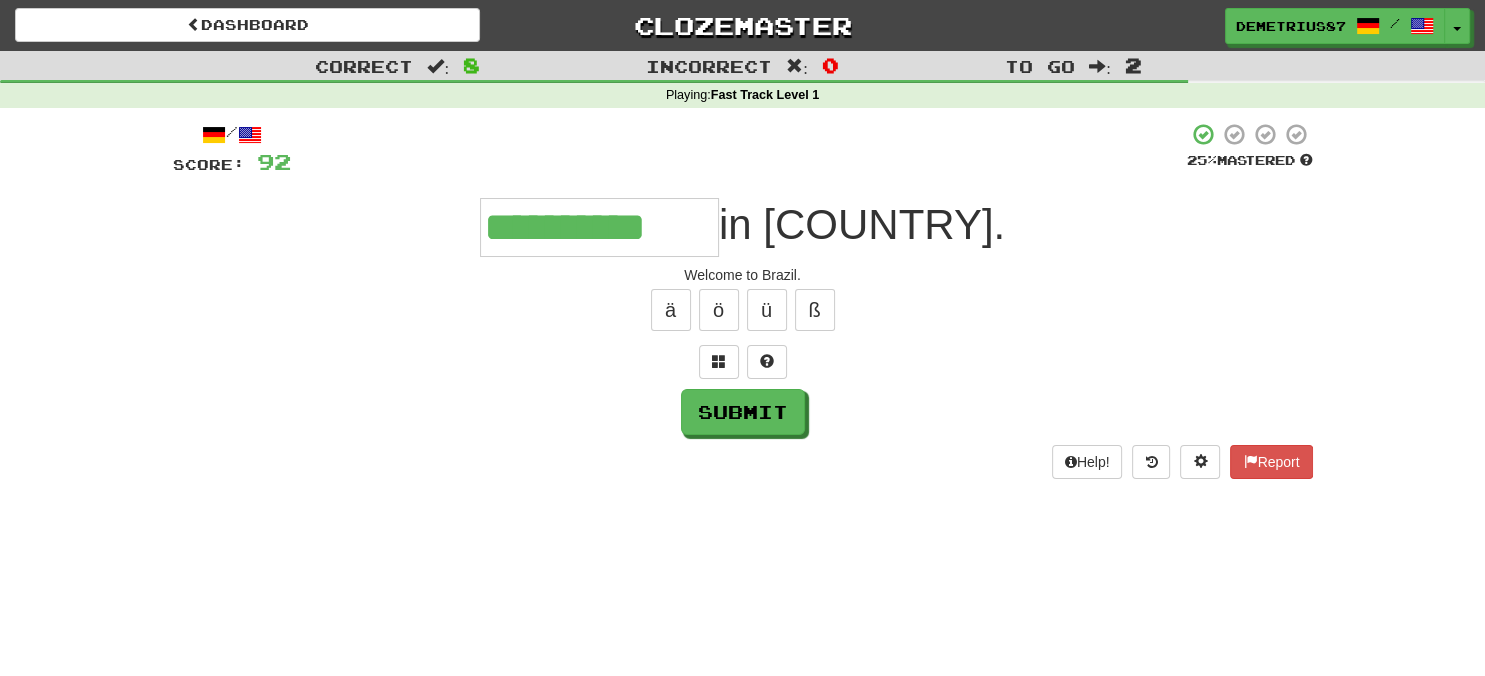 type on "**********" 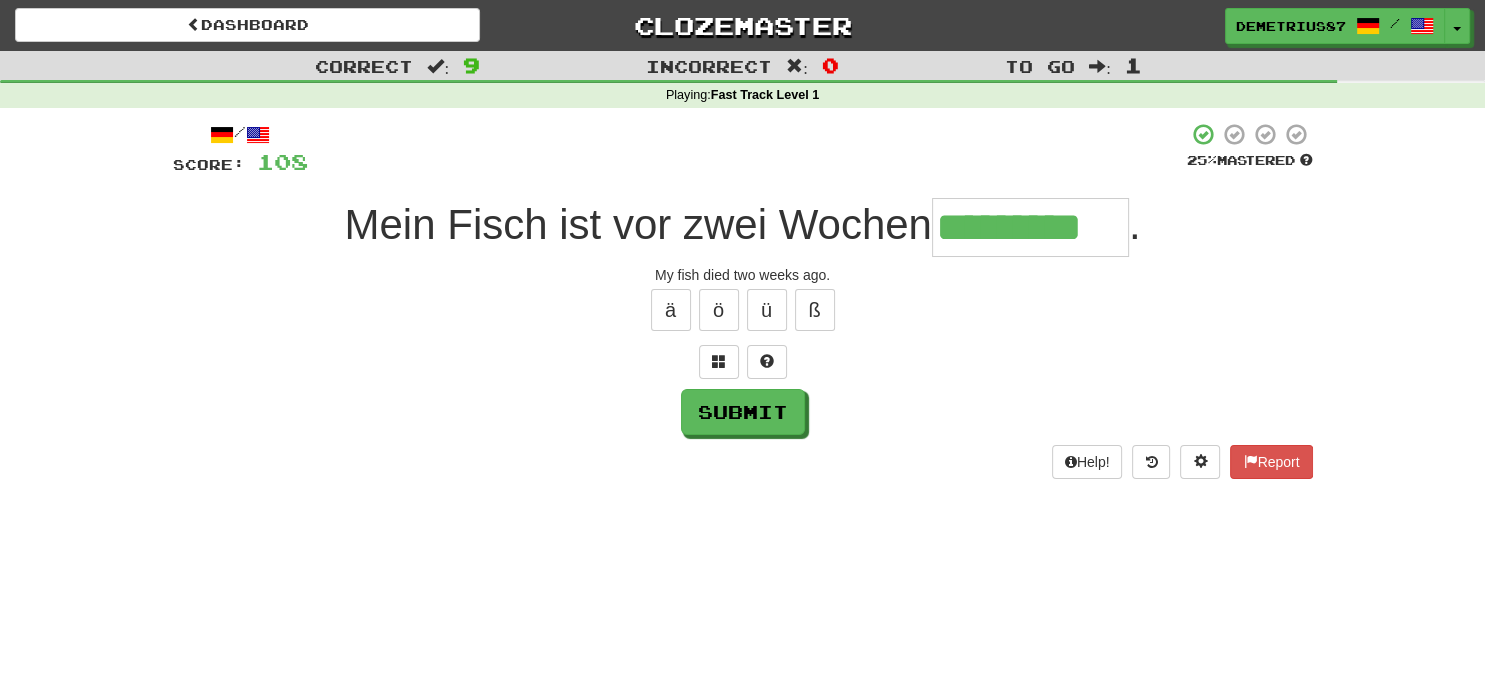 type on "*********" 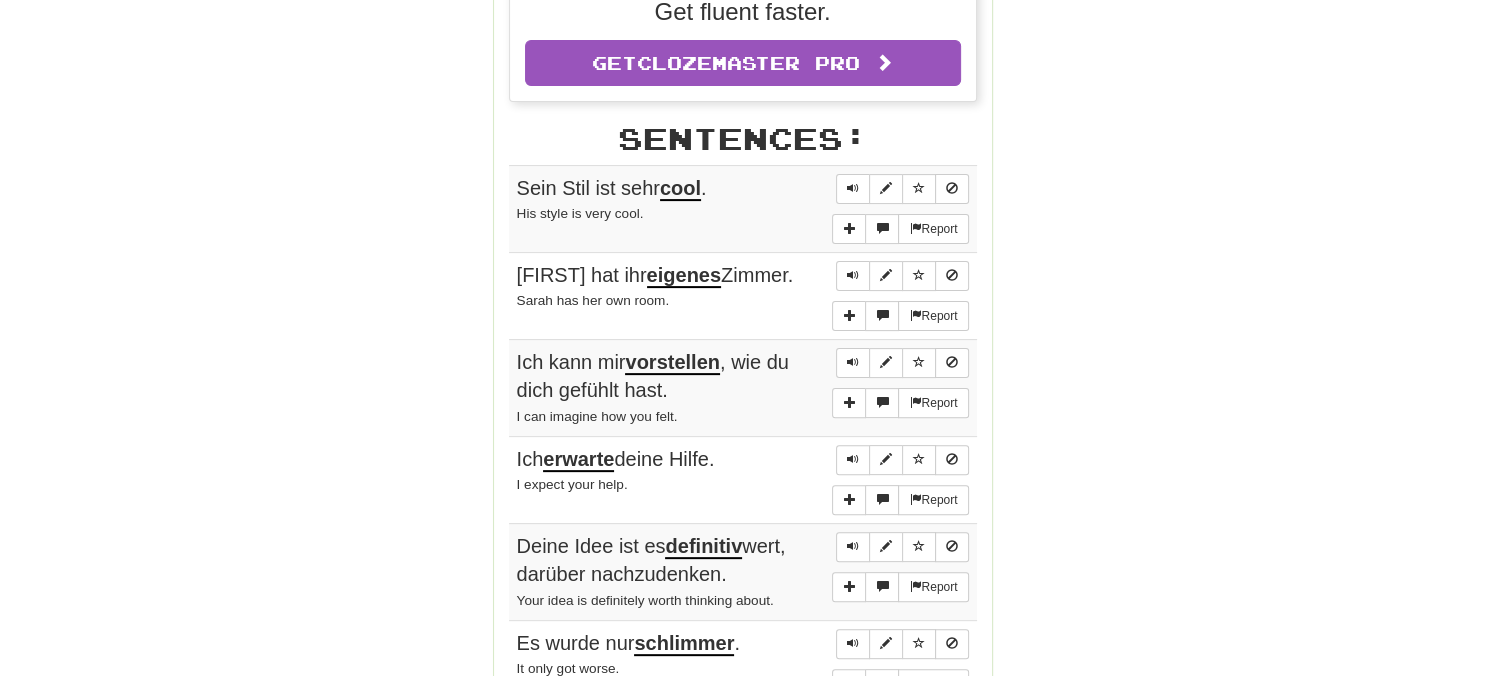 scroll, scrollTop: 739, scrollLeft: 0, axis: vertical 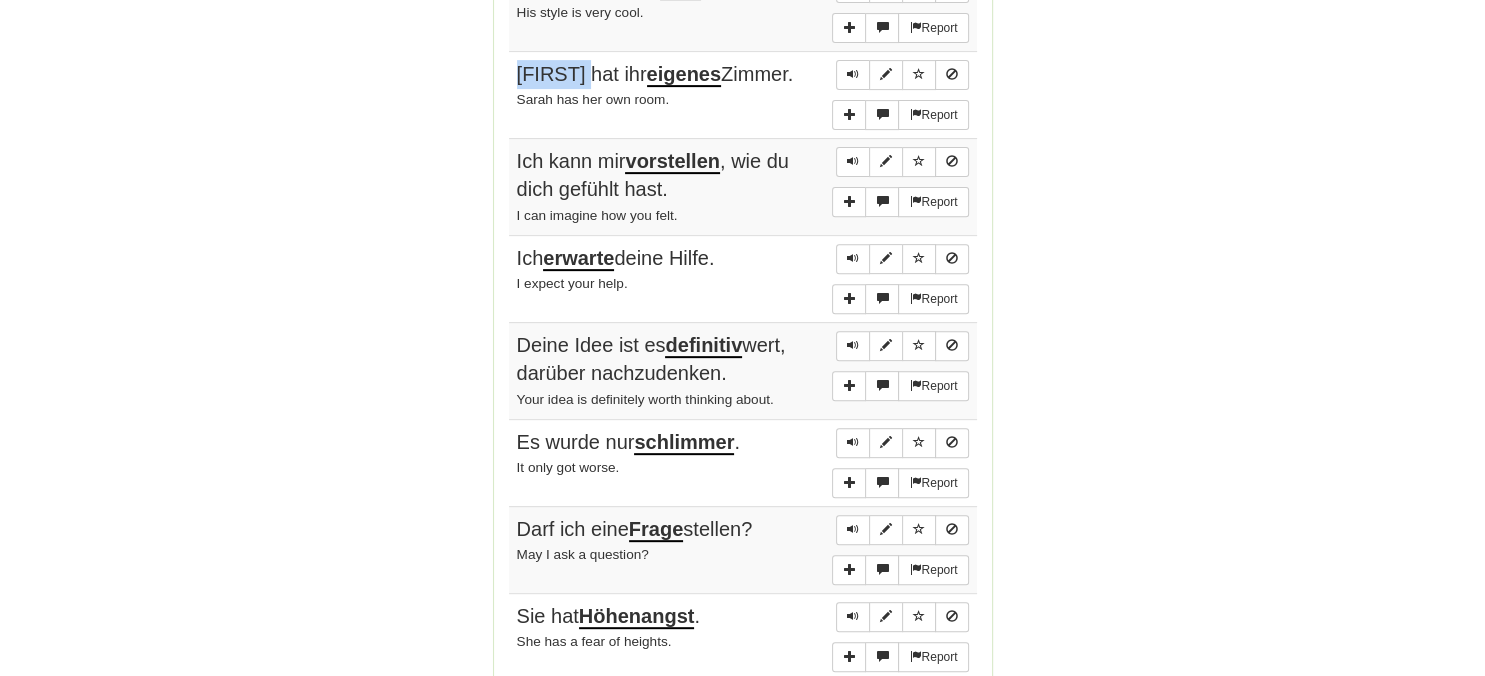 drag, startPoint x: 526, startPoint y: 68, endPoint x: 594, endPoint y: 68, distance: 68 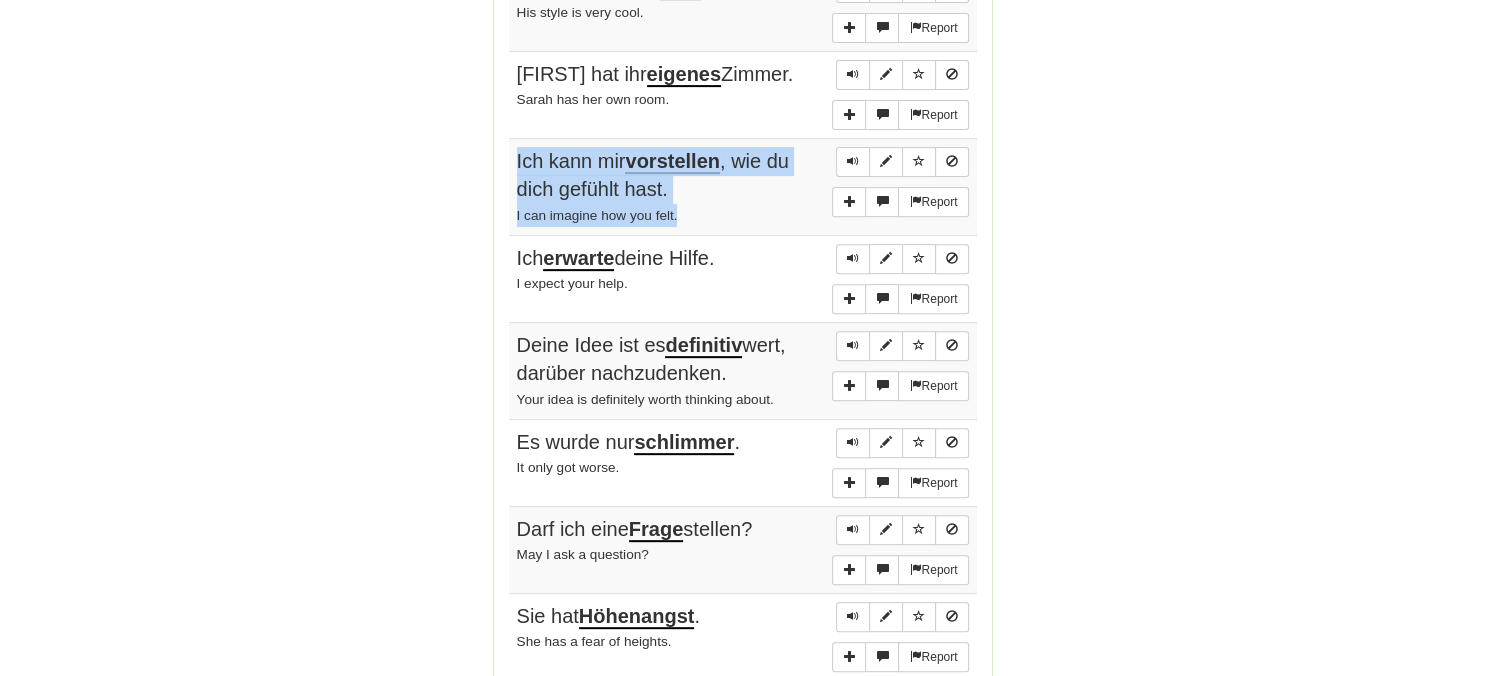 drag, startPoint x: 550, startPoint y: 158, endPoint x: 707, endPoint y: 214, distance: 166.68834 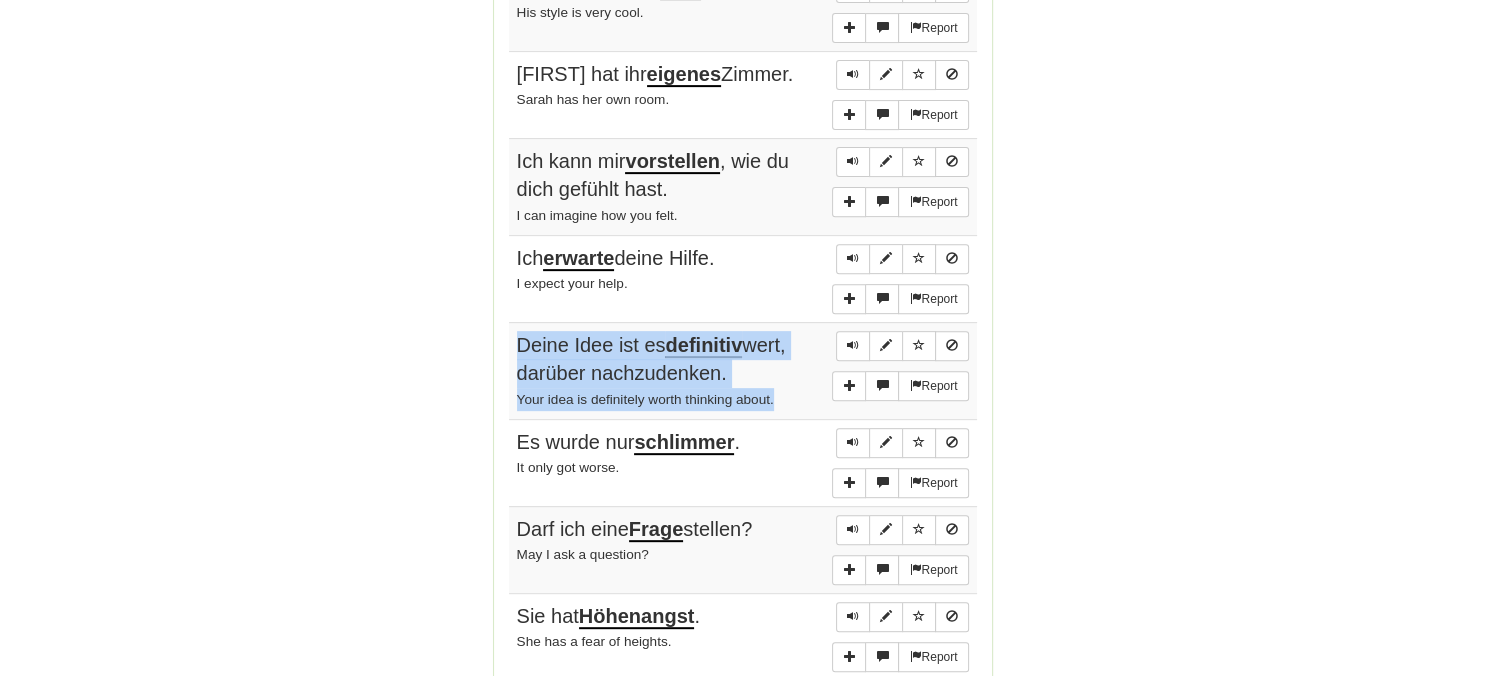 drag, startPoint x: 518, startPoint y: 331, endPoint x: 778, endPoint y: 394, distance: 267.52383 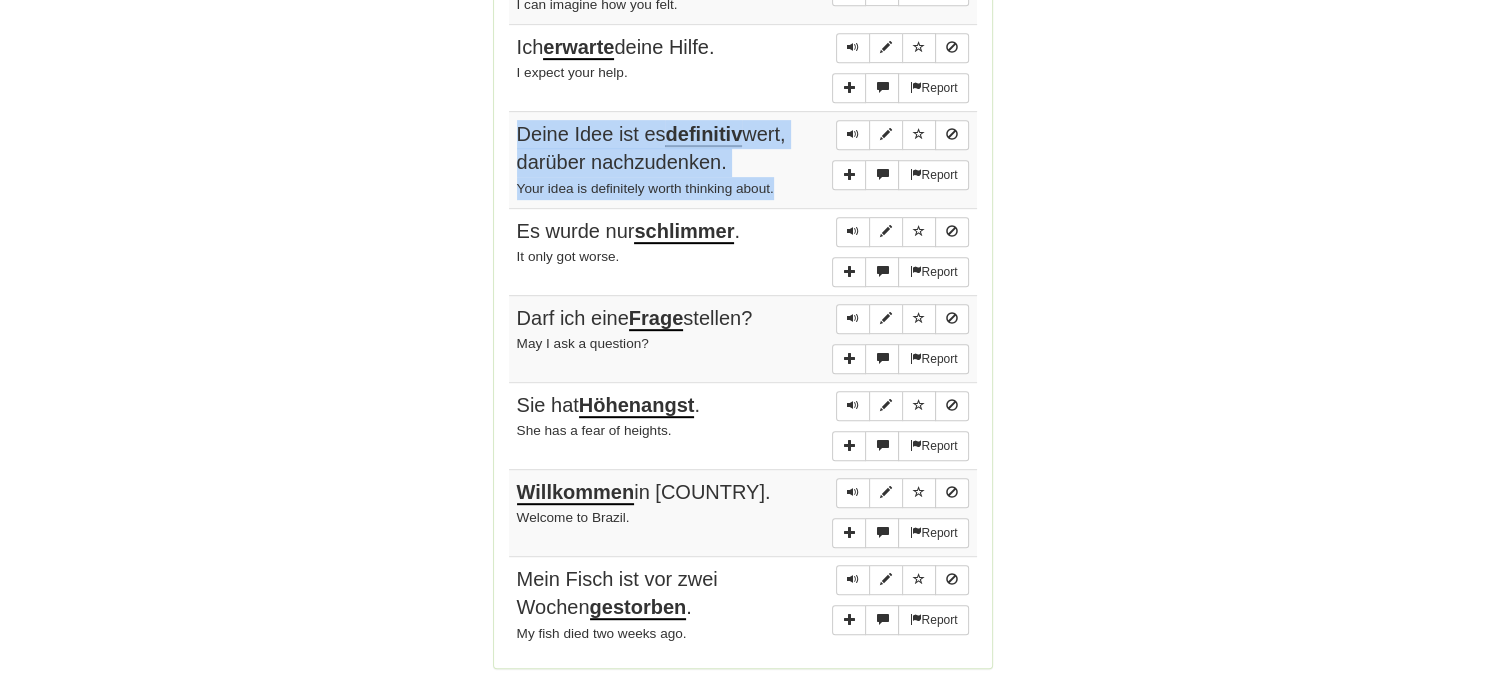 scroll, scrollTop: 1161, scrollLeft: 0, axis: vertical 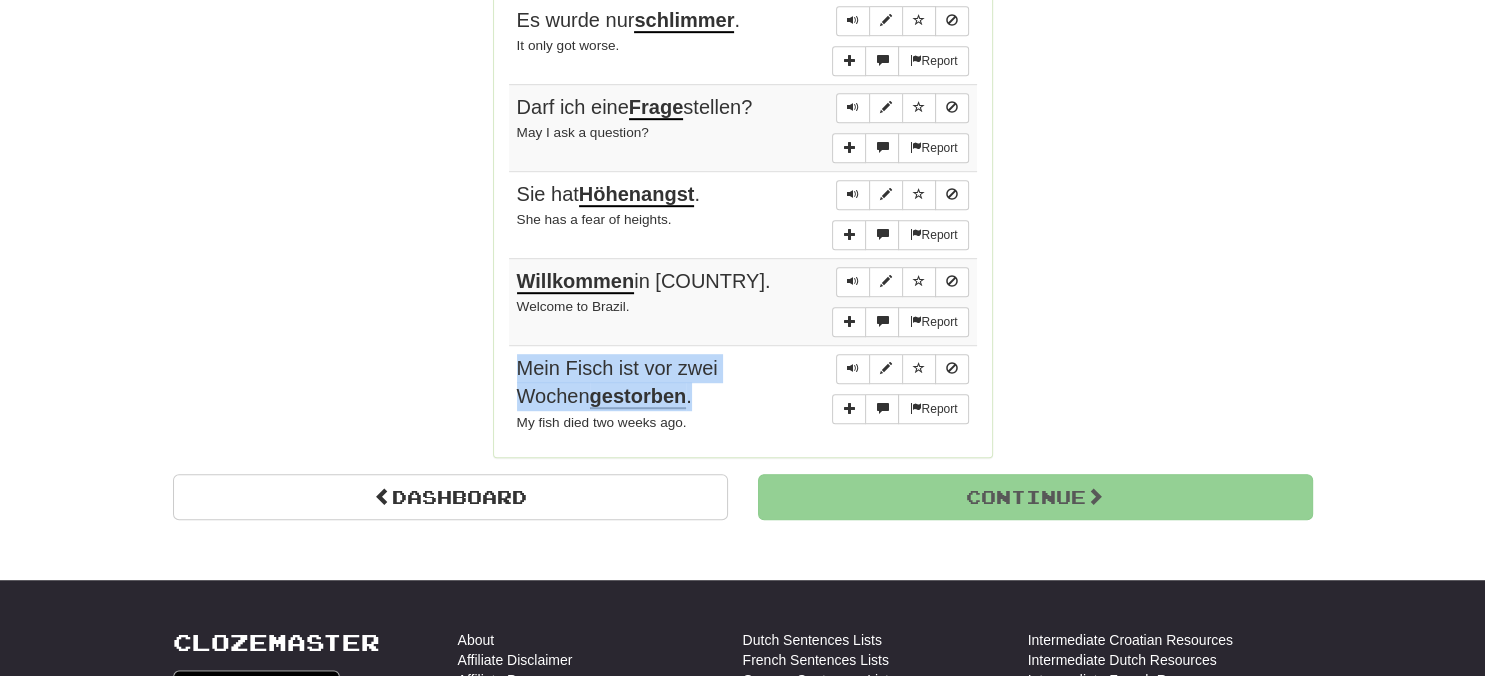 drag, startPoint x: 513, startPoint y: 350, endPoint x: 626, endPoint y: 378, distance: 116.41735 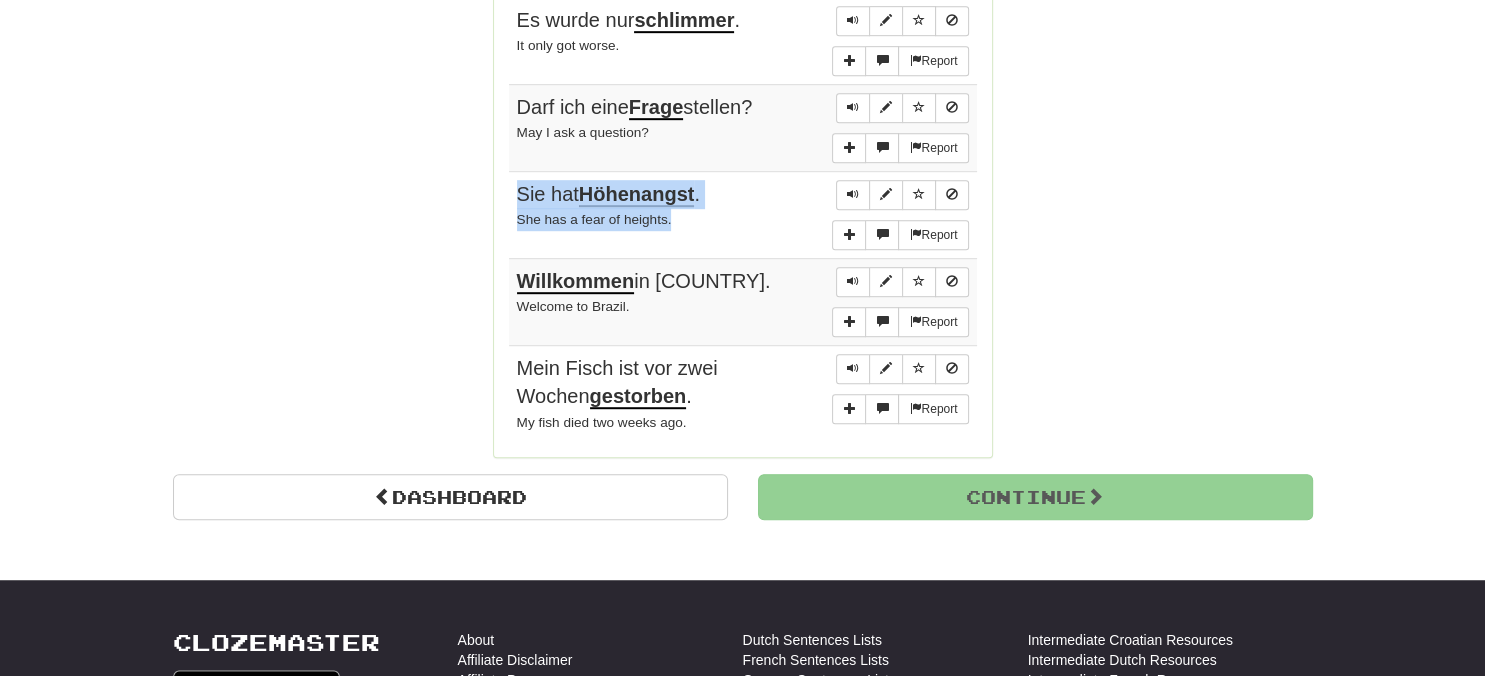 drag, startPoint x: 521, startPoint y: 186, endPoint x: 689, endPoint y: 209, distance: 169.5671 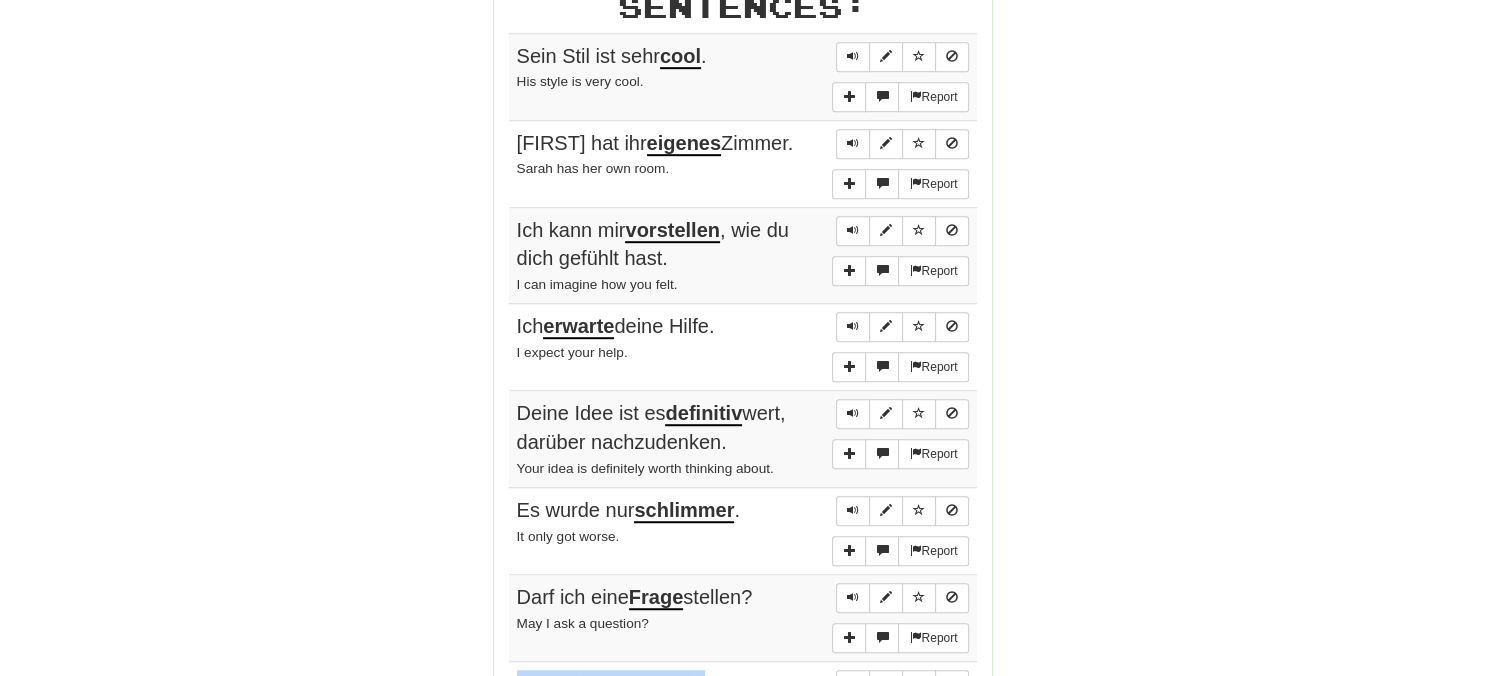 scroll, scrollTop: 1649, scrollLeft: 0, axis: vertical 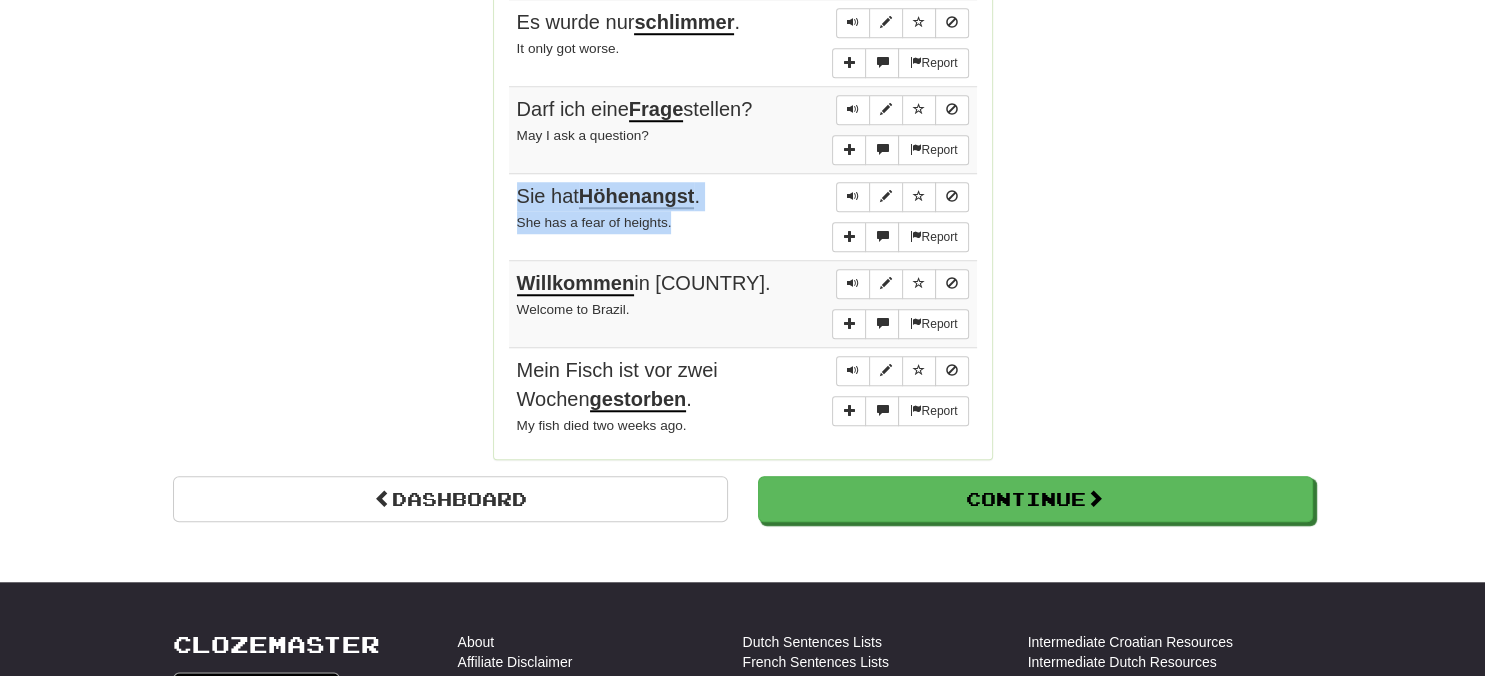 copy on "Sie hat  Höhenangst . She has a fear of heights." 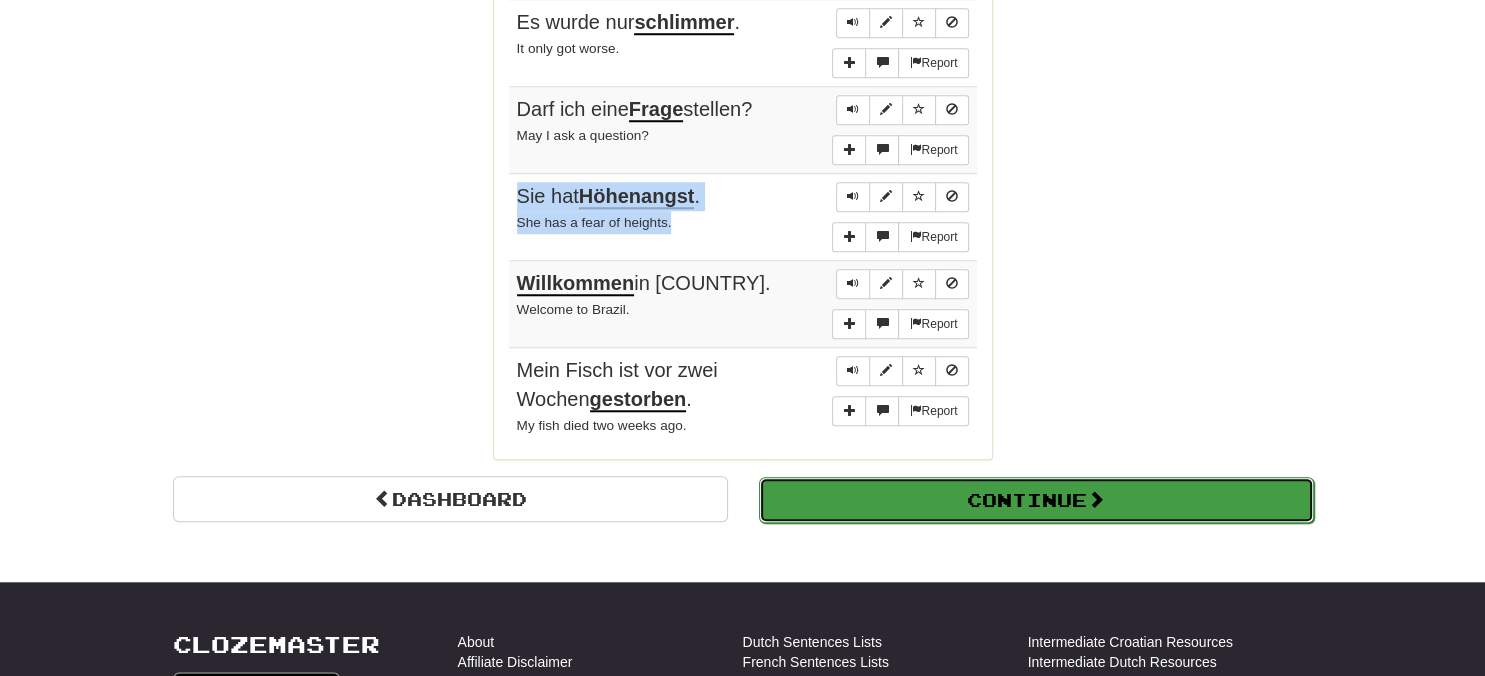 click on "Continue" at bounding box center (1036, 500) 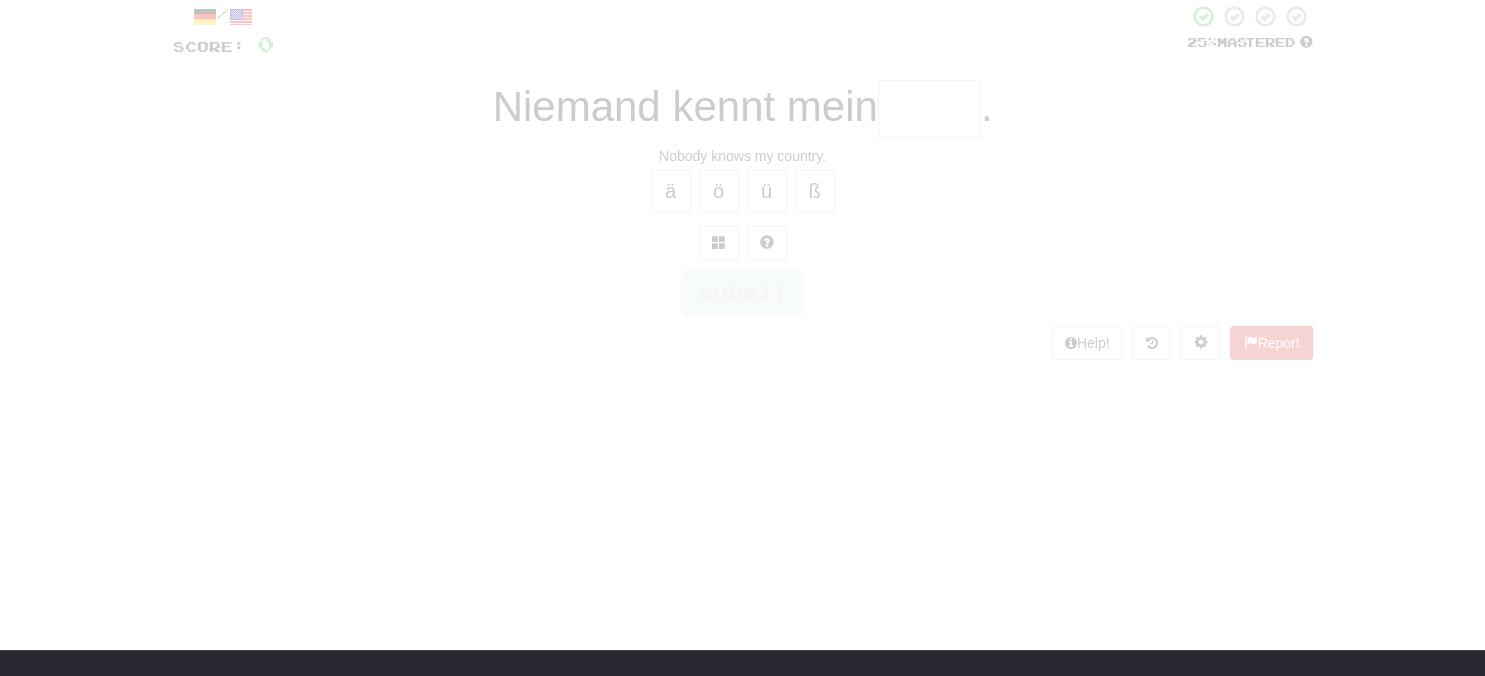 scroll, scrollTop: 36, scrollLeft: 0, axis: vertical 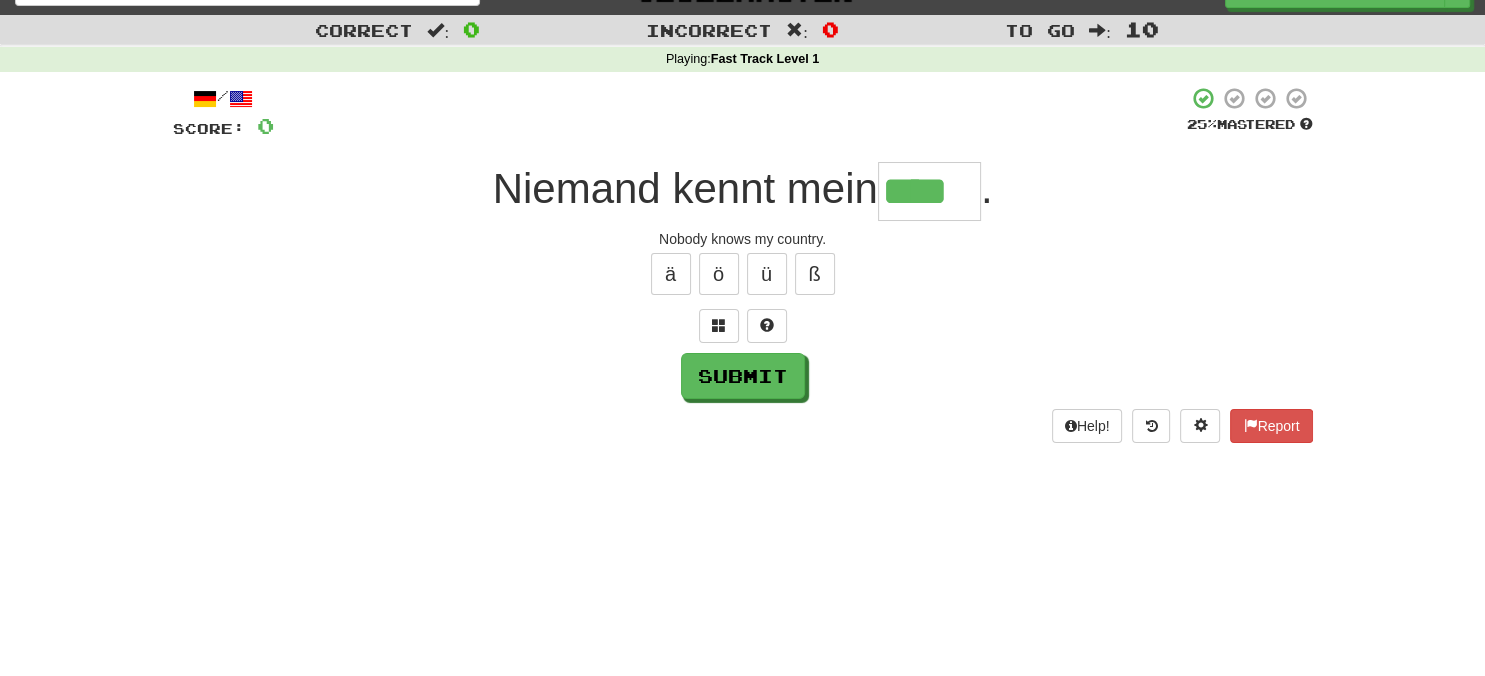 type on "****" 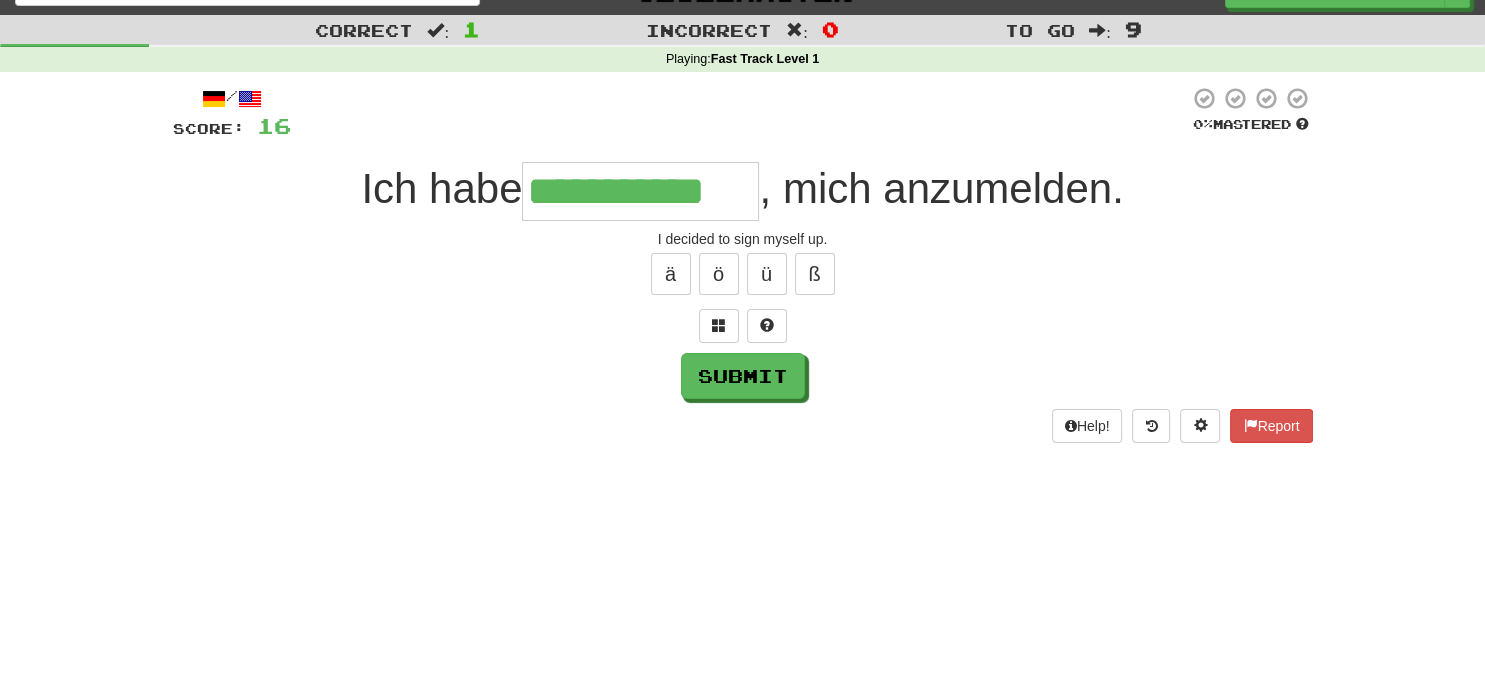 type on "**********" 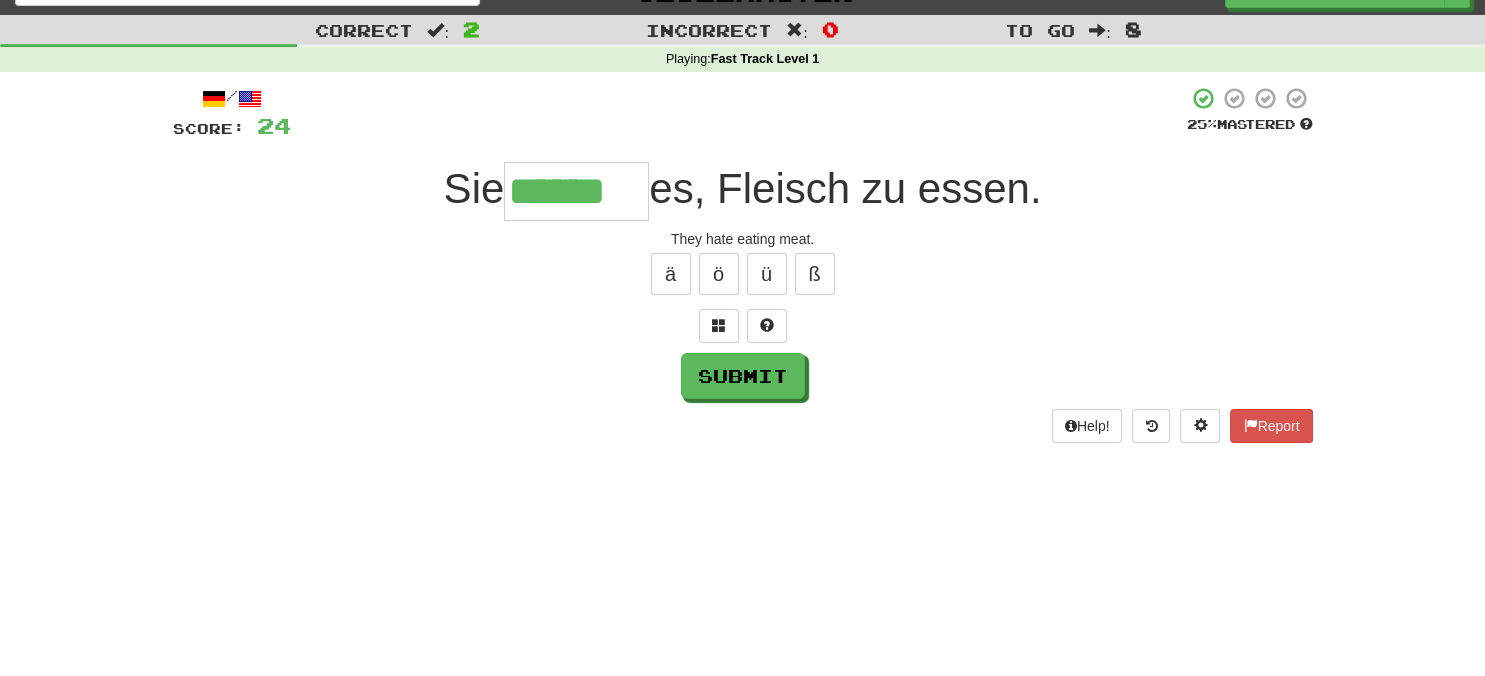 type on "******" 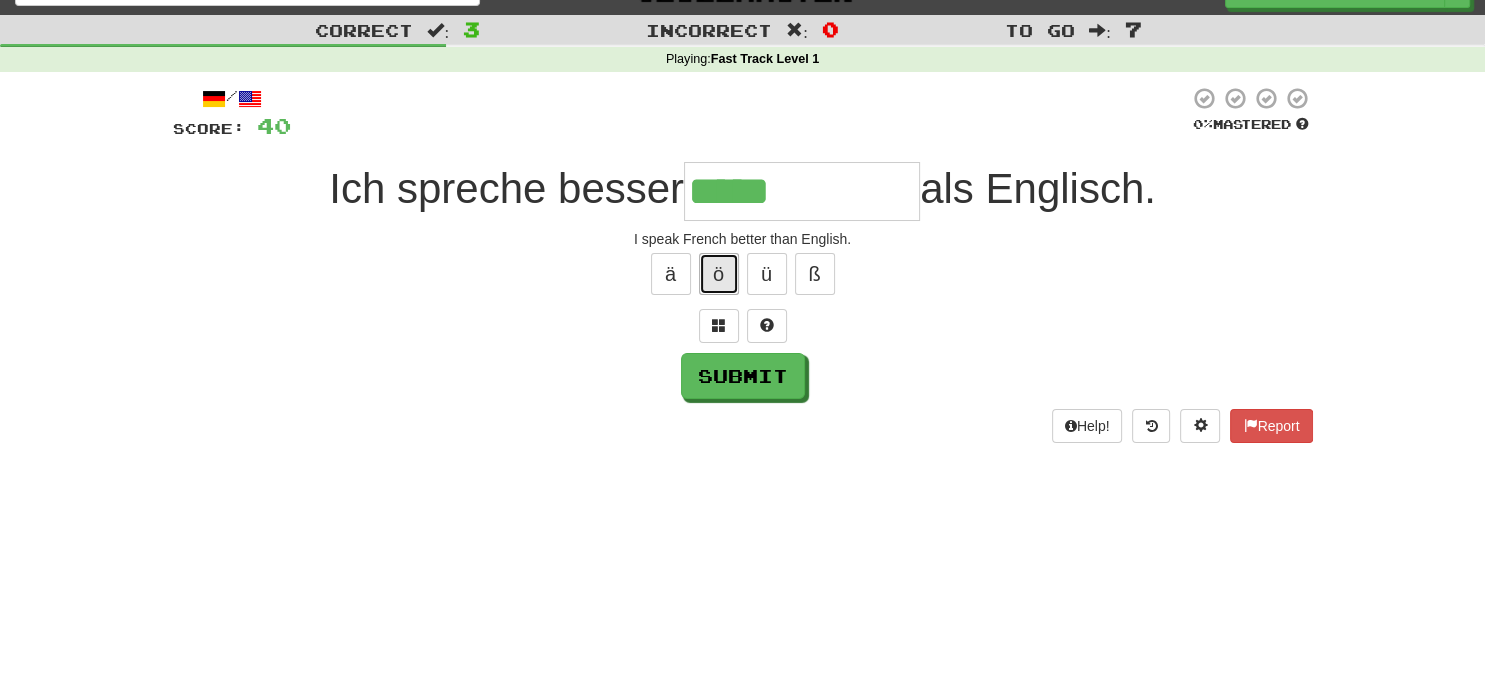 click on "ö" at bounding box center [719, 274] 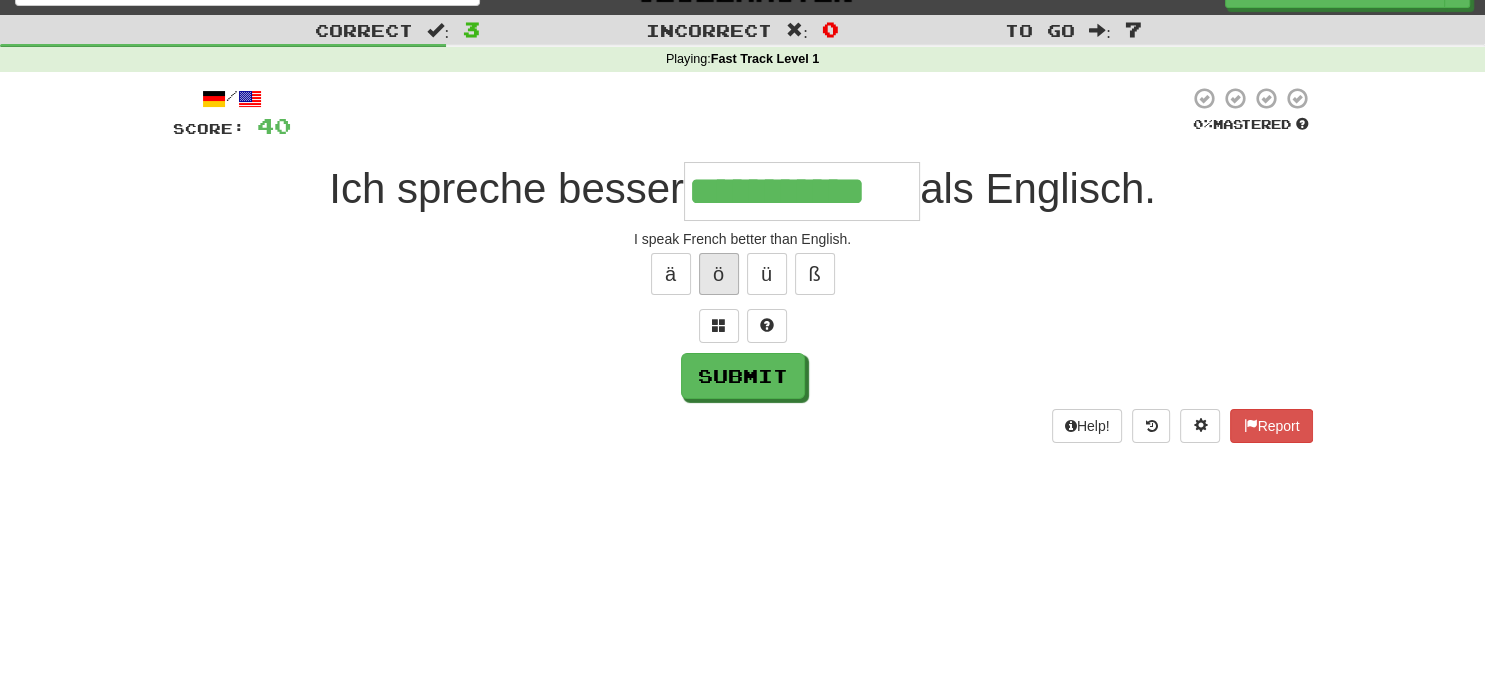type on "**********" 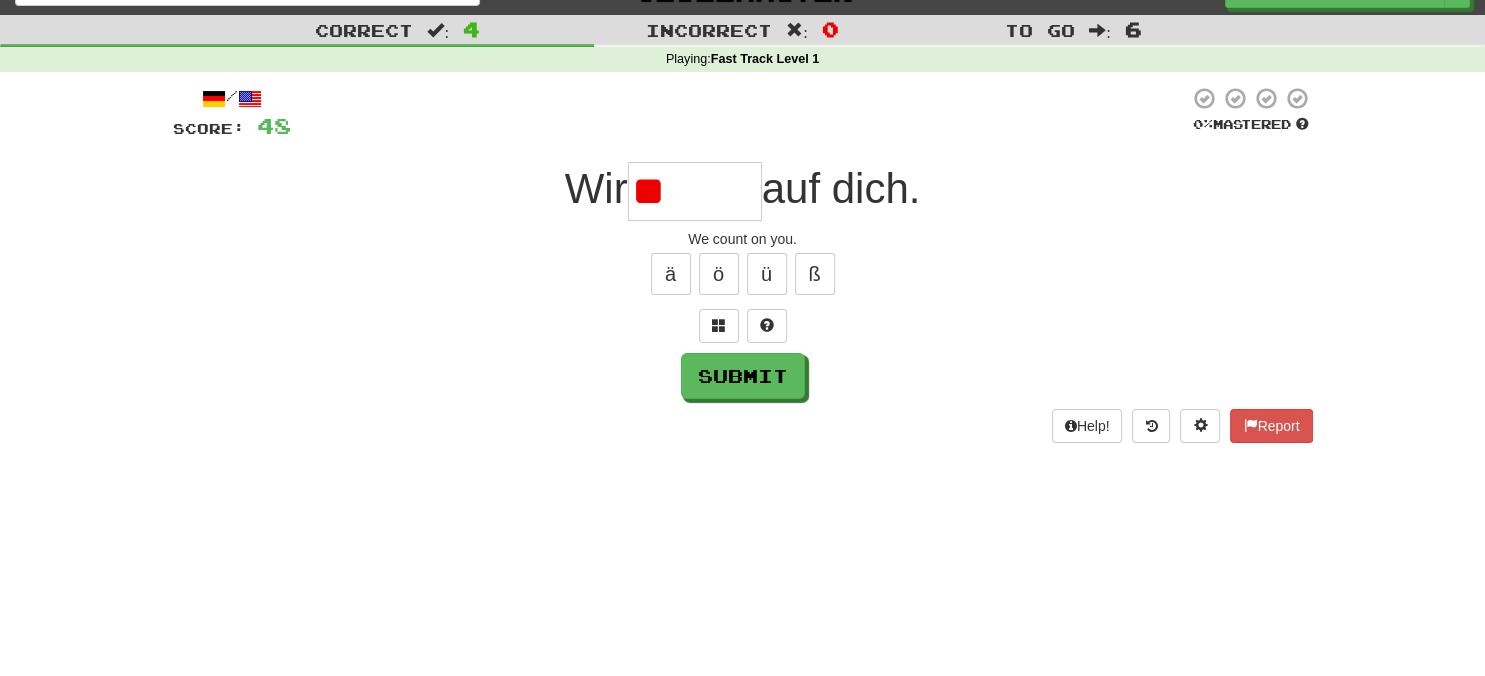 type on "*" 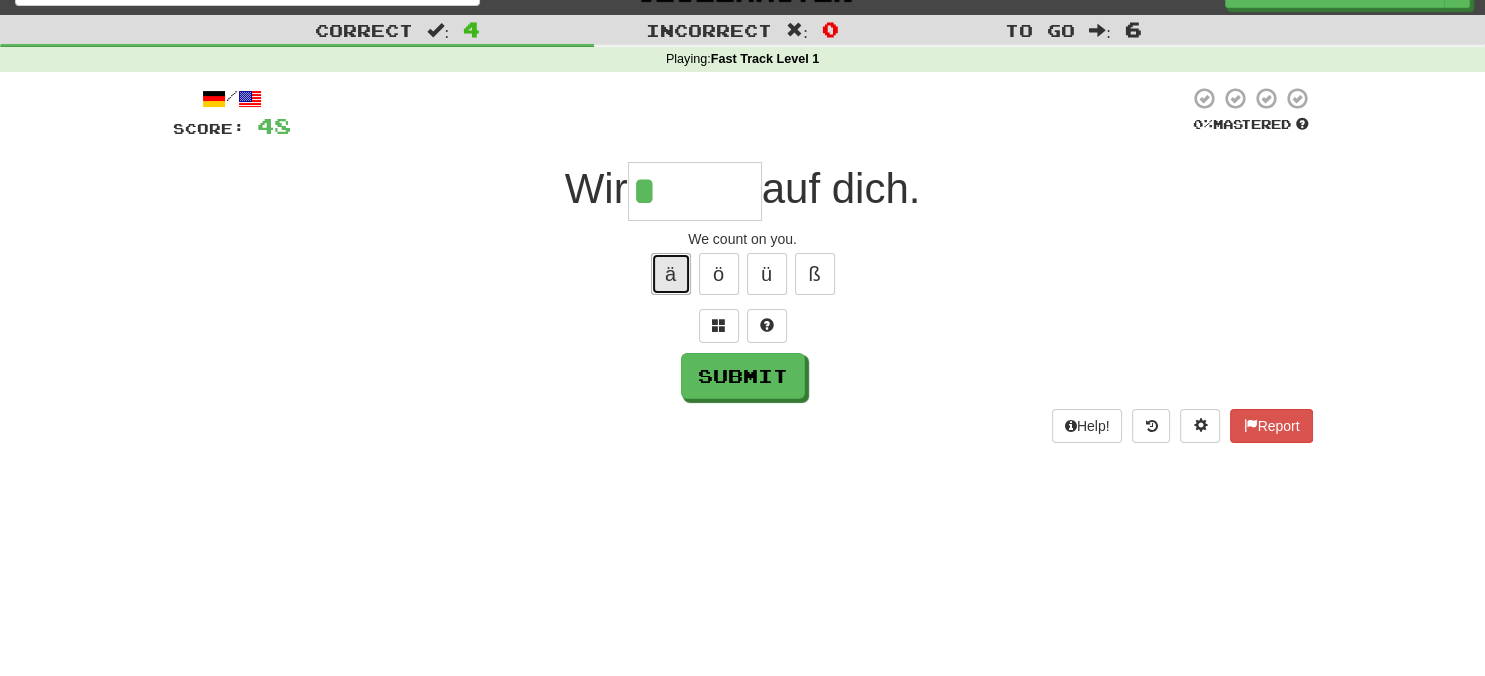 click on "ä" at bounding box center [671, 274] 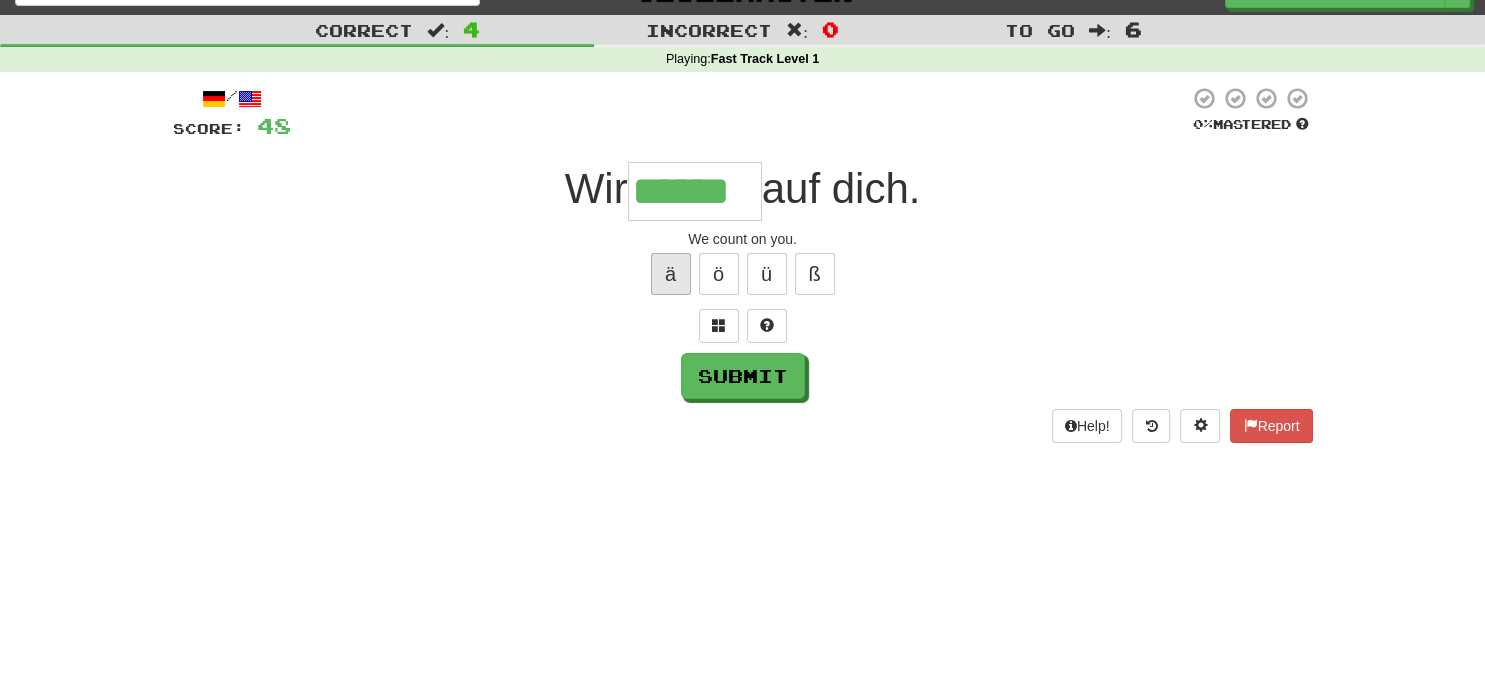 type on "******" 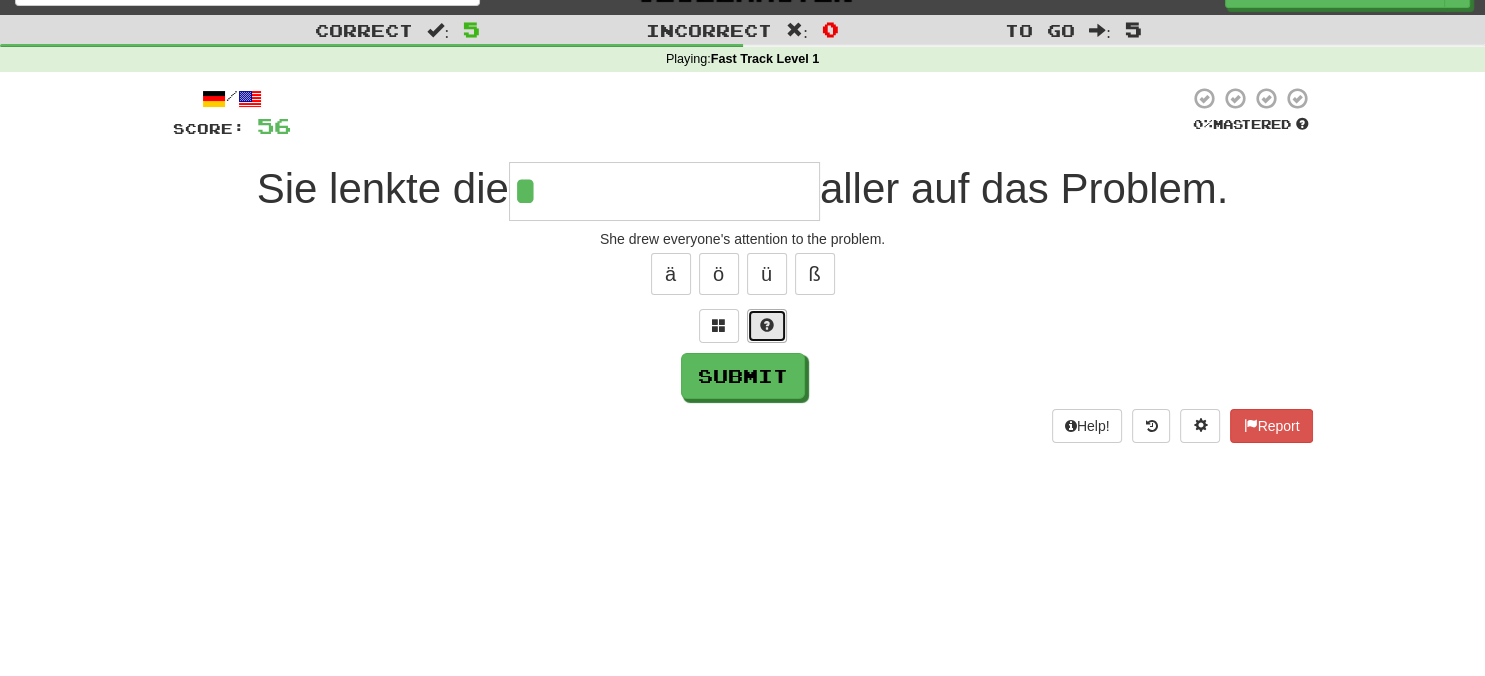 click at bounding box center (767, 326) 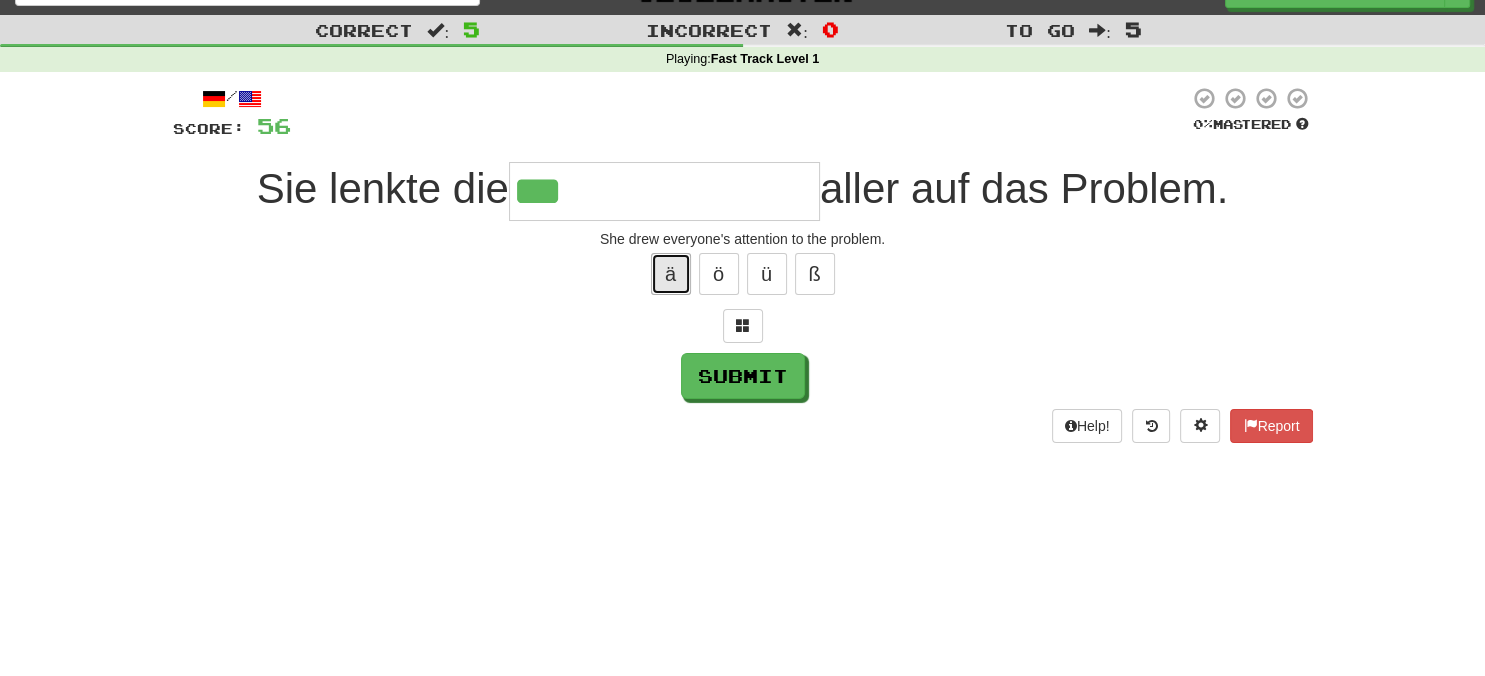 click on "ä" at bounding box center [671, 274] 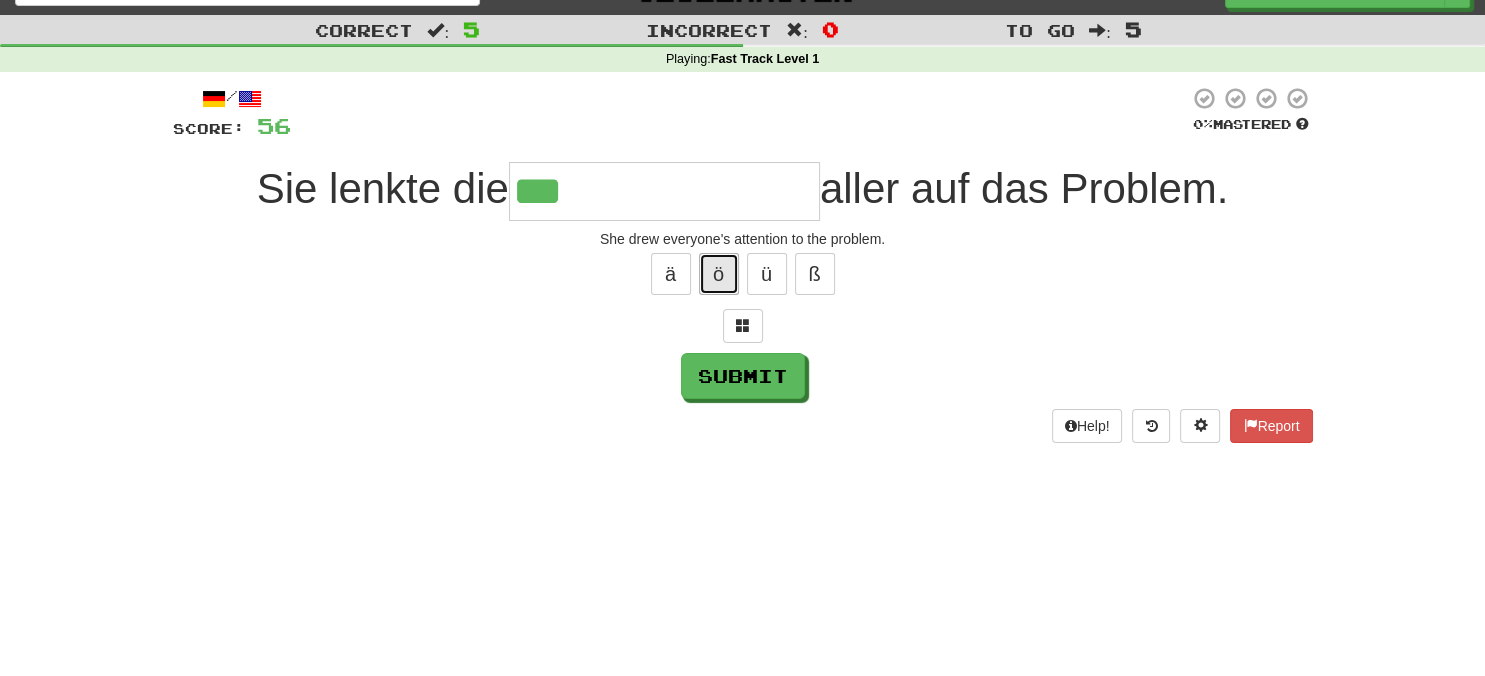 click on "ö" at bounding box center [719, 274] 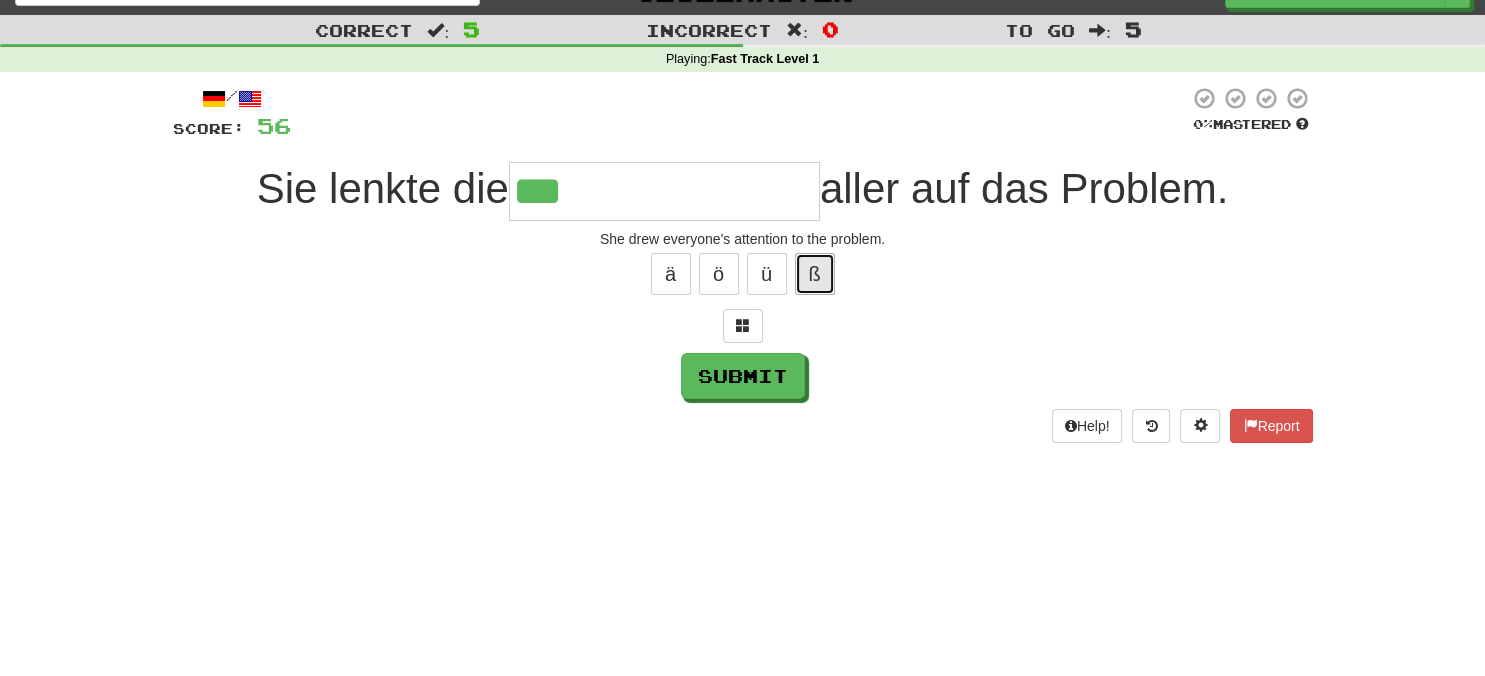 click on "ß" at bounding box center [815, 274] 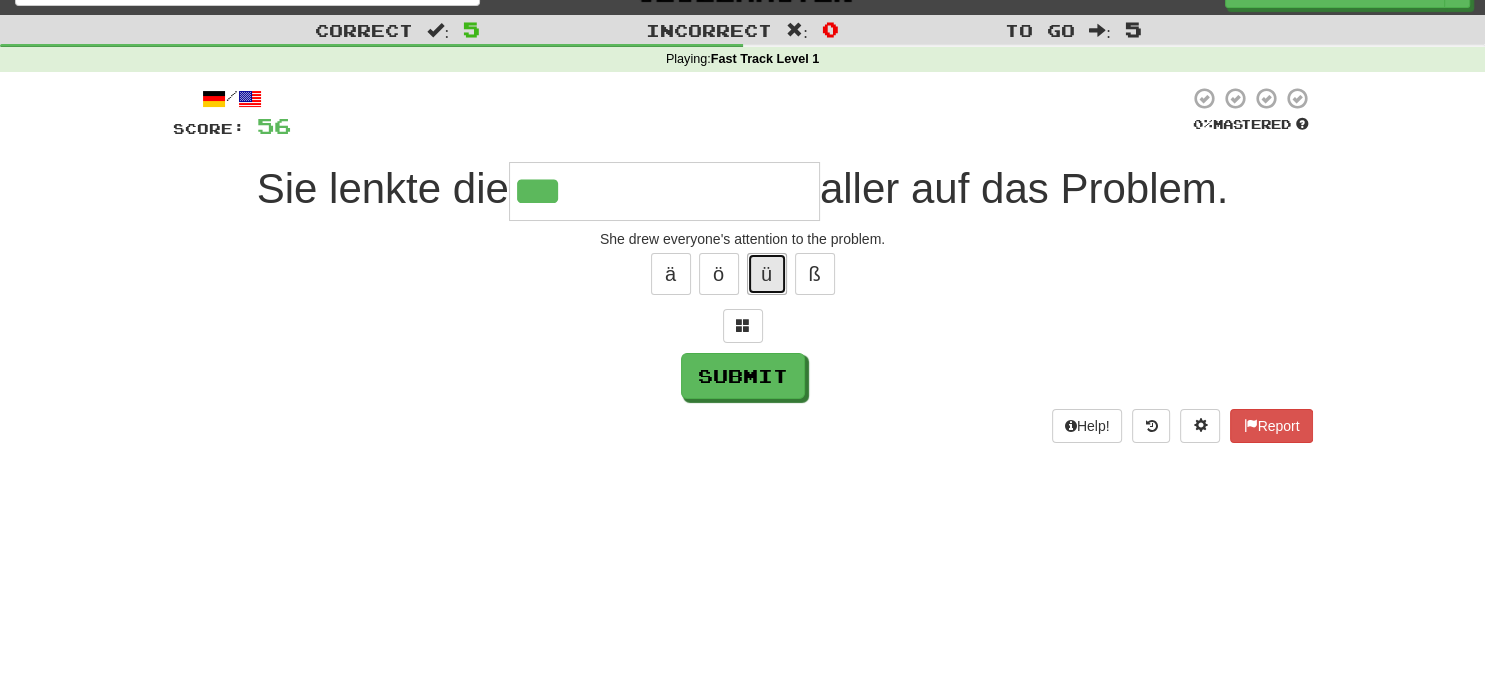 click on "ü" at bounding box center [767, 274] 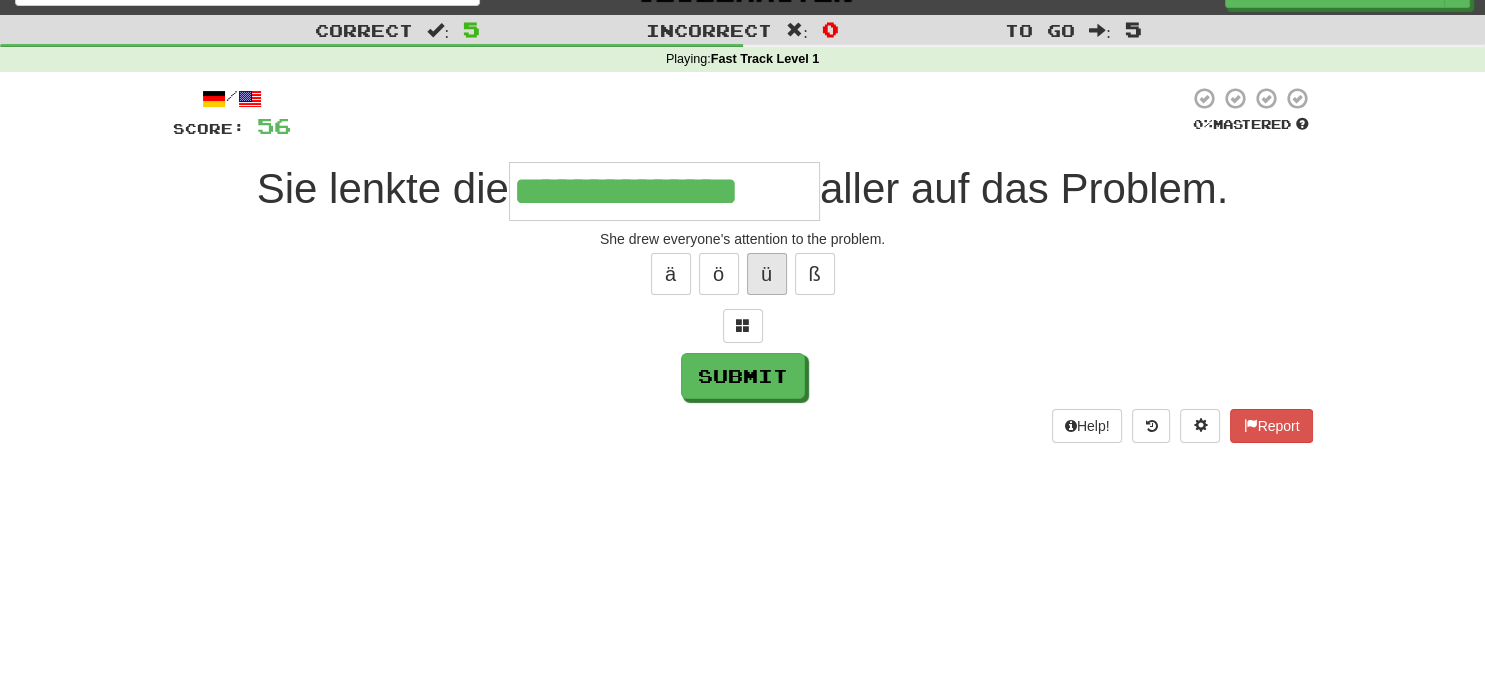 type on "**********" 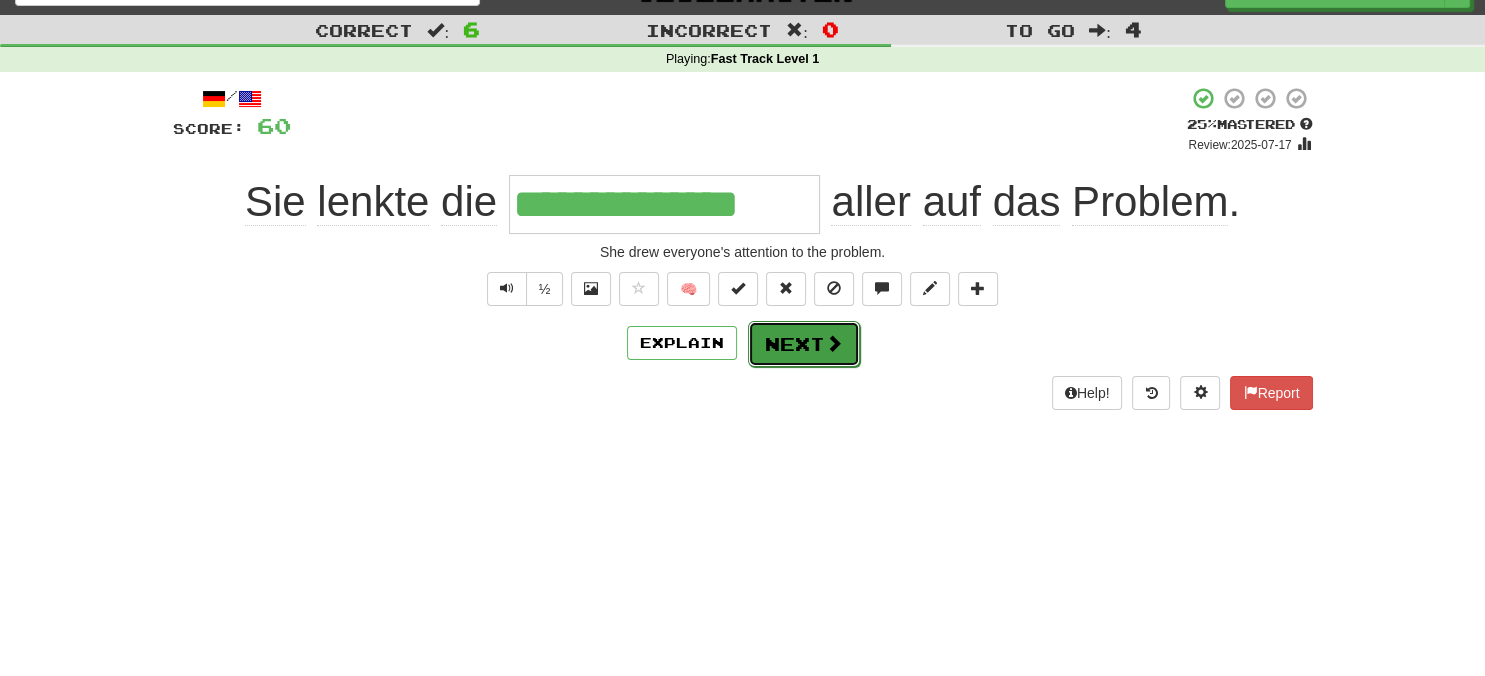 click on "Next" at bounding box center [804, 344] 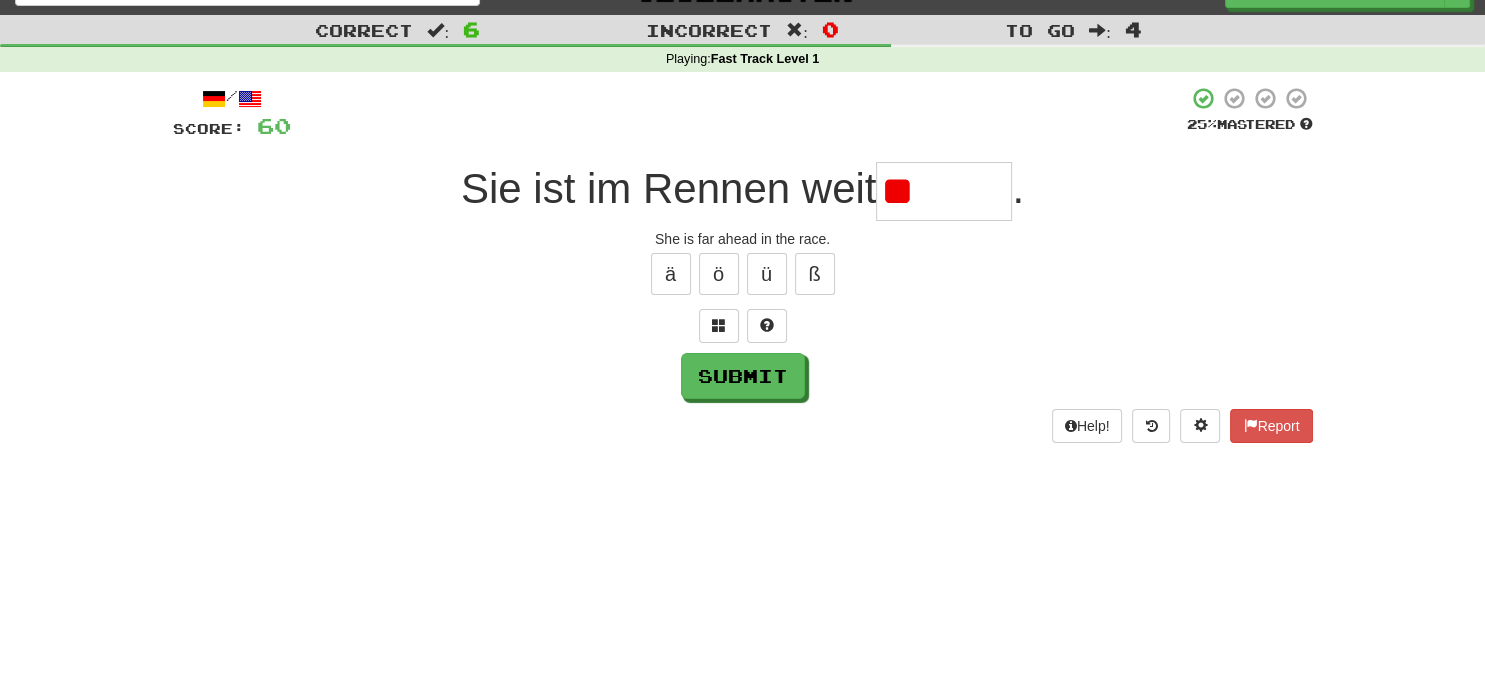 type on "*" 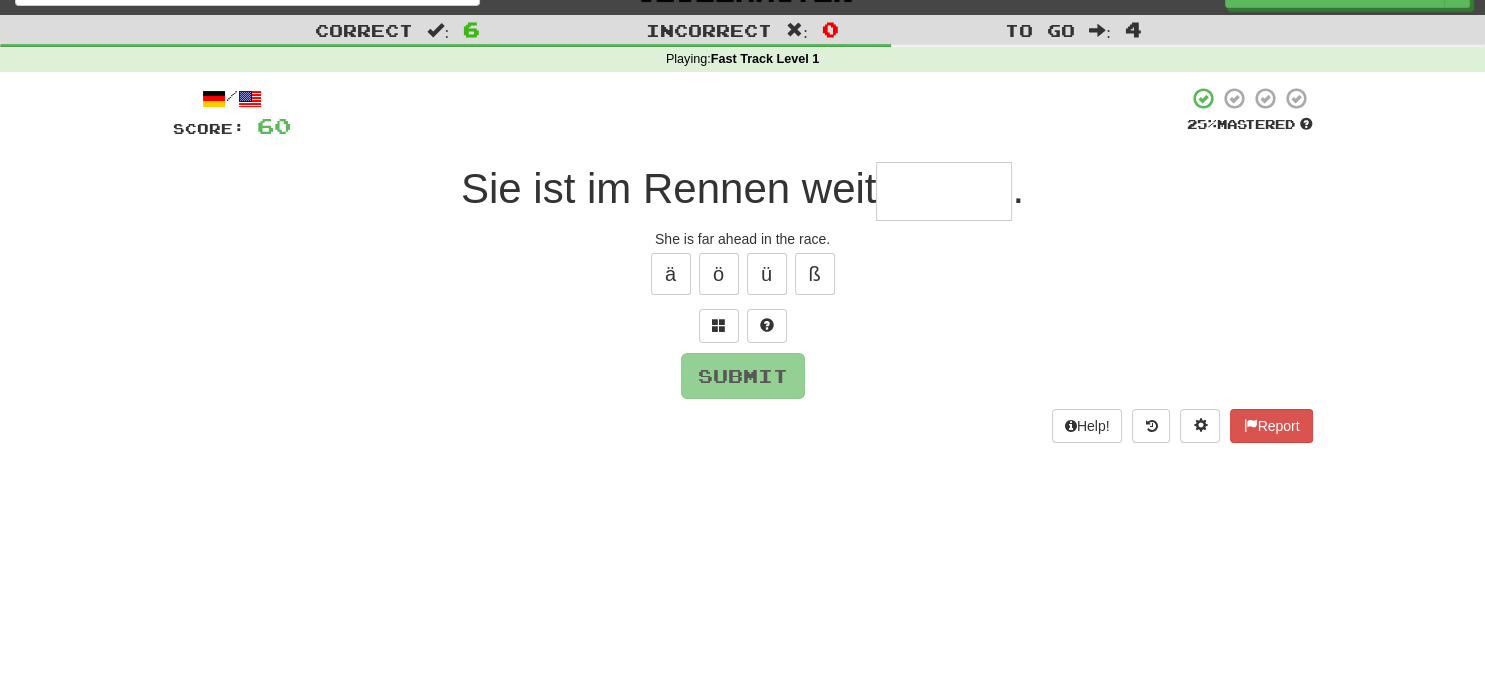 type on "*" 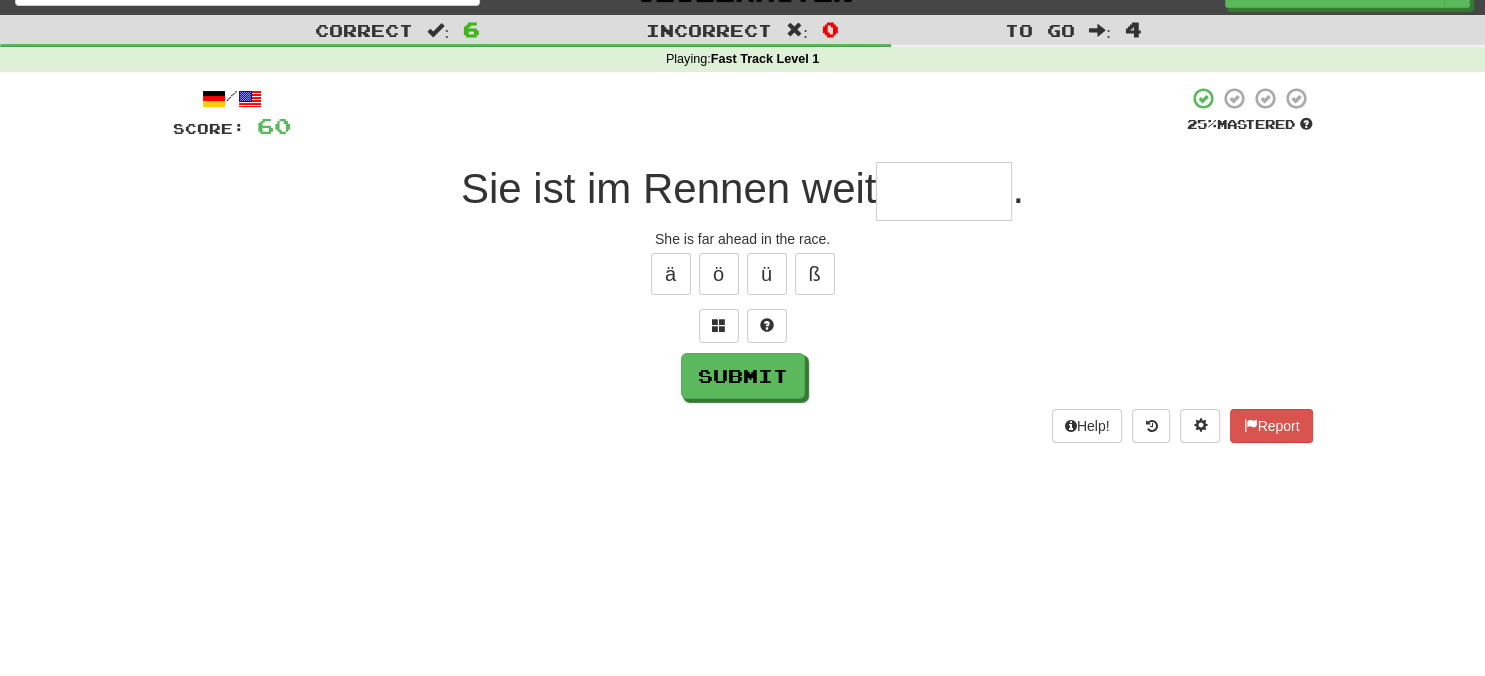 type on "*" 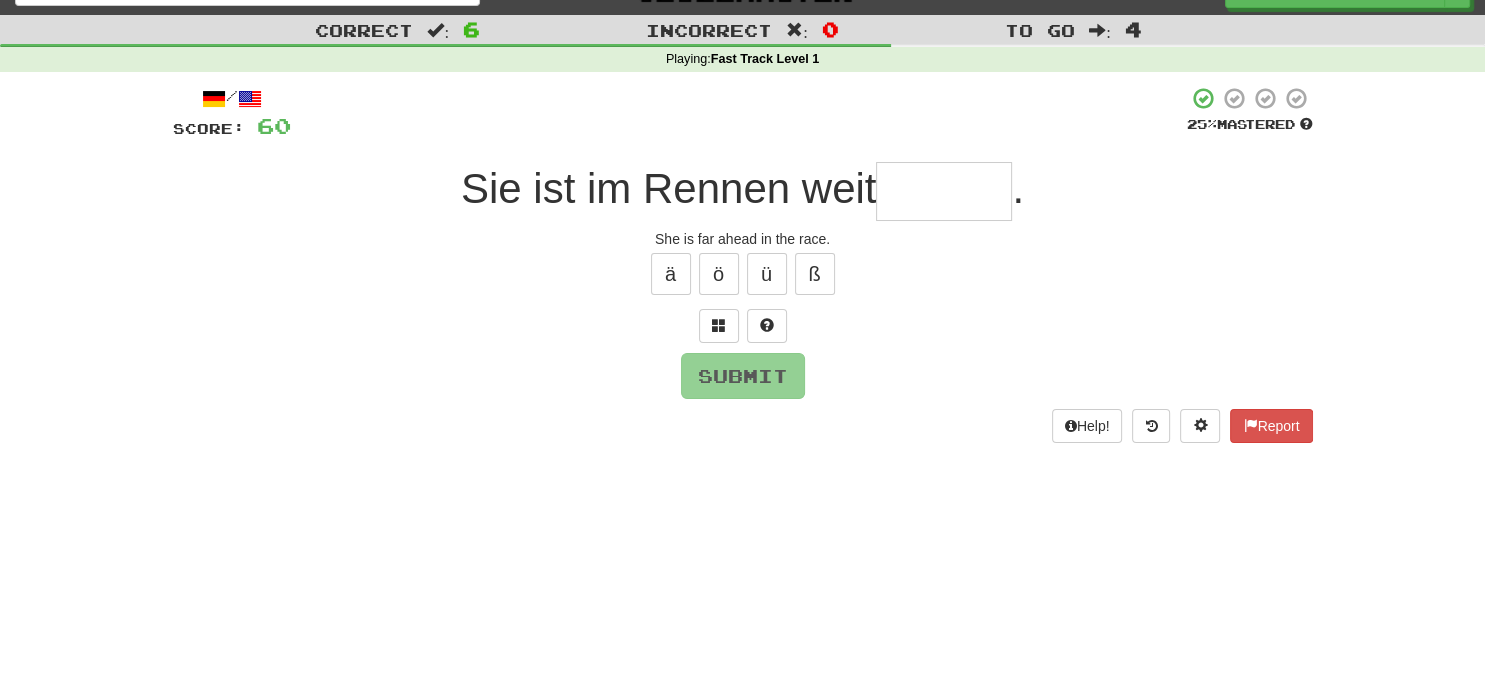 type on "*" 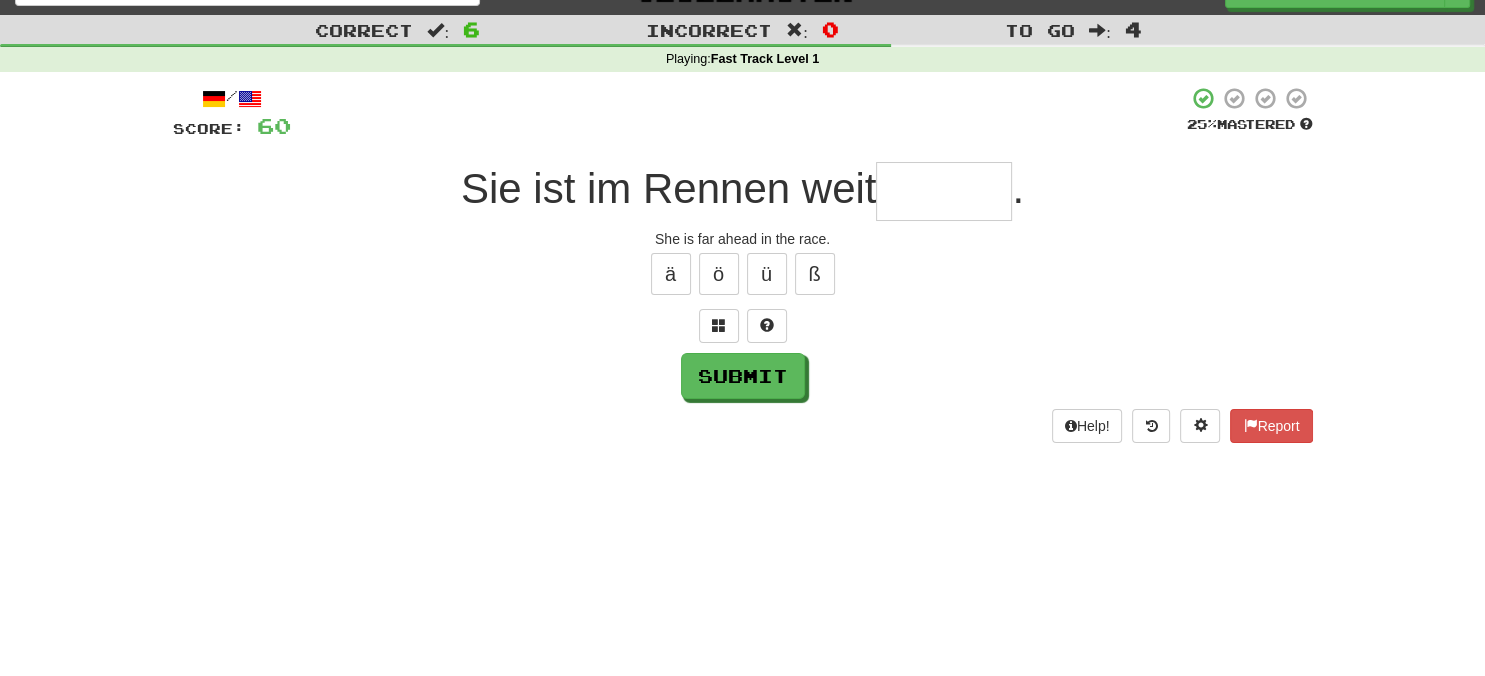 type on "*" 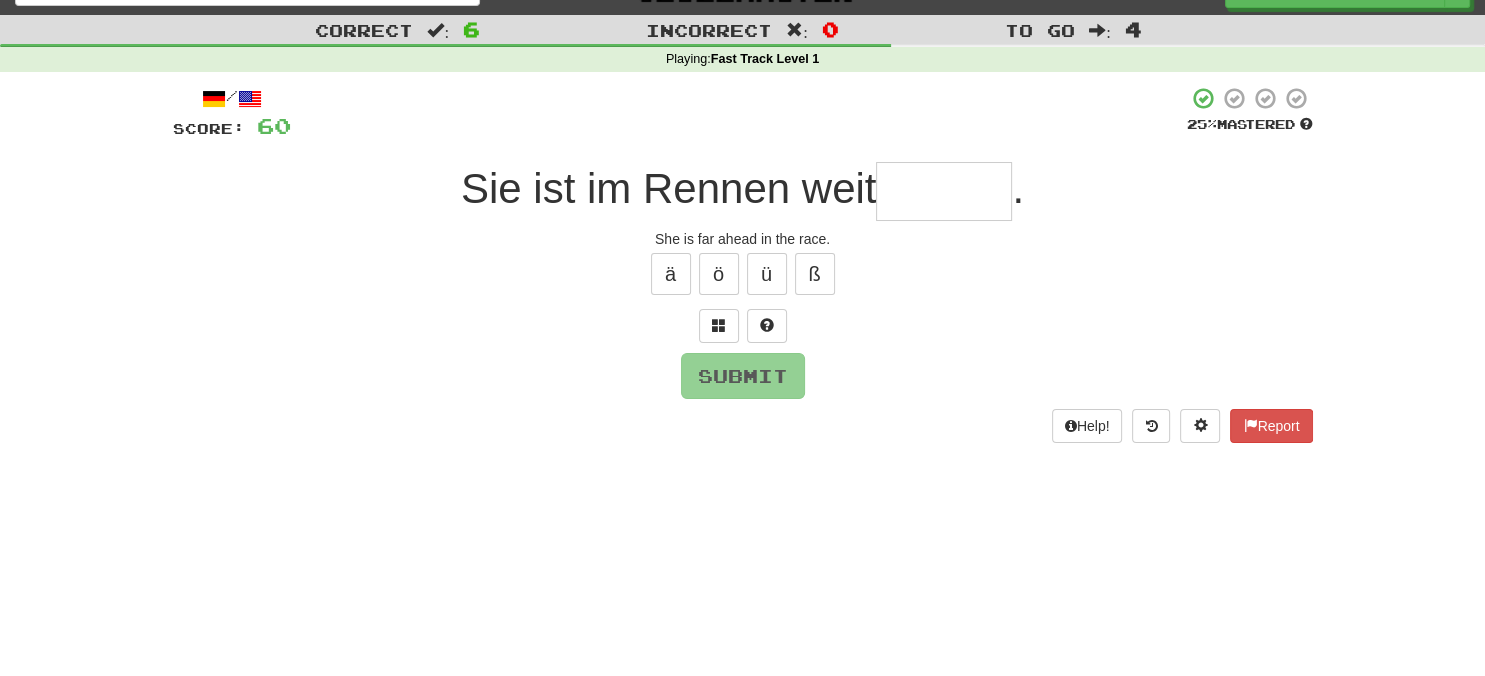 type on "*" 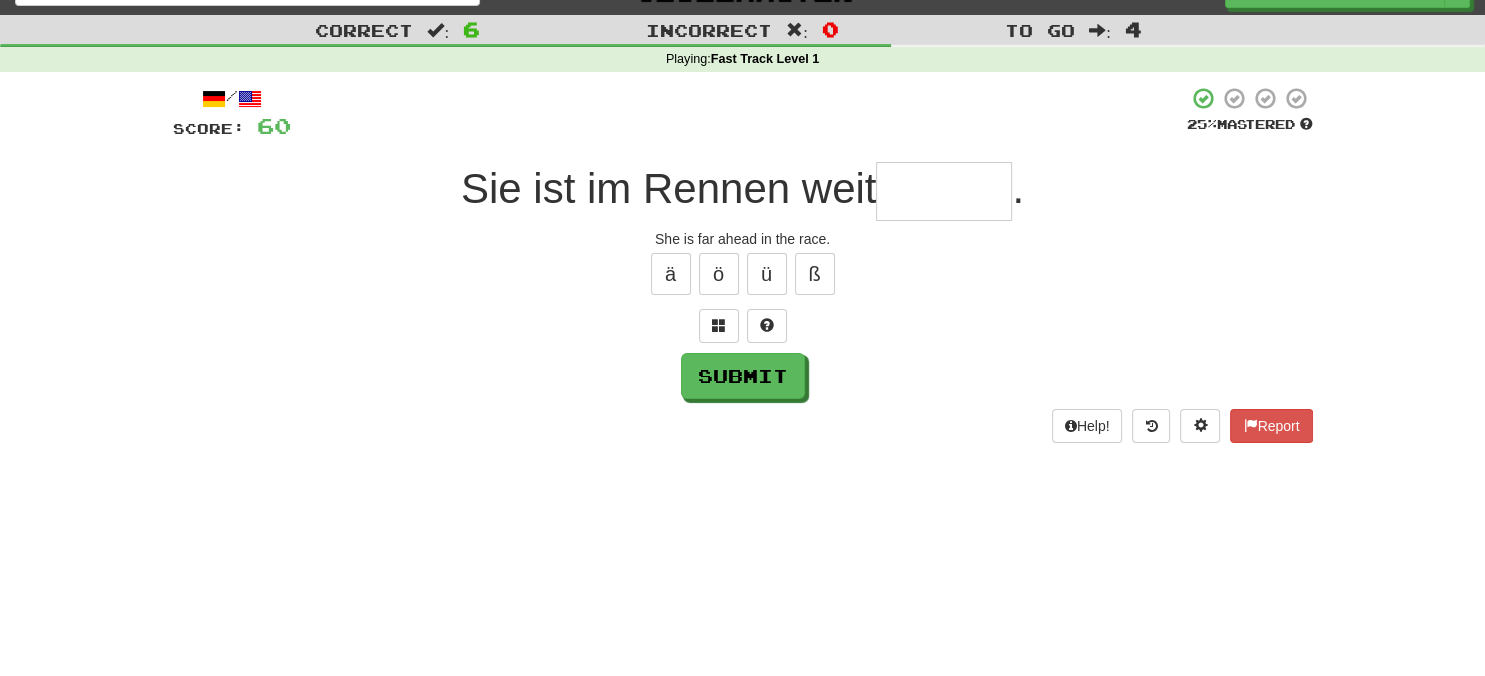 type on "*" 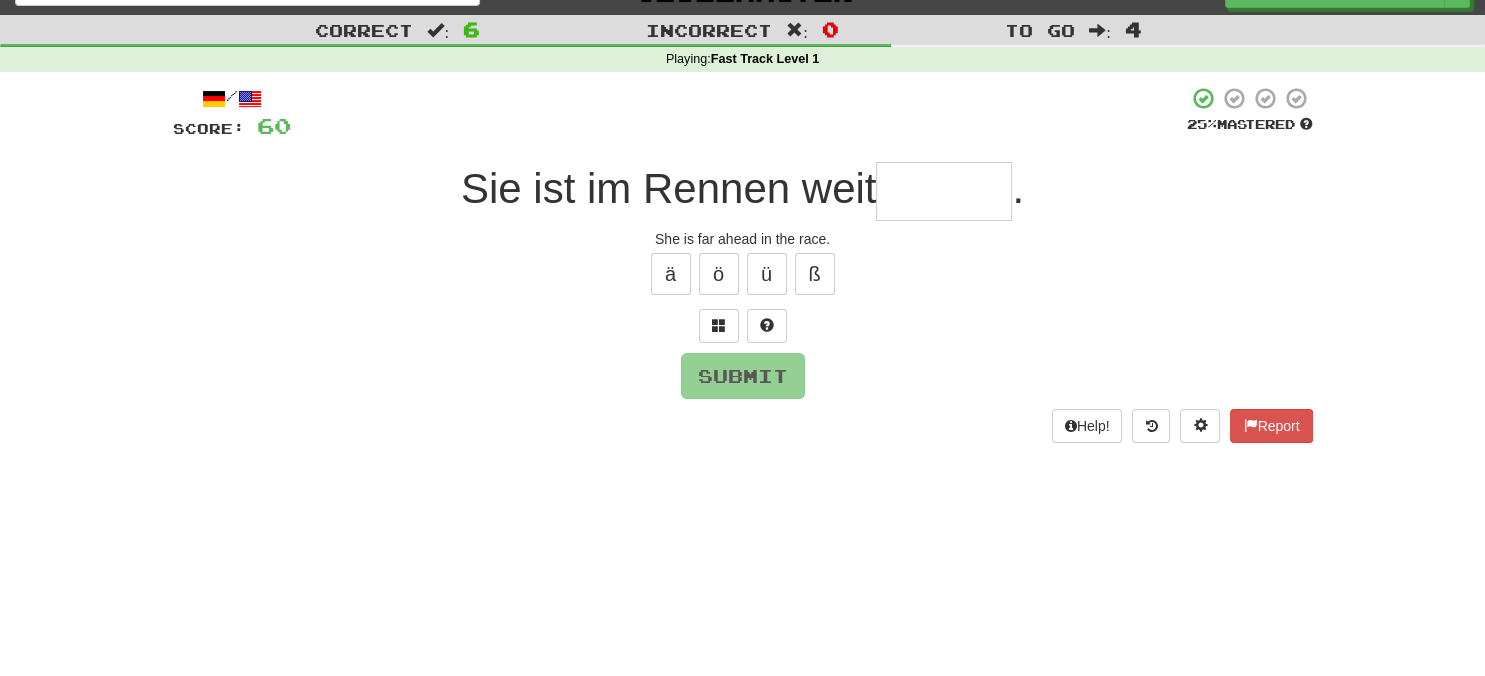 type on "*" 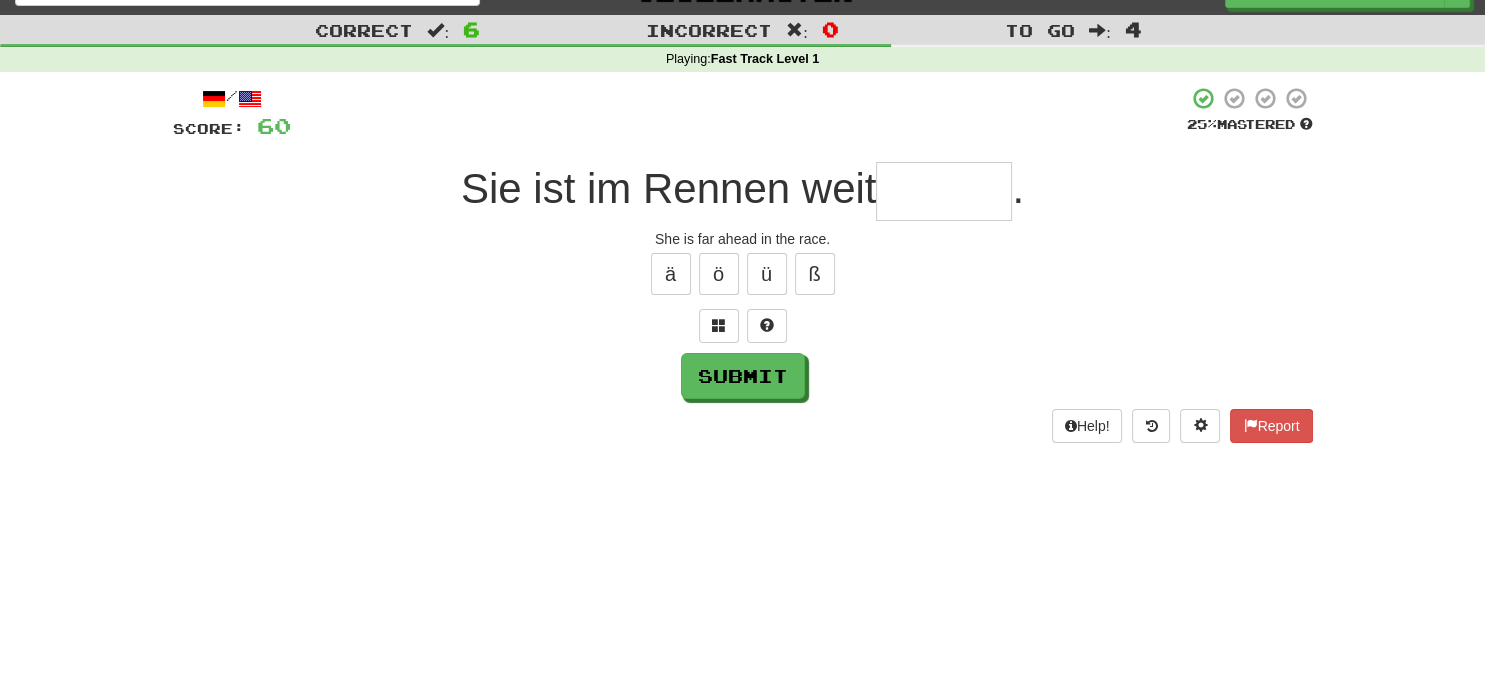 type on "*" 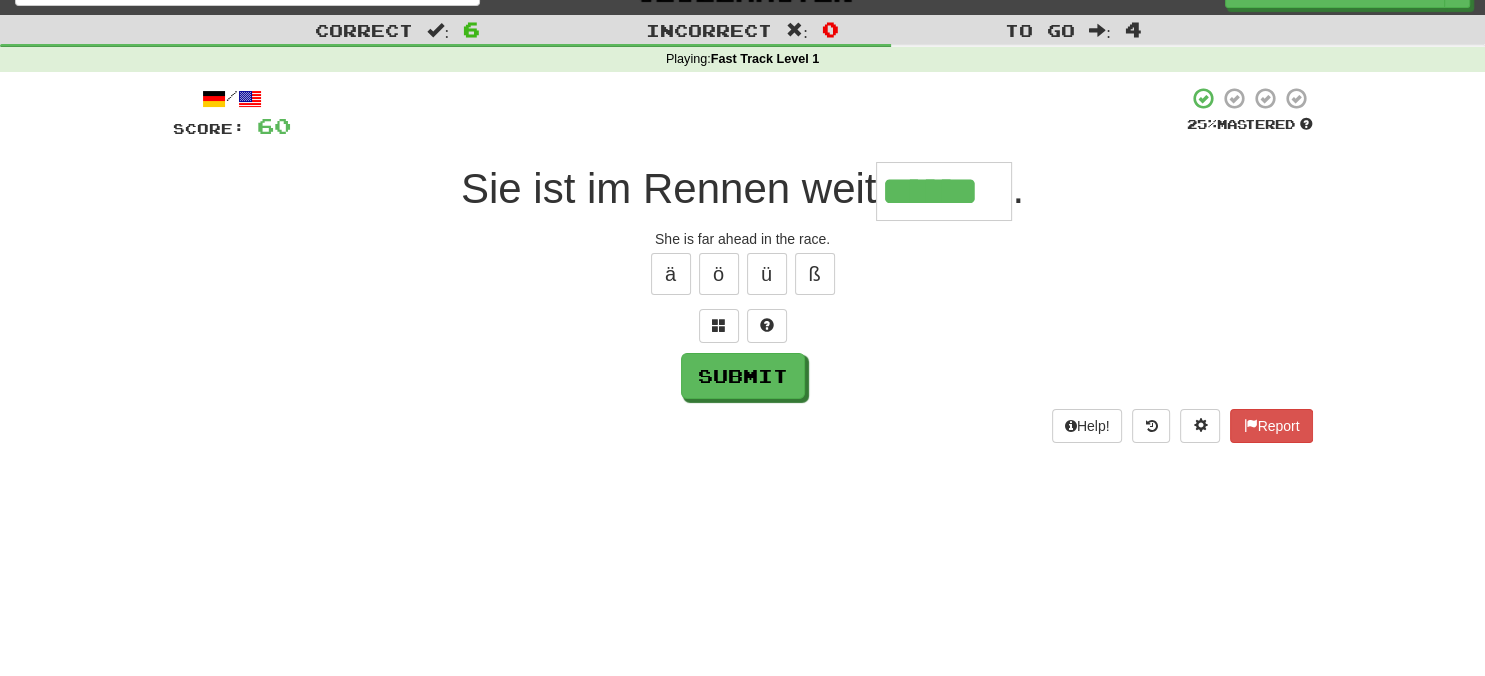 type on "******" 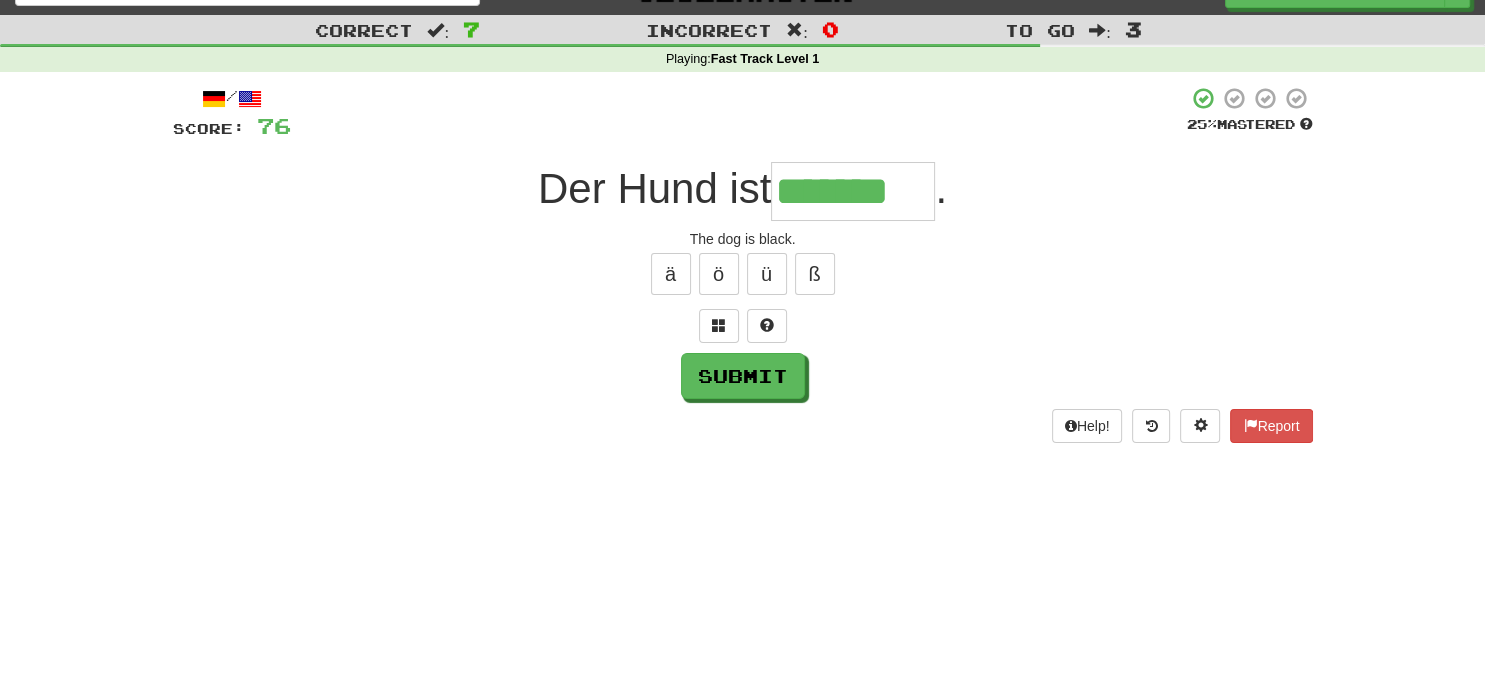 type on "*******" 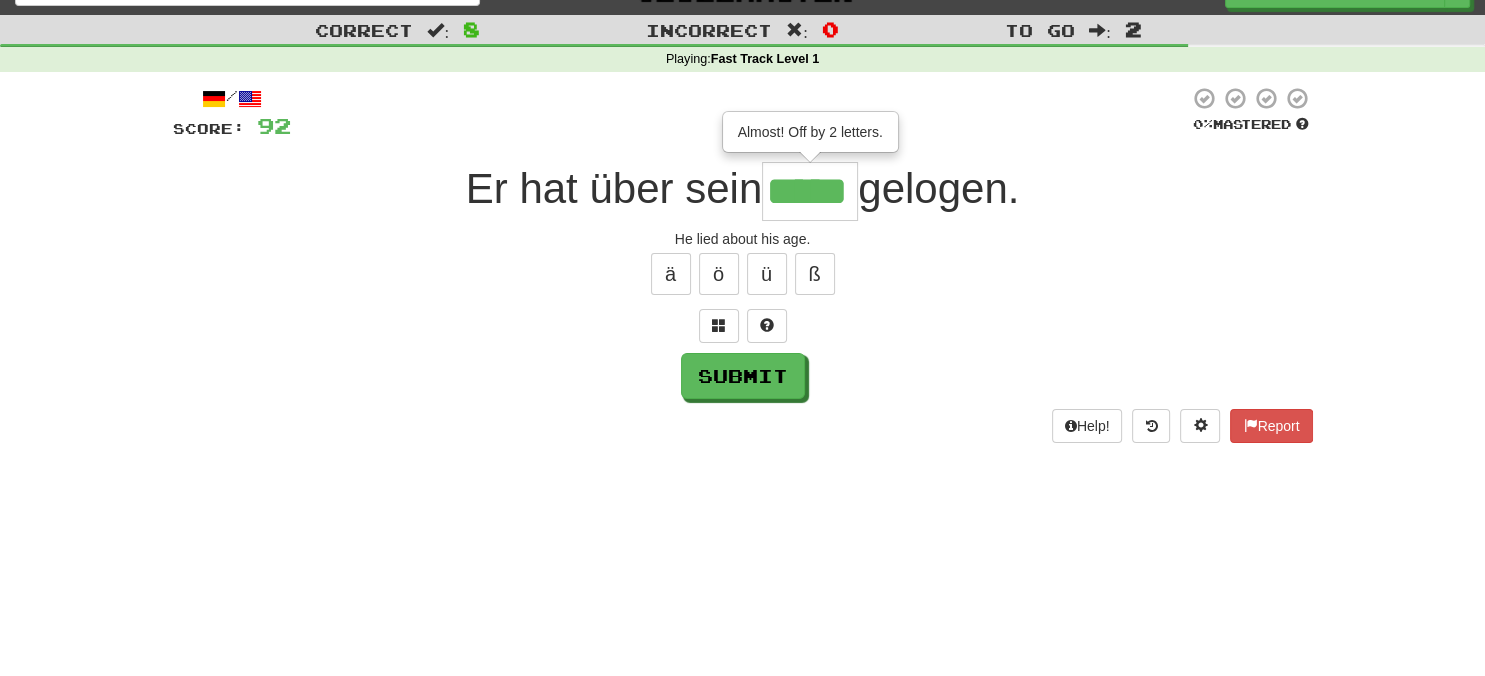 type on "*****" 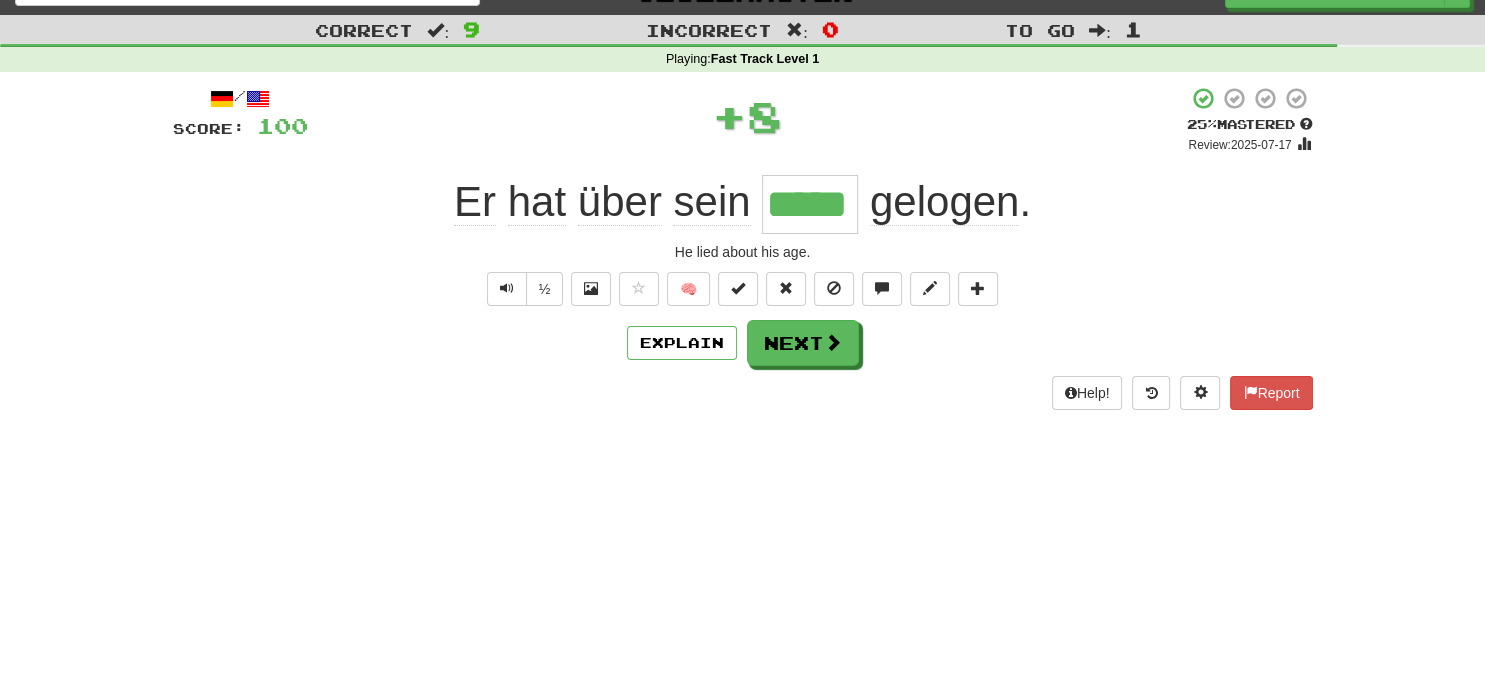type 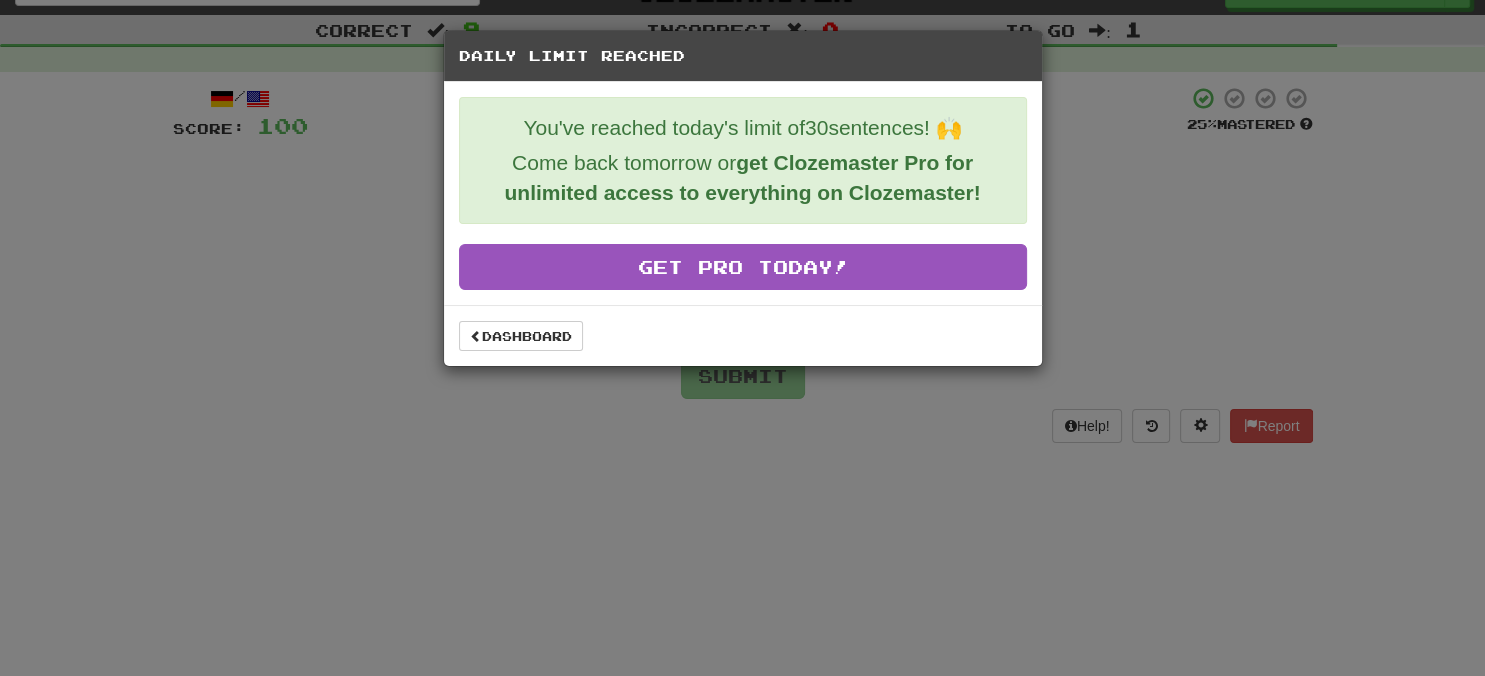 click on "Daily Limit Reached You've reached today's limit of  30  sentences! 🙌  Come back tomorrow or  get Clozemaster Pro for unlimited access to everything on Clozemaster! Get Pro Today! Dashboard" at bounding box center (742, 338) 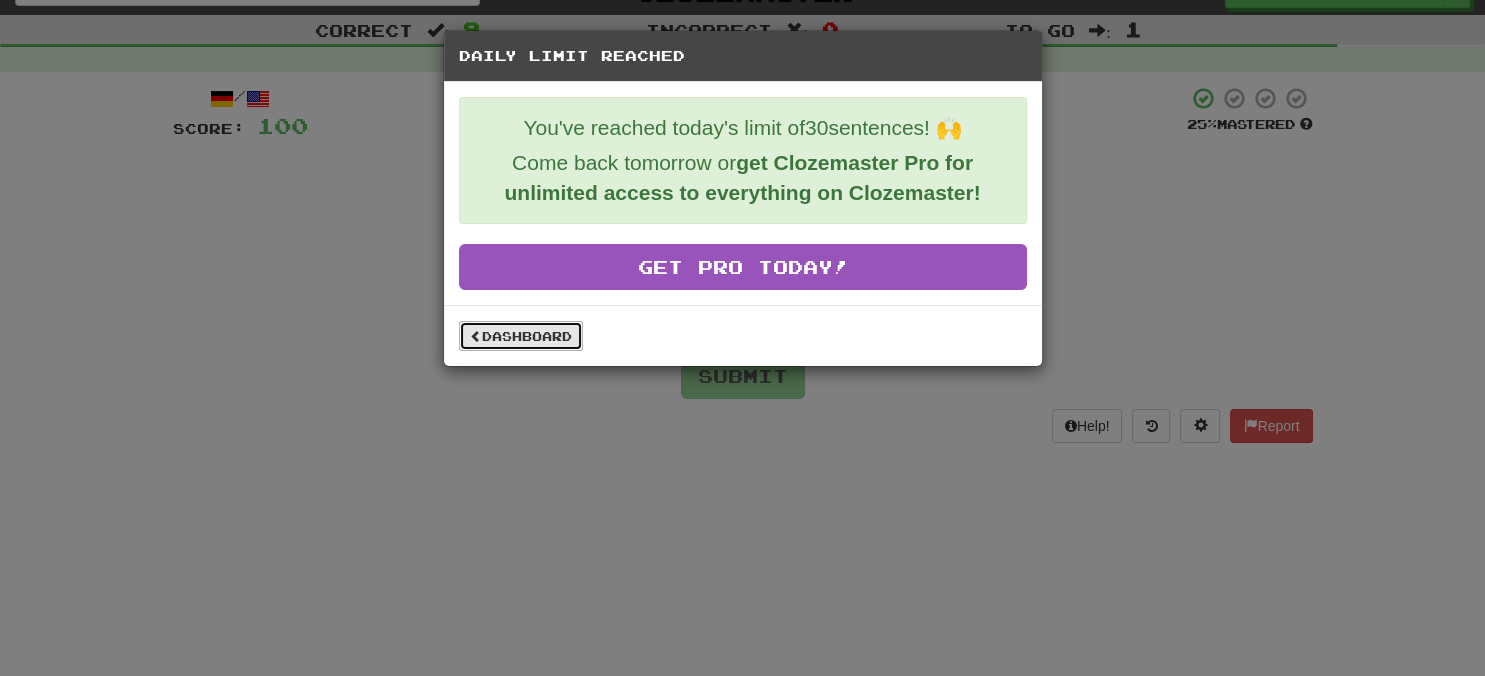click on "Dashboard" at bounding box center [521, 336] 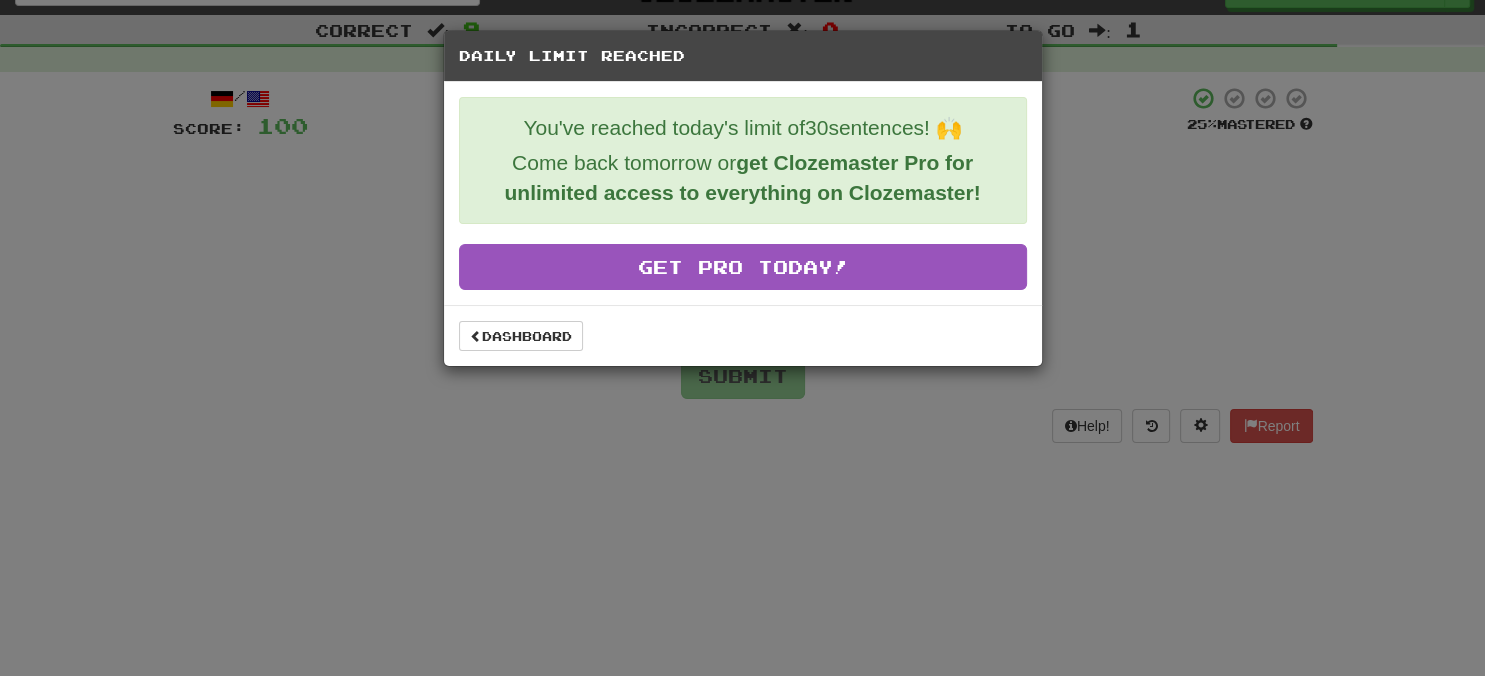 click on "Daily Limit Reached You've reached today's limit of  30  sentences! 🙌  Come back tomorrow or  get Clozemaster Pro for unlimited access to everything on Clozemaster! Get Pro Today! Dashboard" at bounding box center (742, 338) 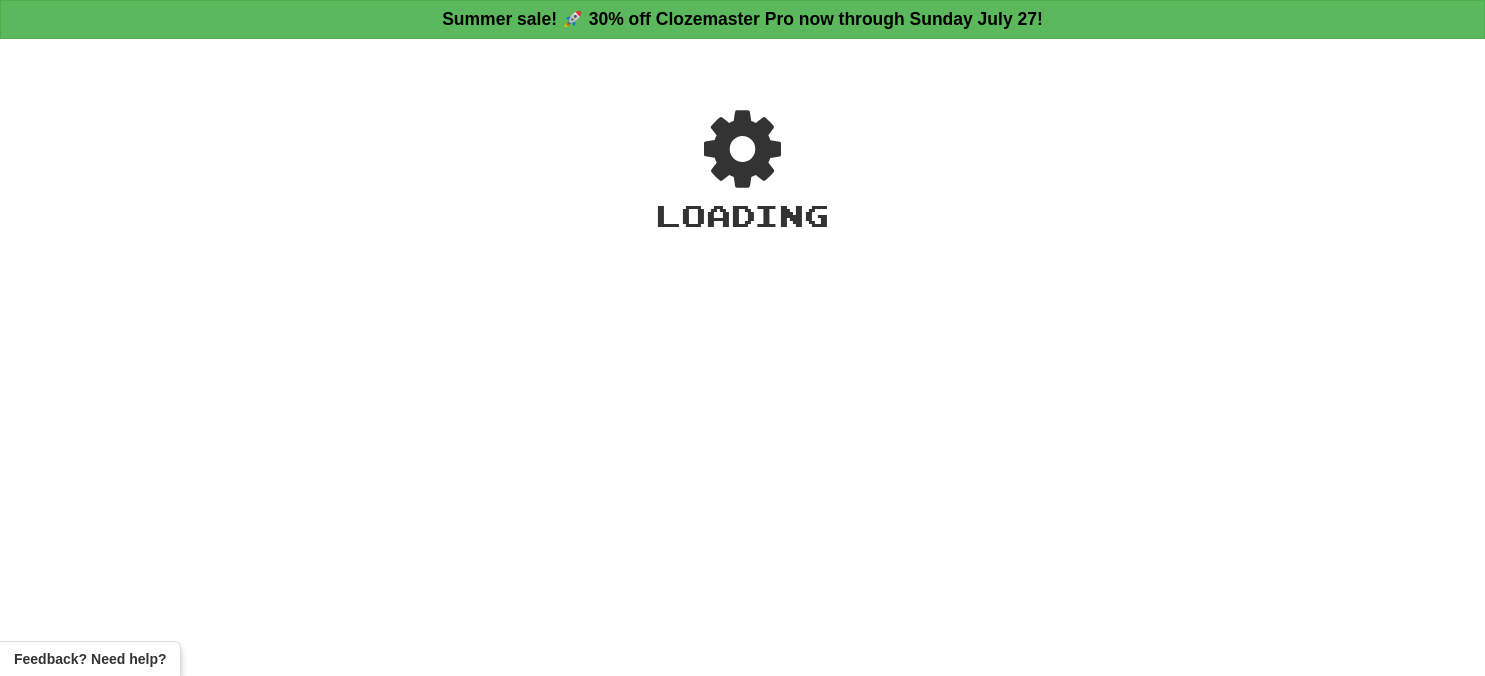 scroll, scrollTop: 0, scrollLeft: 0, axis: both 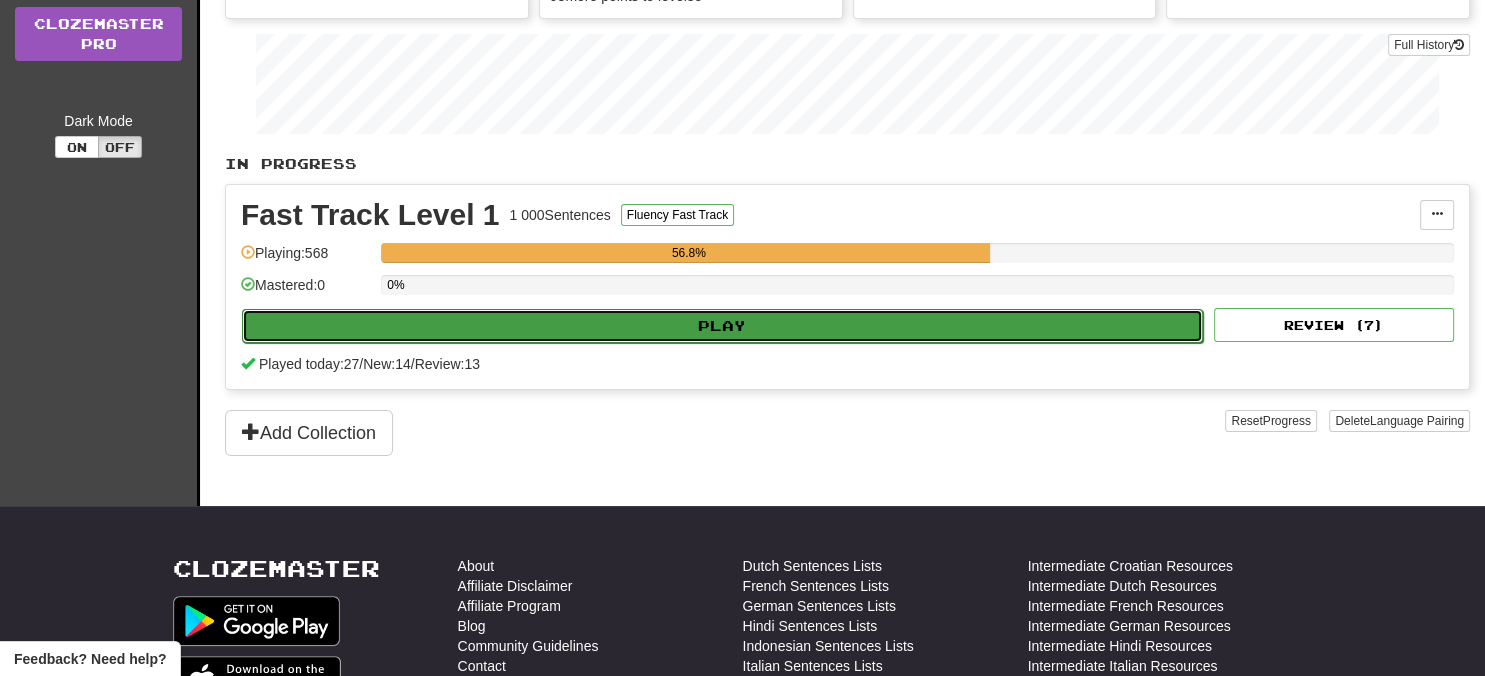 click on "Play" at bounding box center (722, 326) 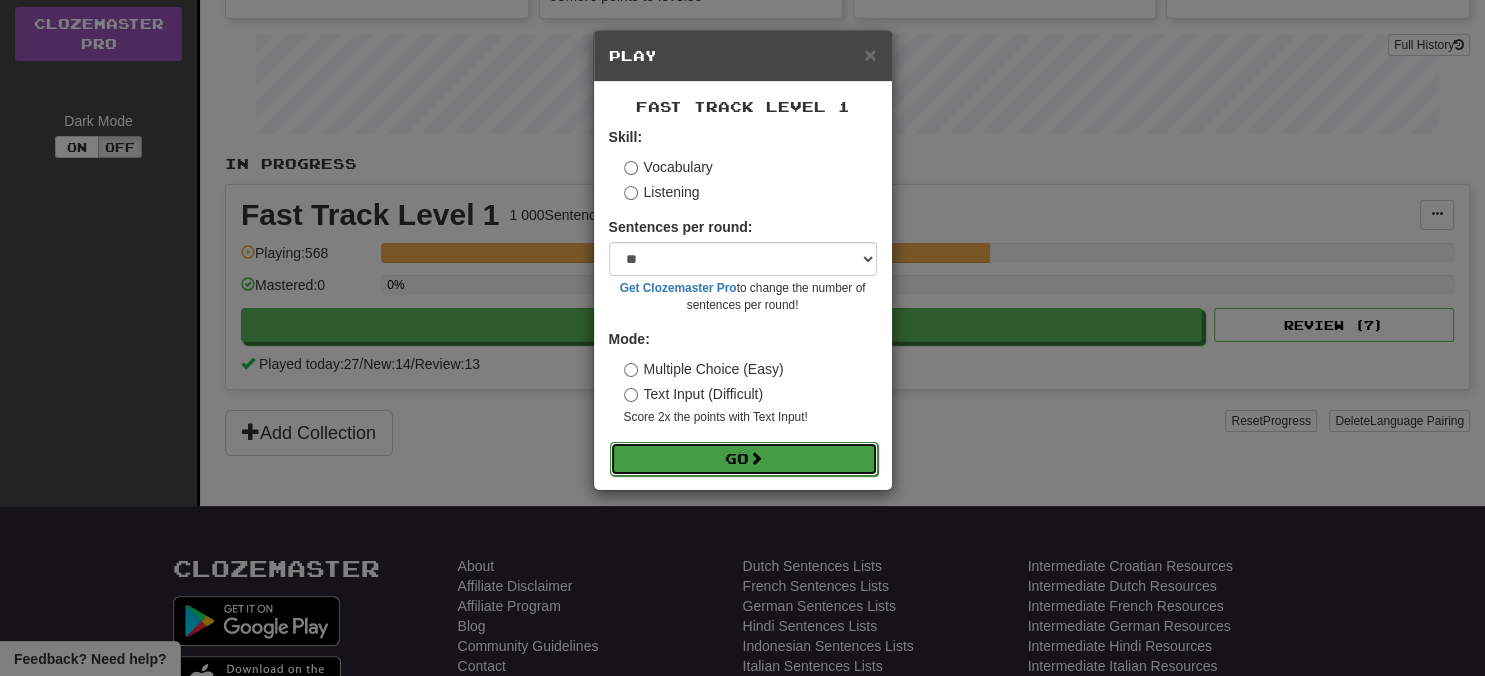 click on "Go" at bounding box center (744, 459) 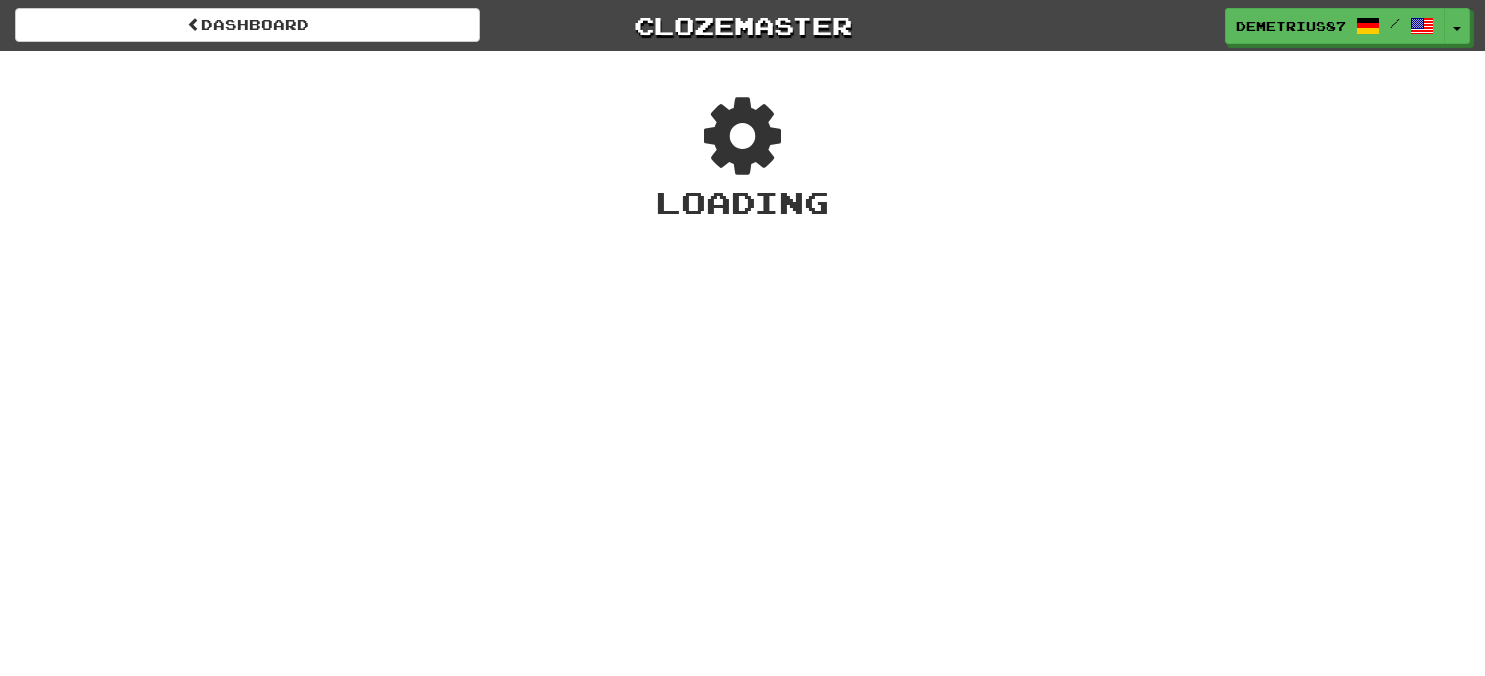 scroll, scrollTop: 0, scrollLeft: 0, axis: both 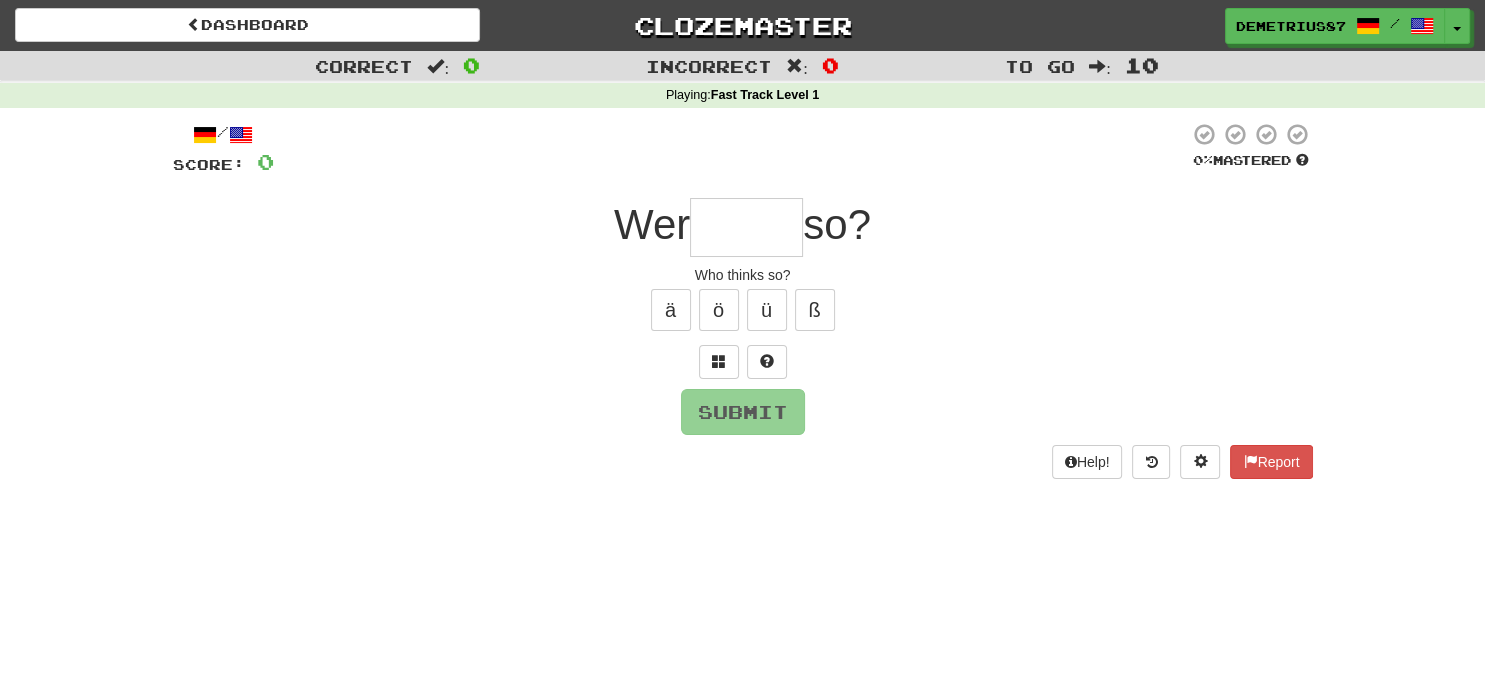 click at bounding box center [746, 227] 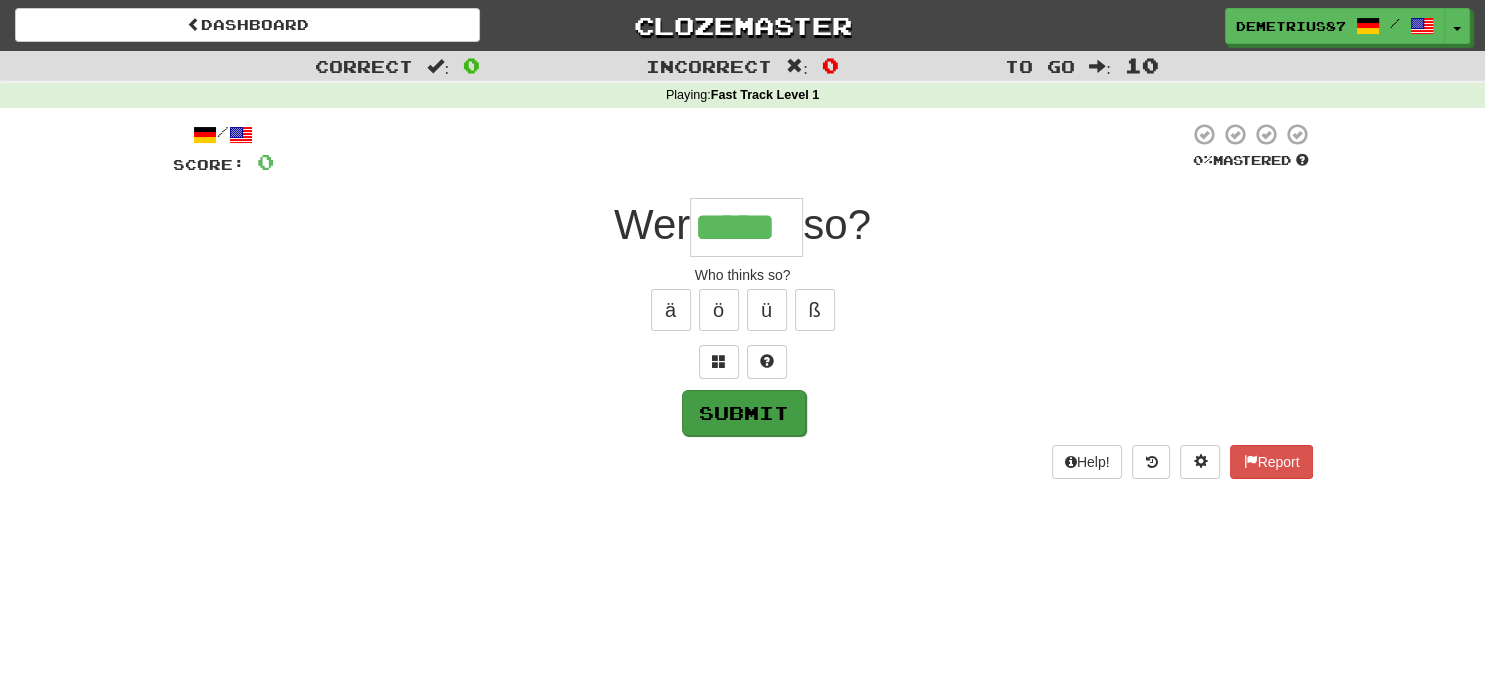 type on "*****" 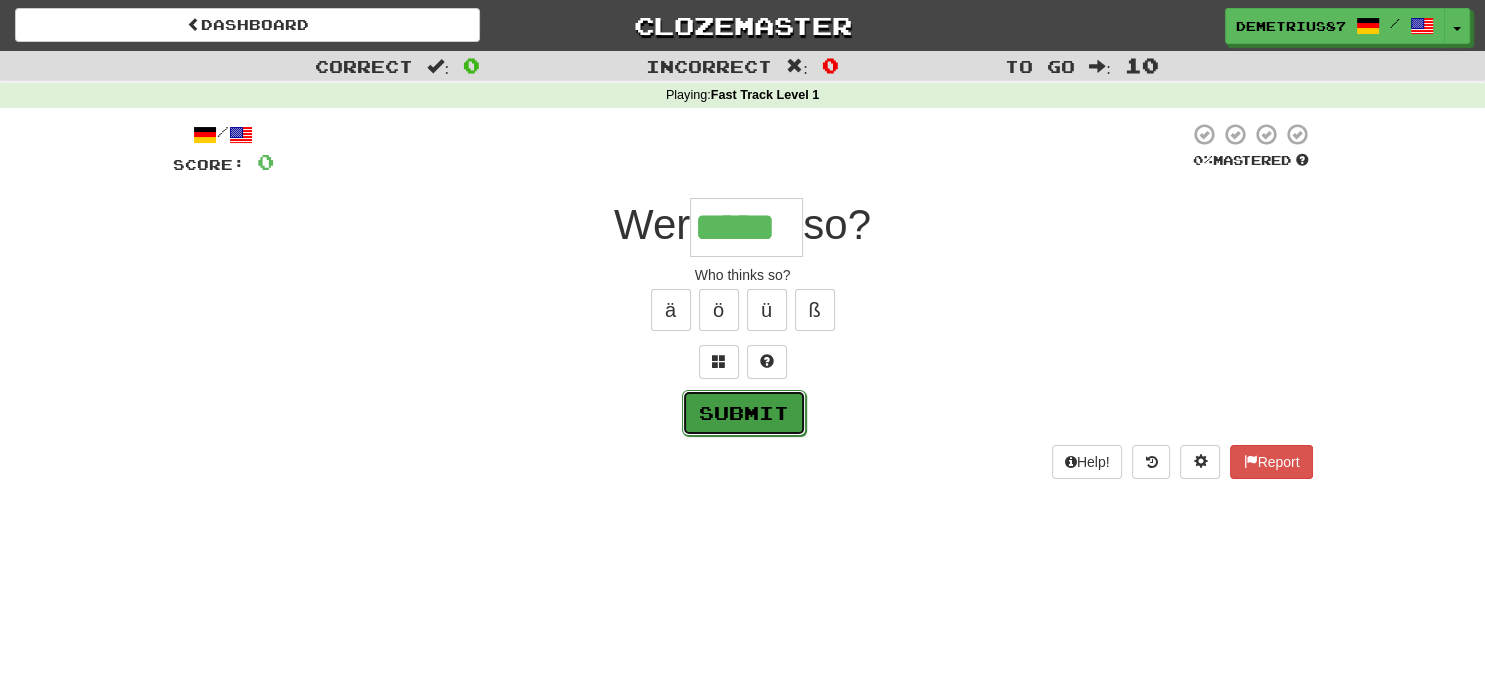click on "Submit" at bounding box center [744, 413] 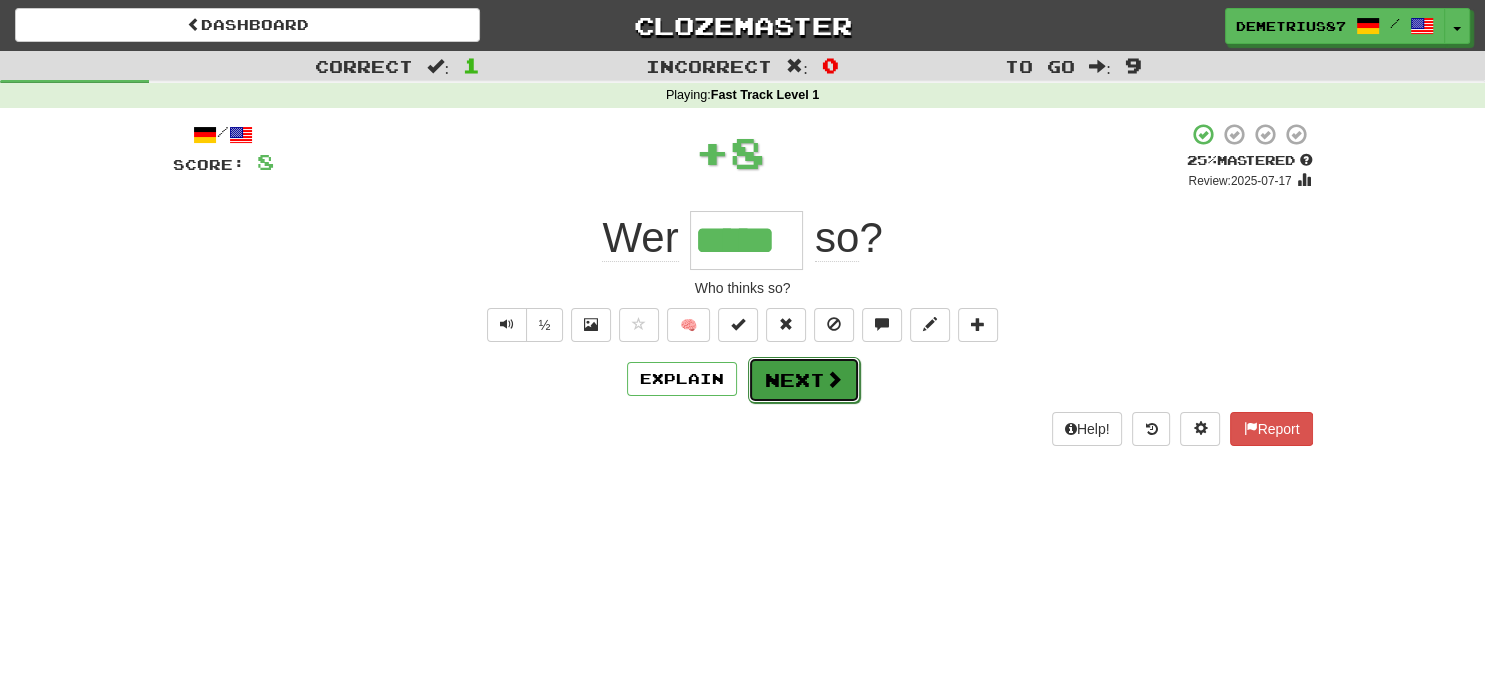 click on "Next" at bounding box center (804, 380) 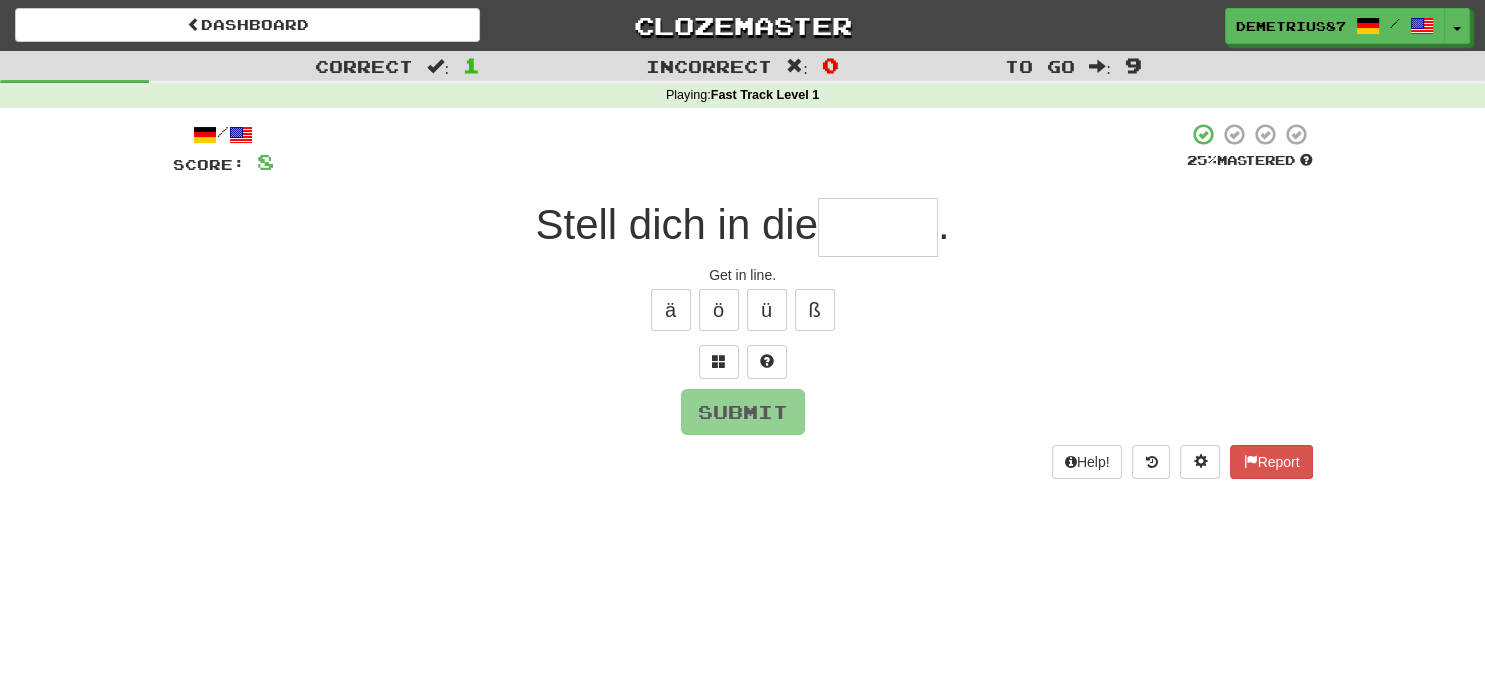 click at bounding box center (878, 227) 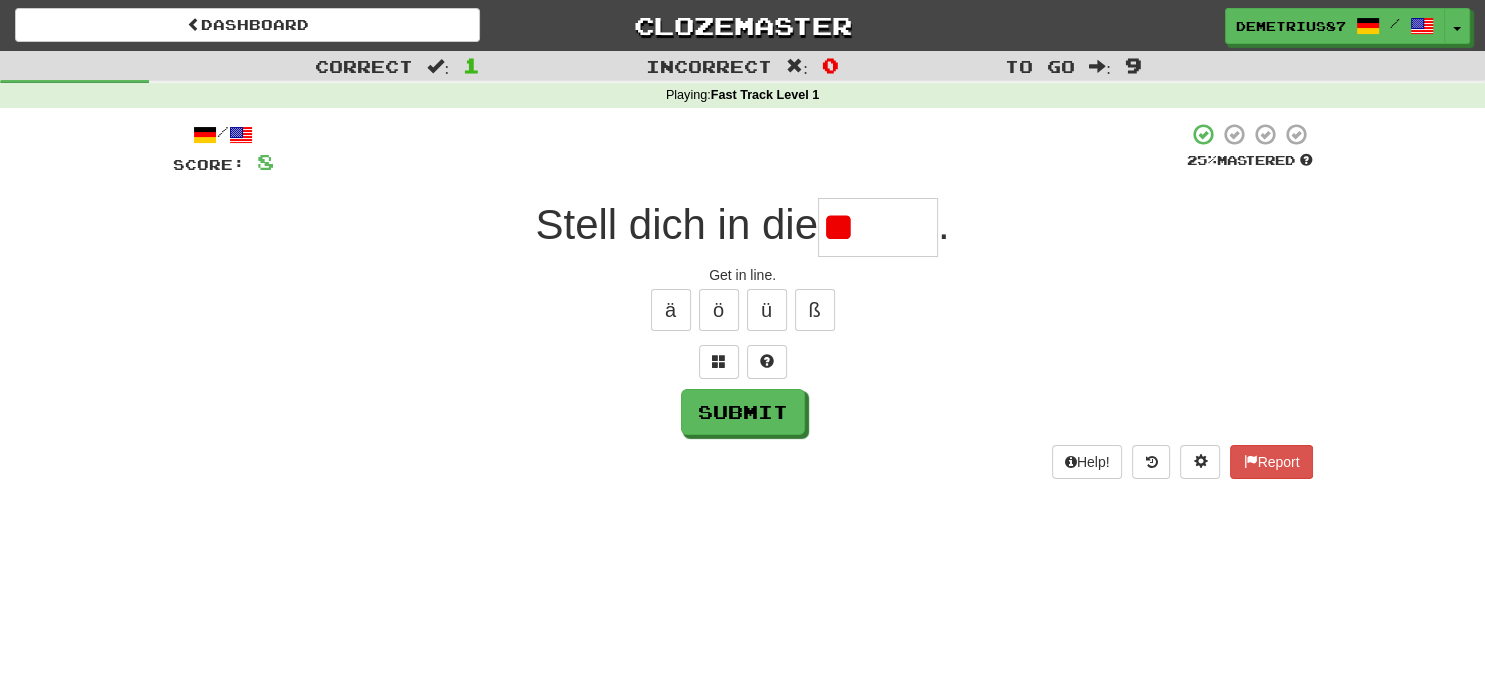 type on "*" 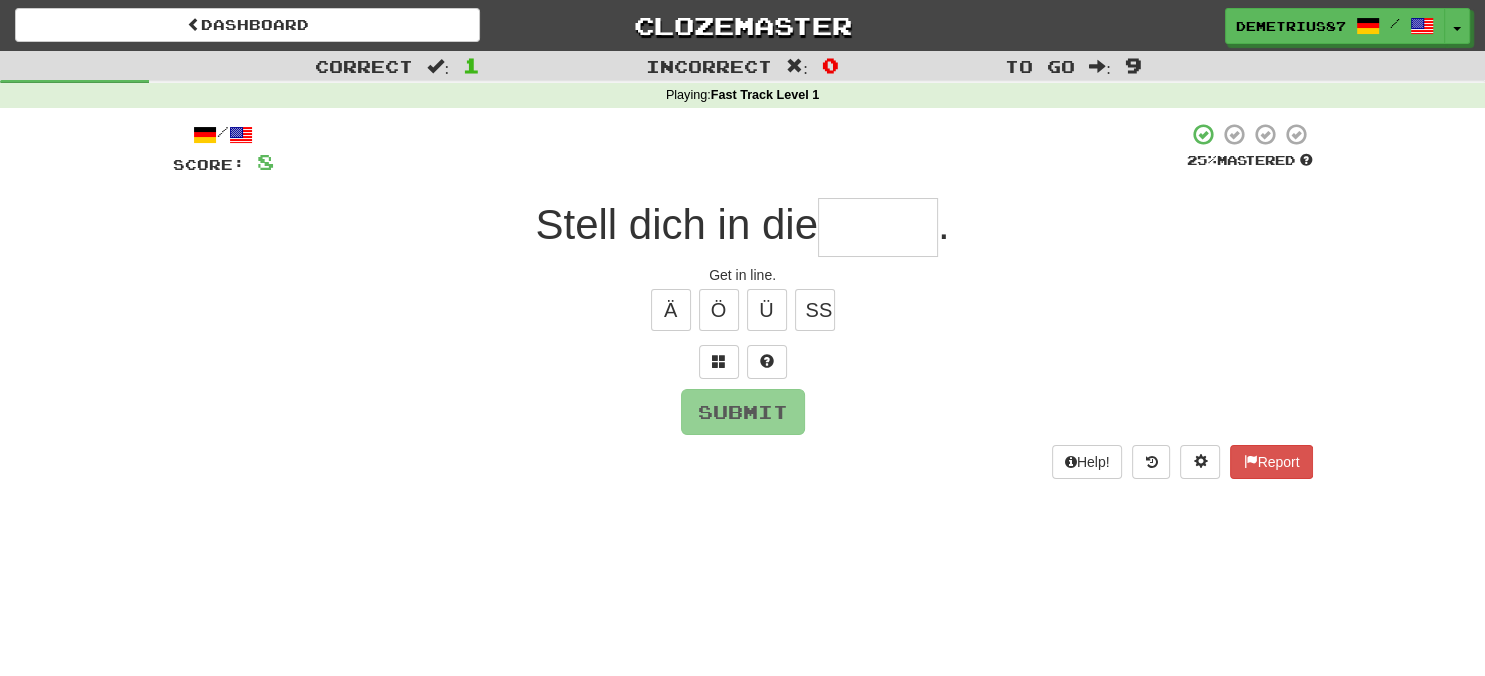 type on "*" 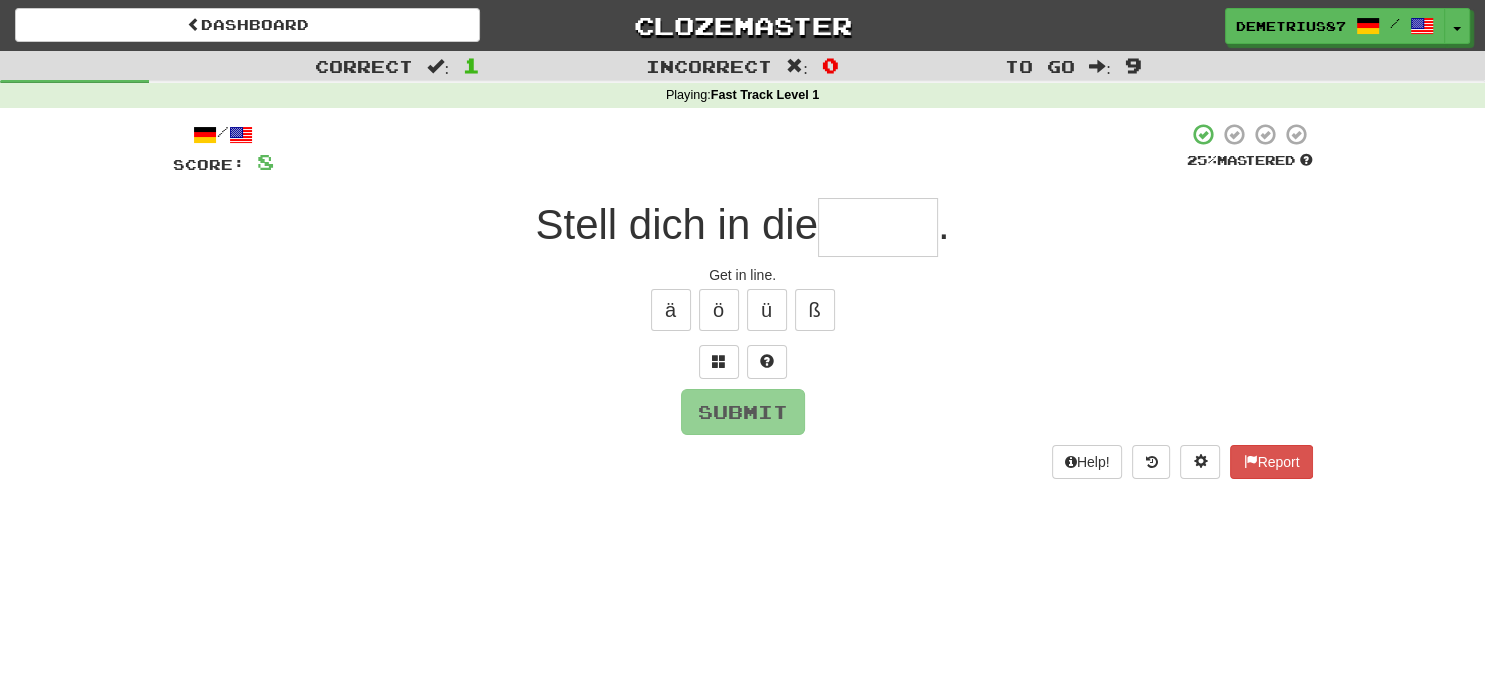 type on "*" 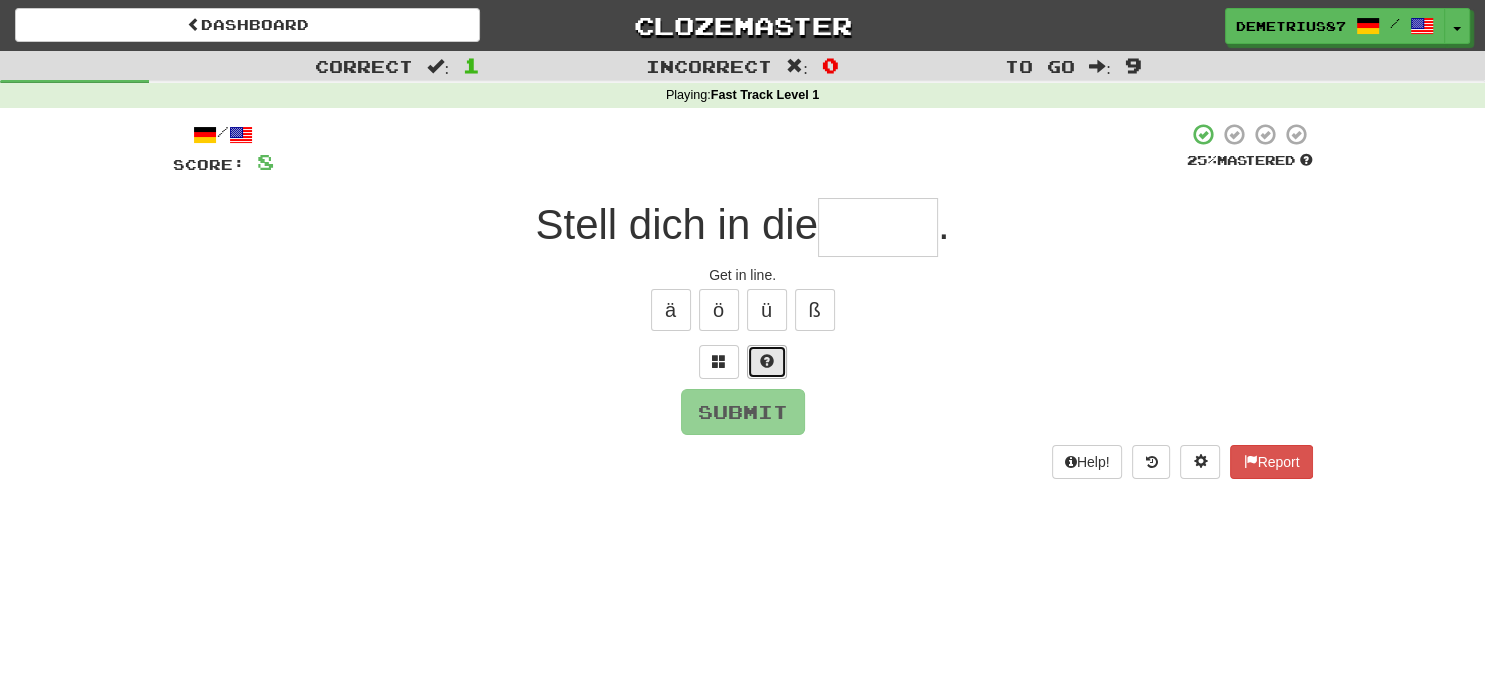 click at bounding box center (767, 361) 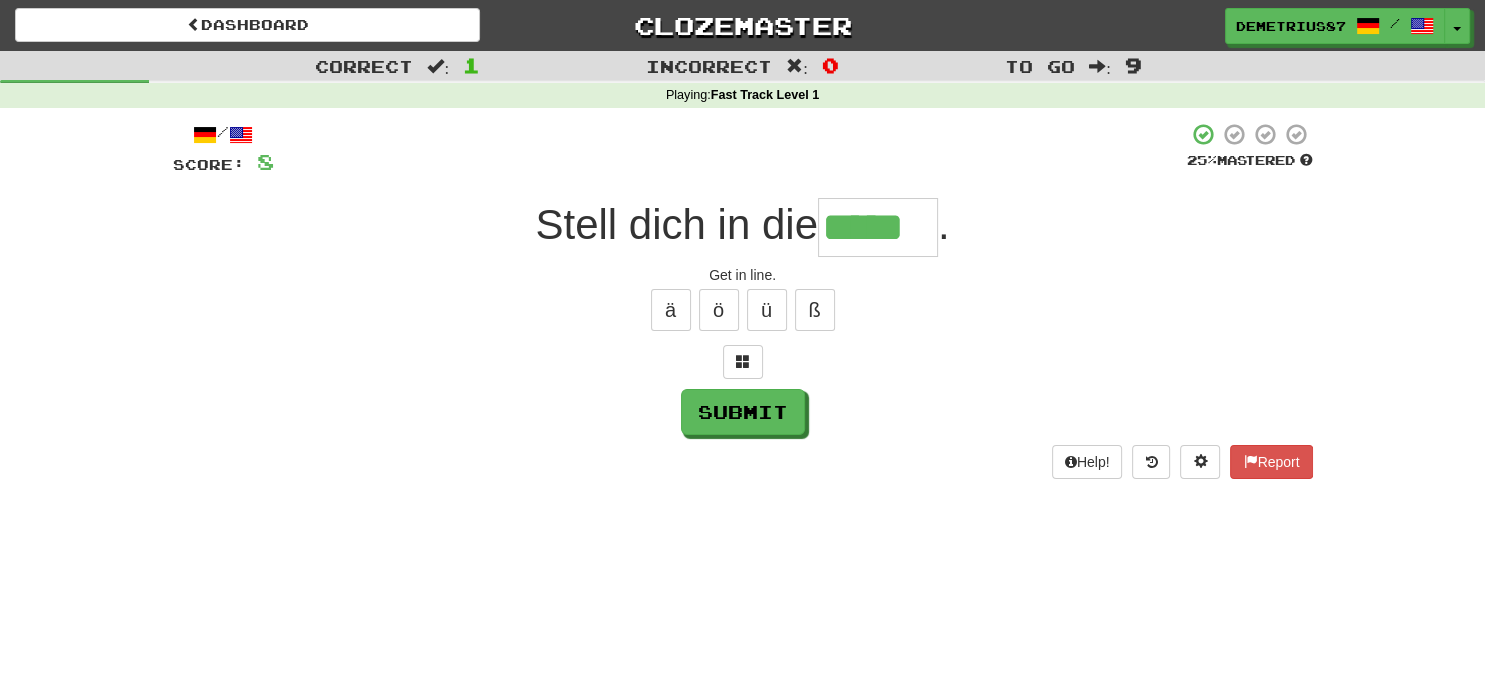 type on "*****" 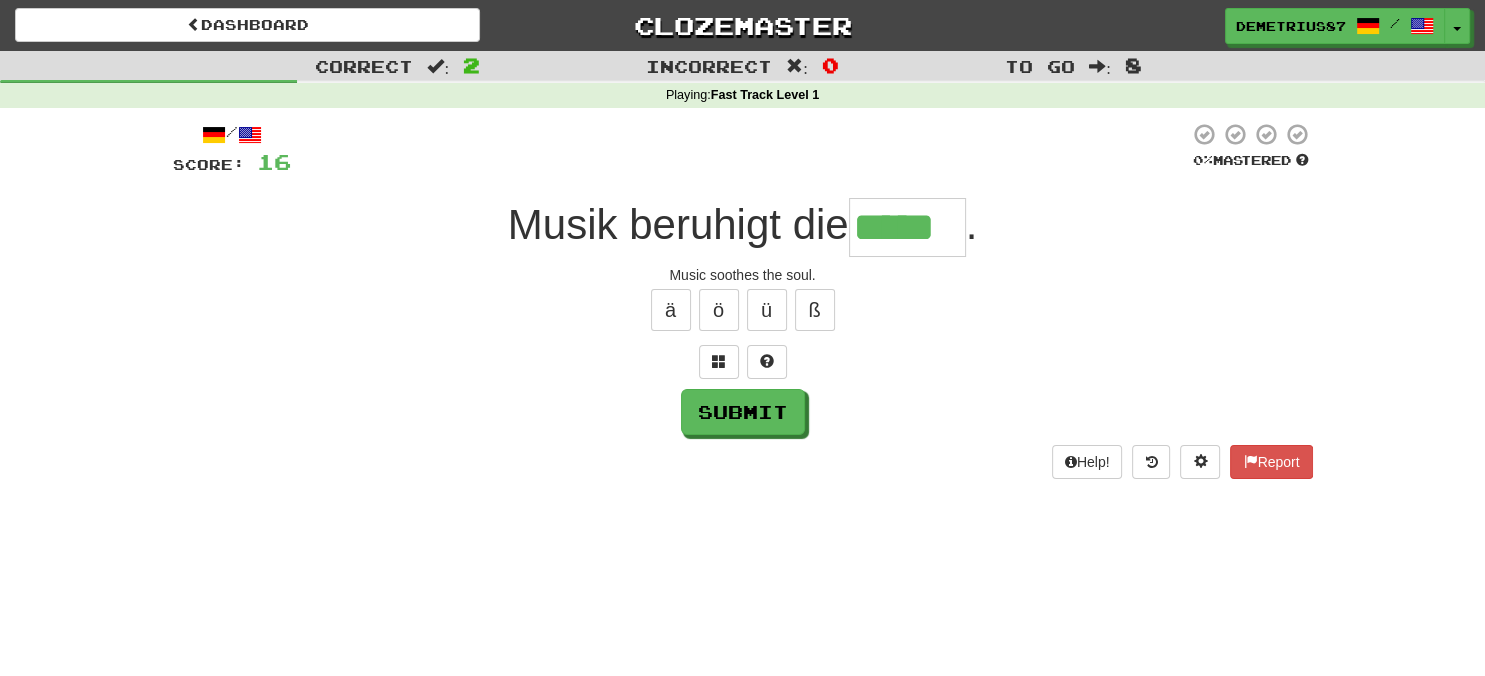 type on "*****" 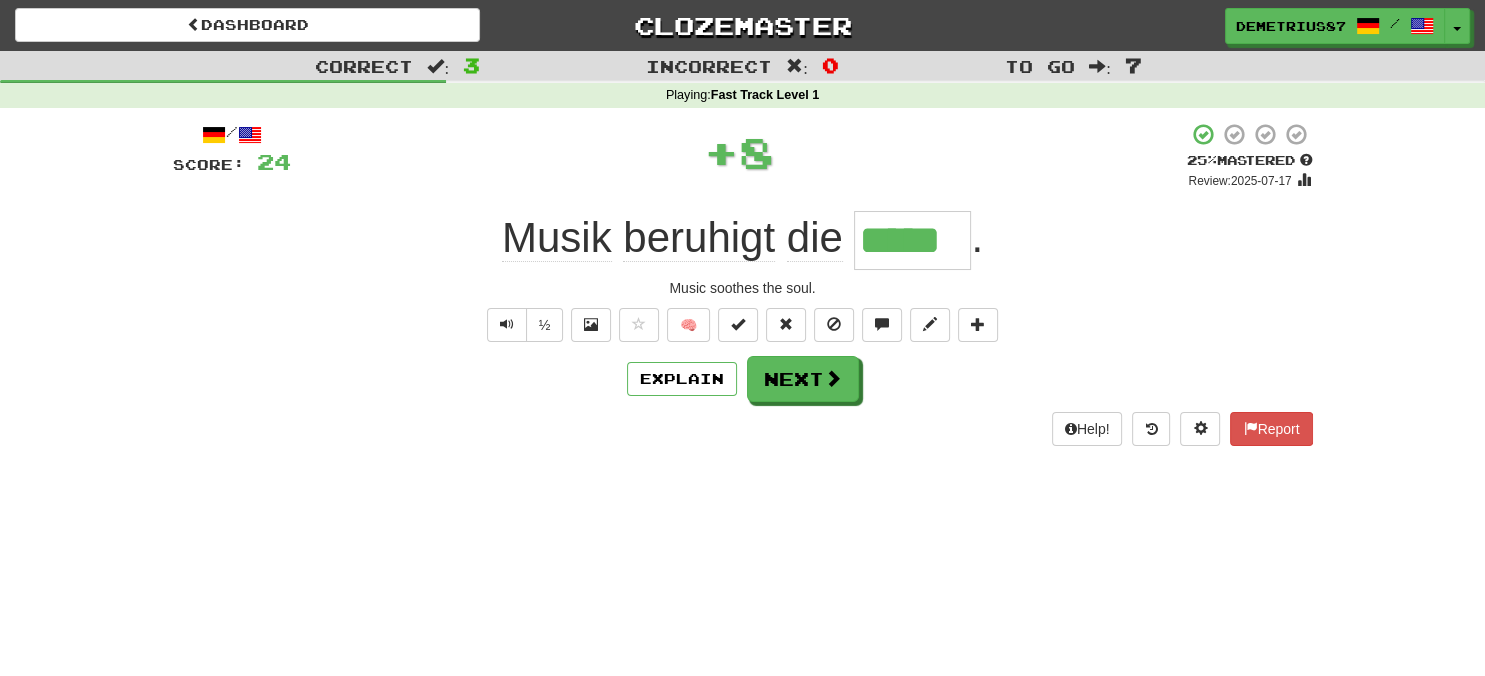 type 